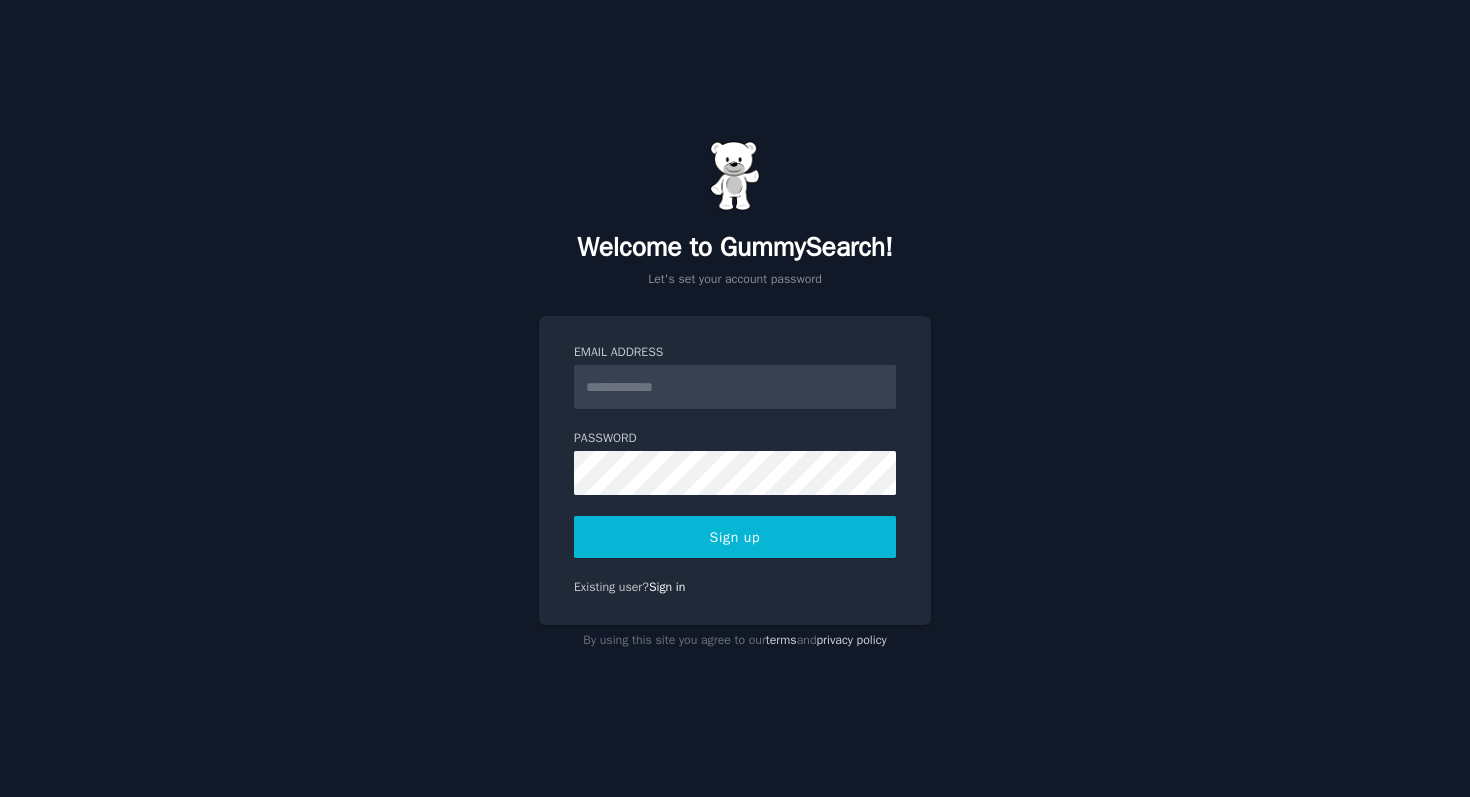 scroll, scrollTop: 0, scrollLeft: 0, axis: both 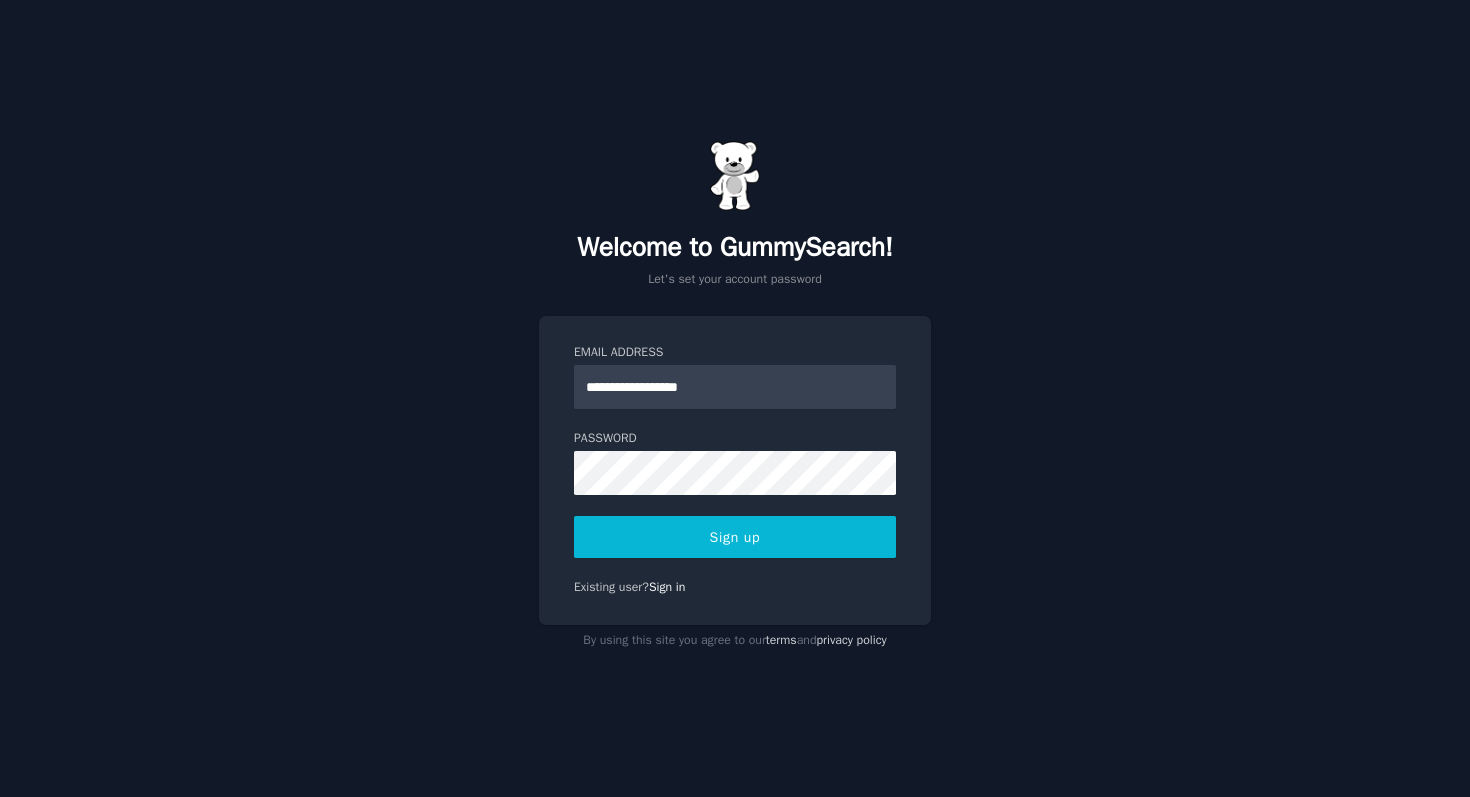 type on "**********" 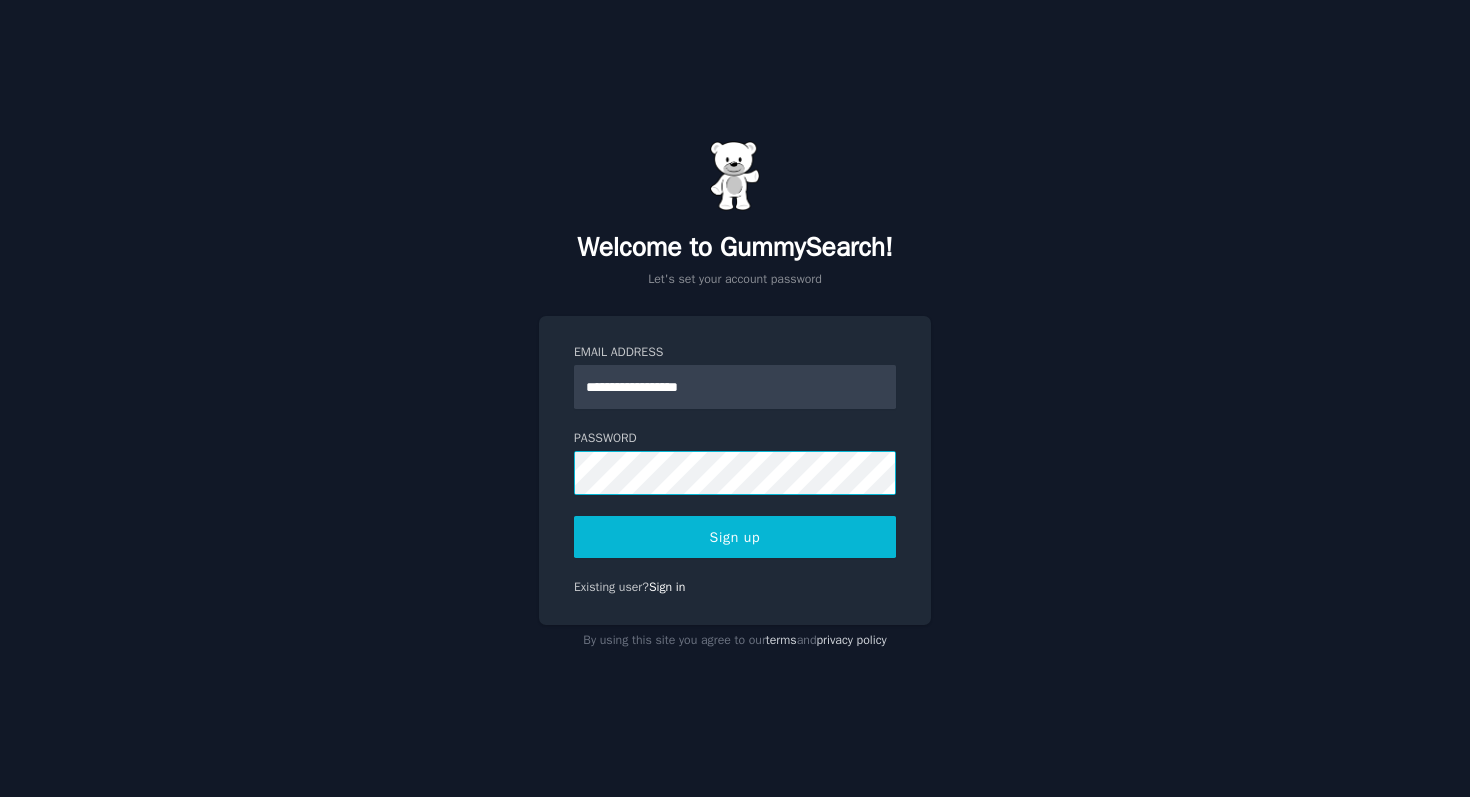 click on "Sign up" at bounding box center [735, 537] 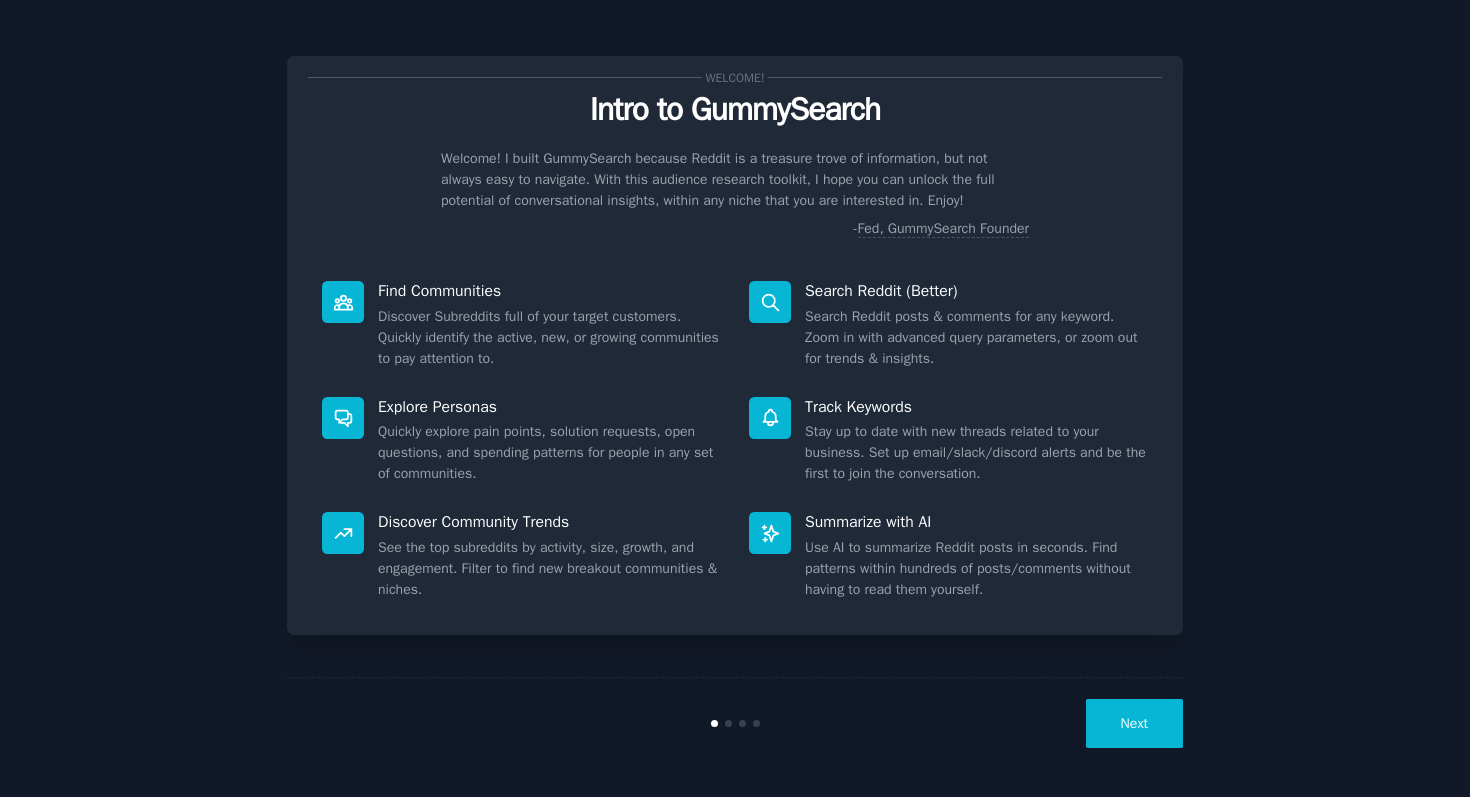 scroll, scrollTop: 0, scrollLeft: 0, axis: both 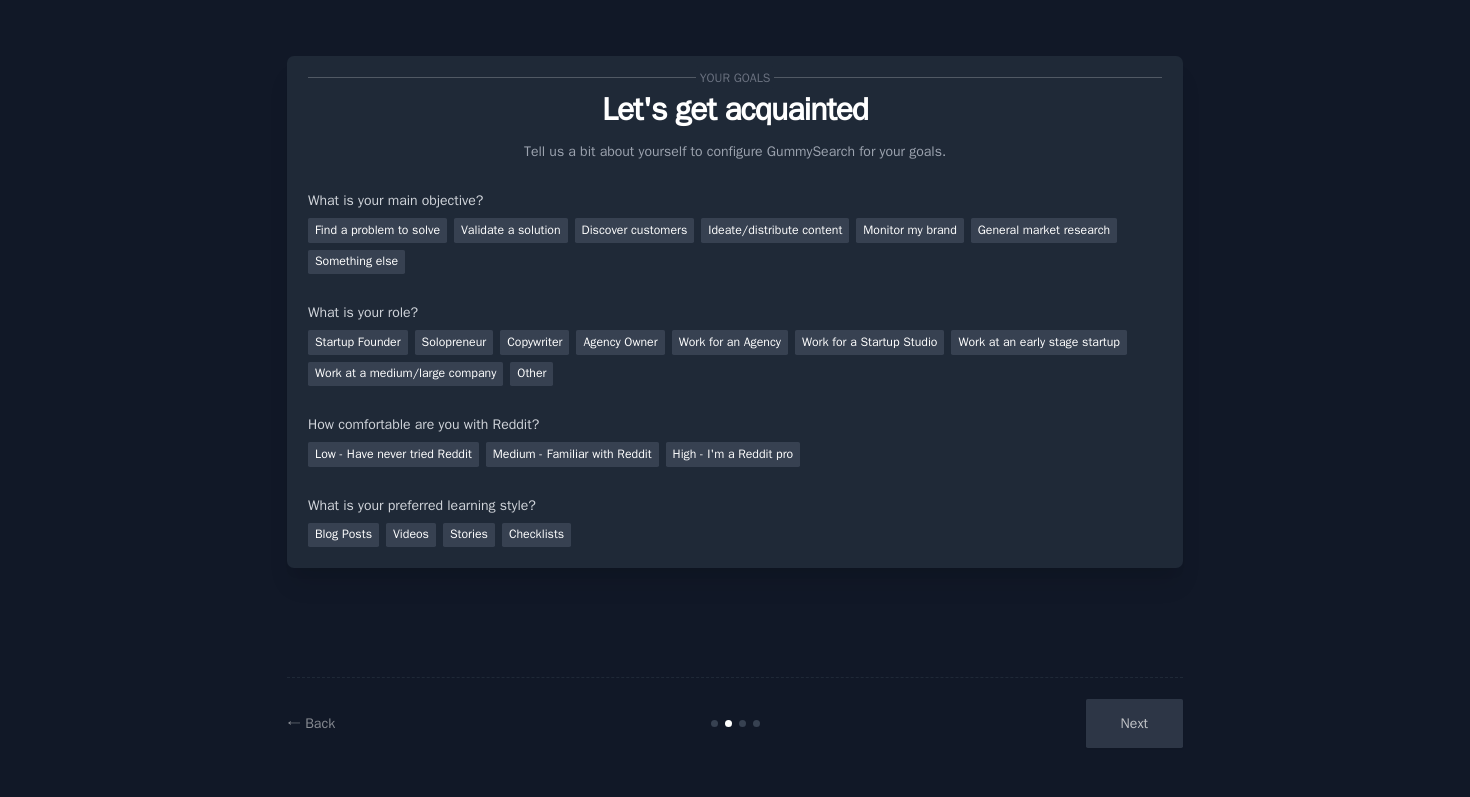 click on "Next" at bounding box center (1033, 723) 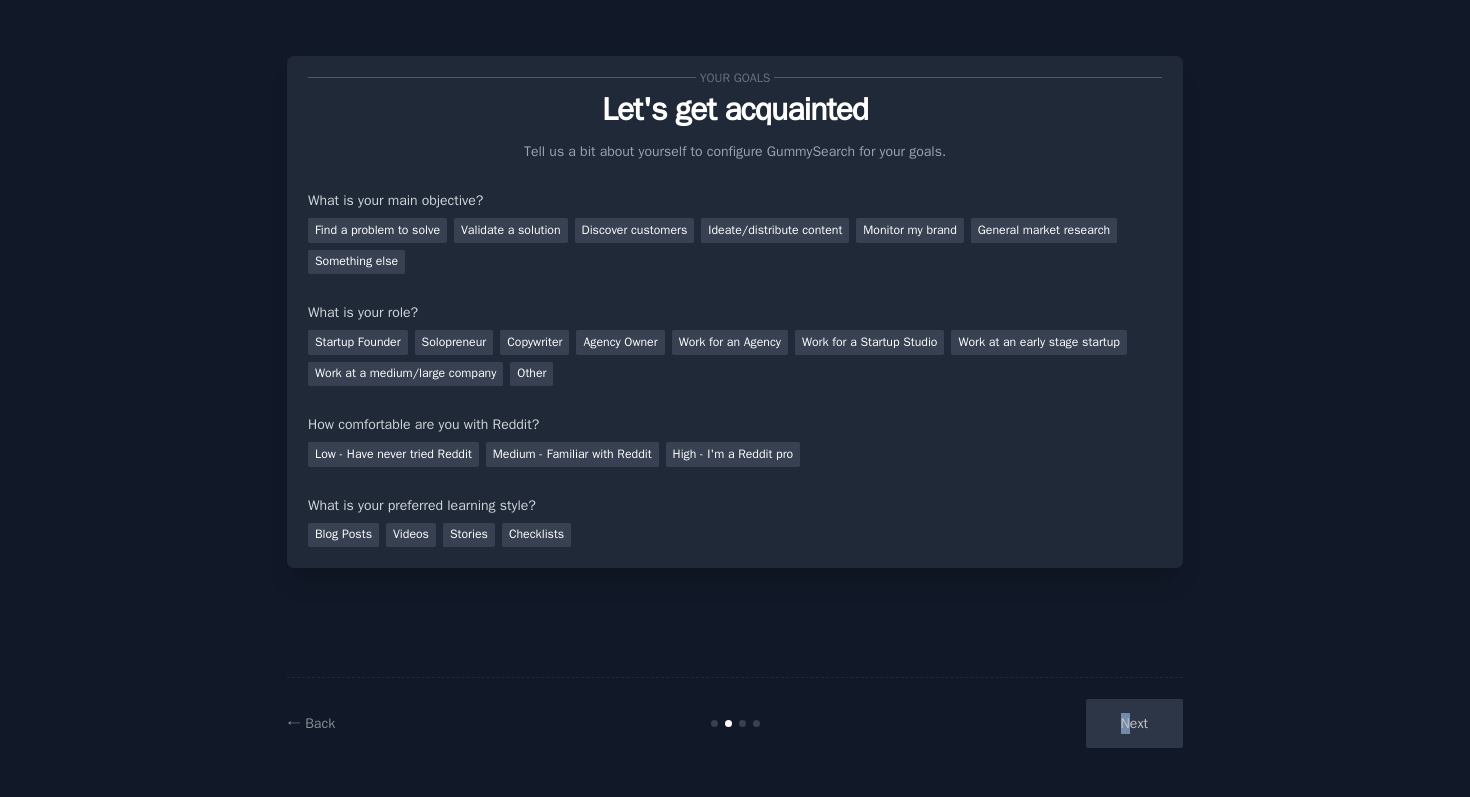 click on "Next" at bounding box center [1033, 723] 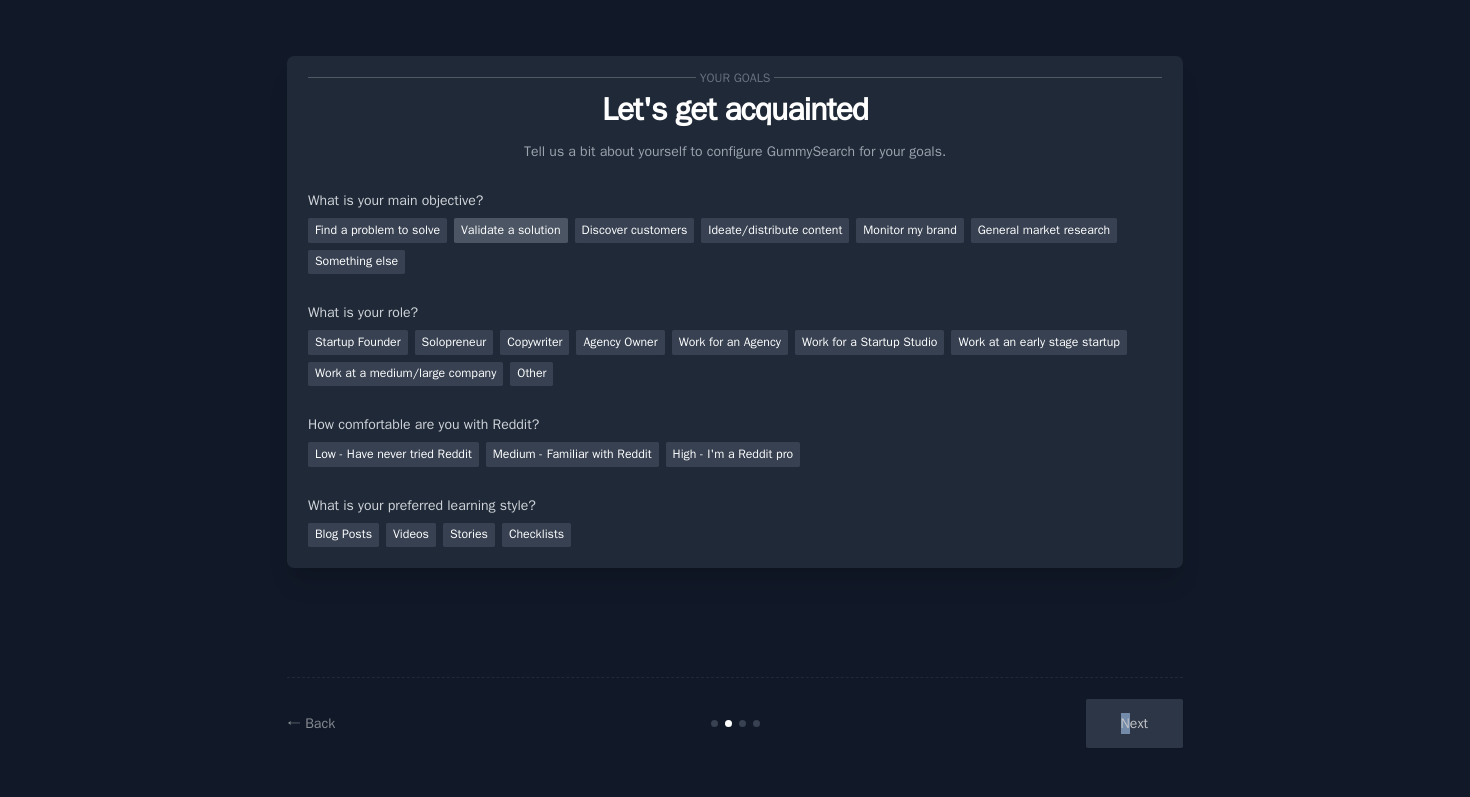 click on "Validate a solution" at bounding box center [511, 230] 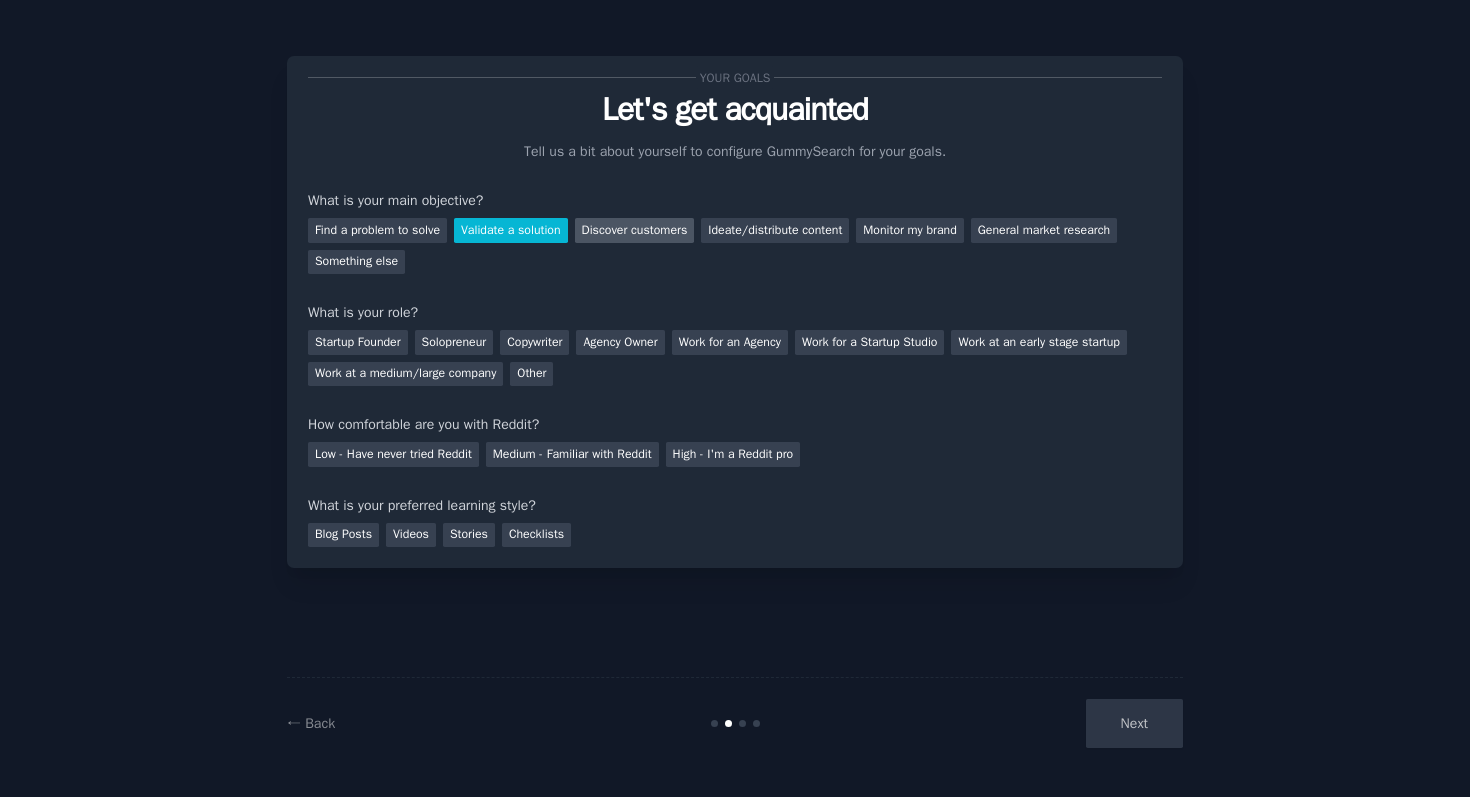 click on "Discover customers" at bounding box center [635, 230] 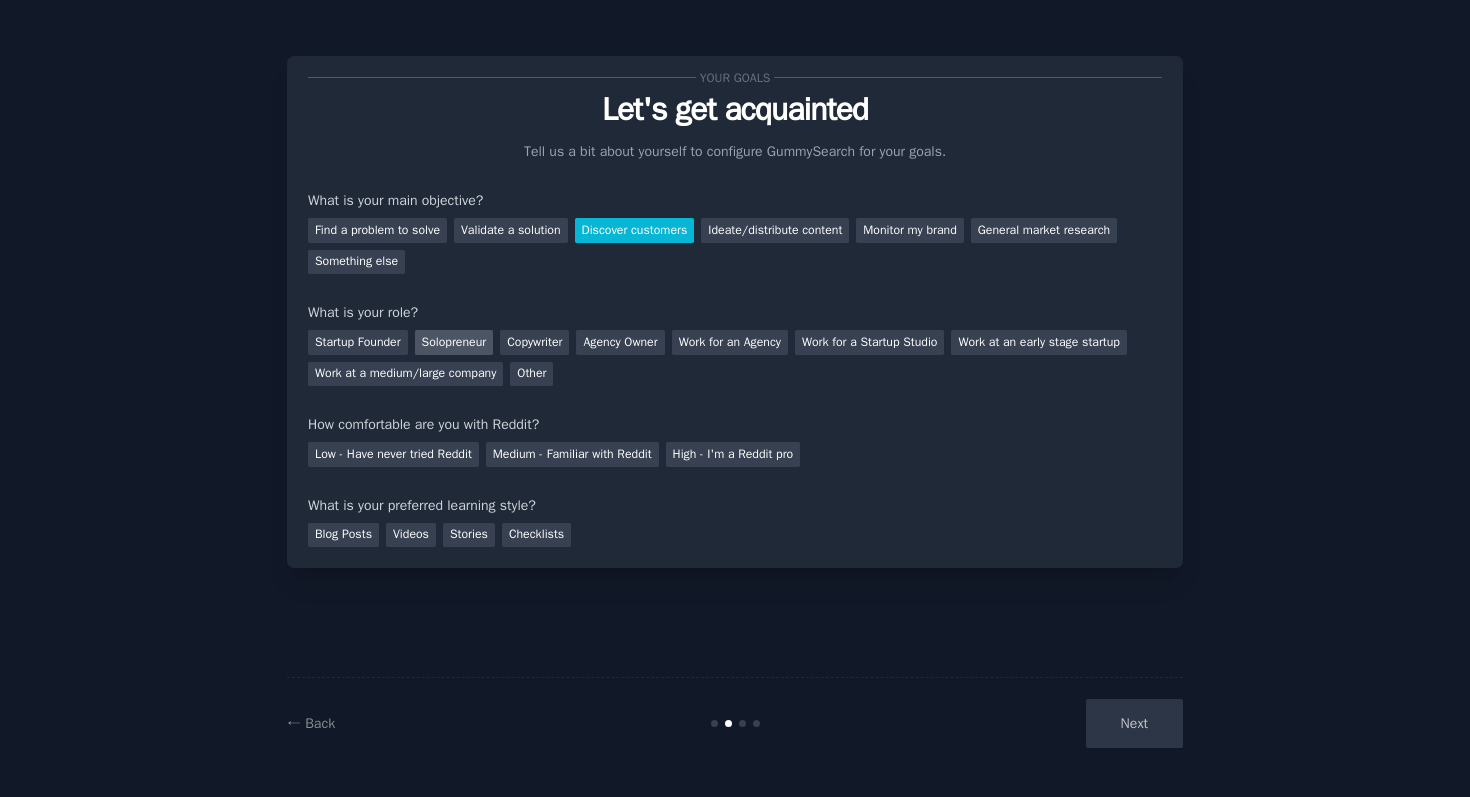 click on "Solopreneur" at bounding box center (454, 342) 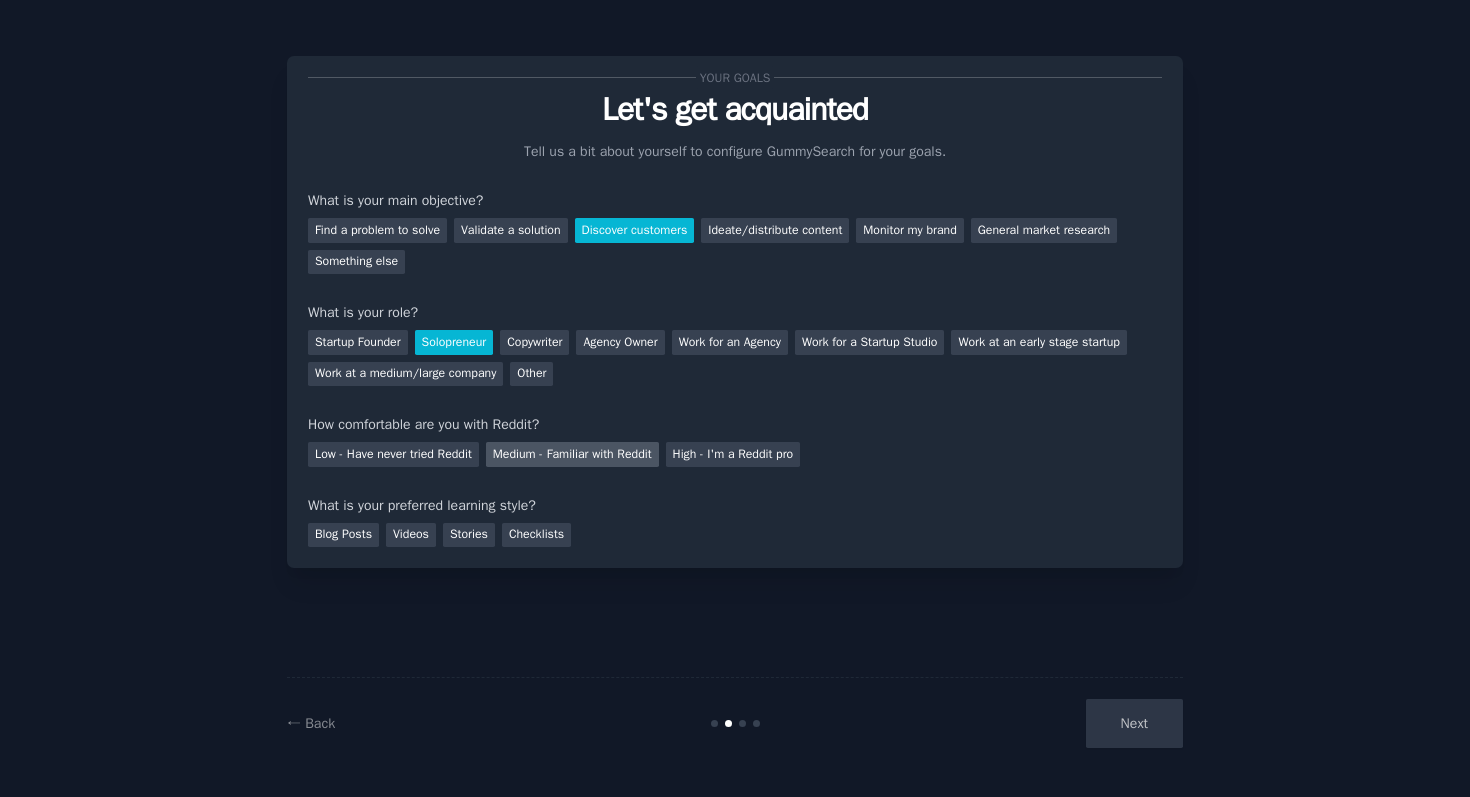 click on "Medium - Familiar with Reddit" at bounding box center (572, 454) 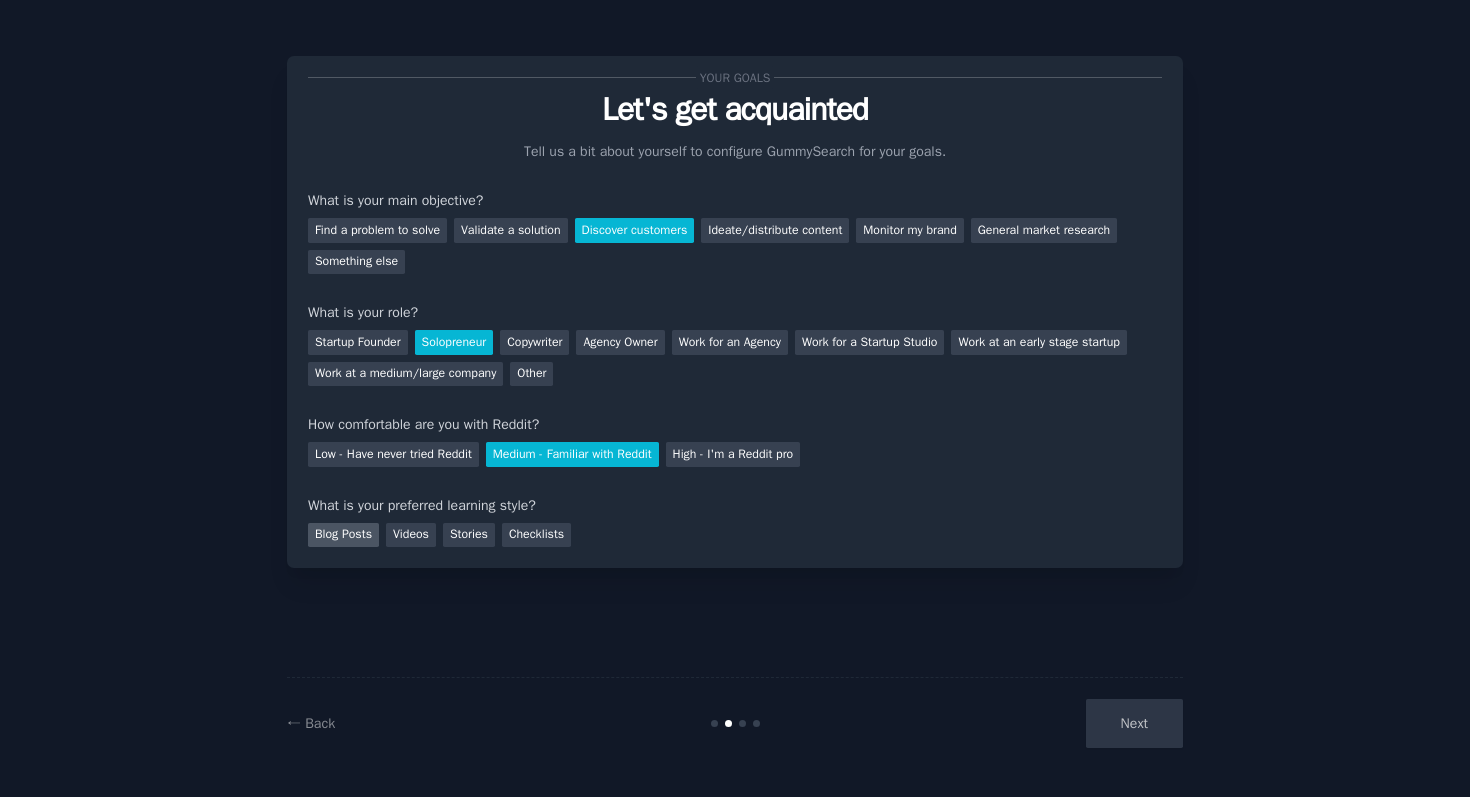 click on "Blog Posts" at bounding box center [343, 535] 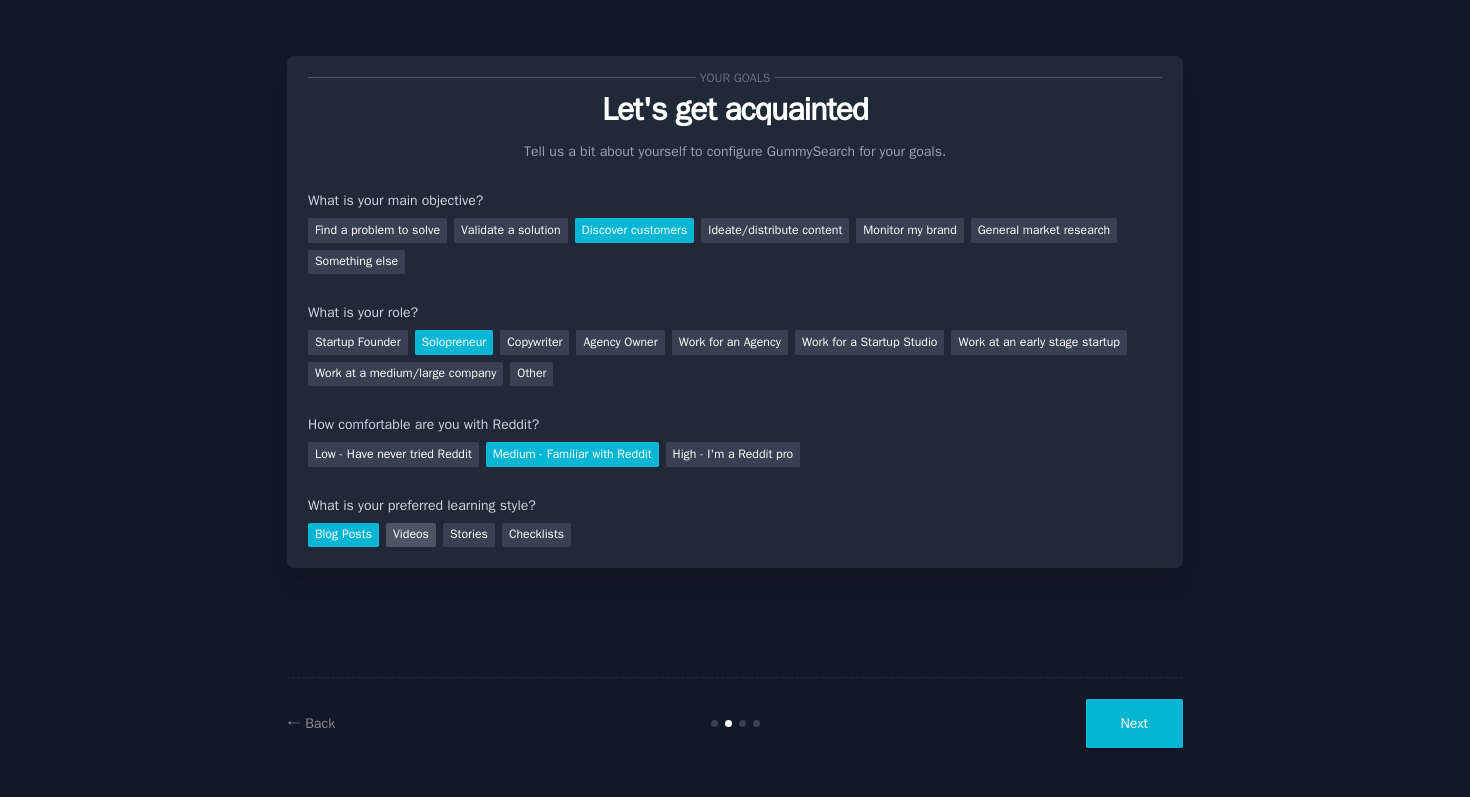 click on "Videos" at bounding box center (411, 535) 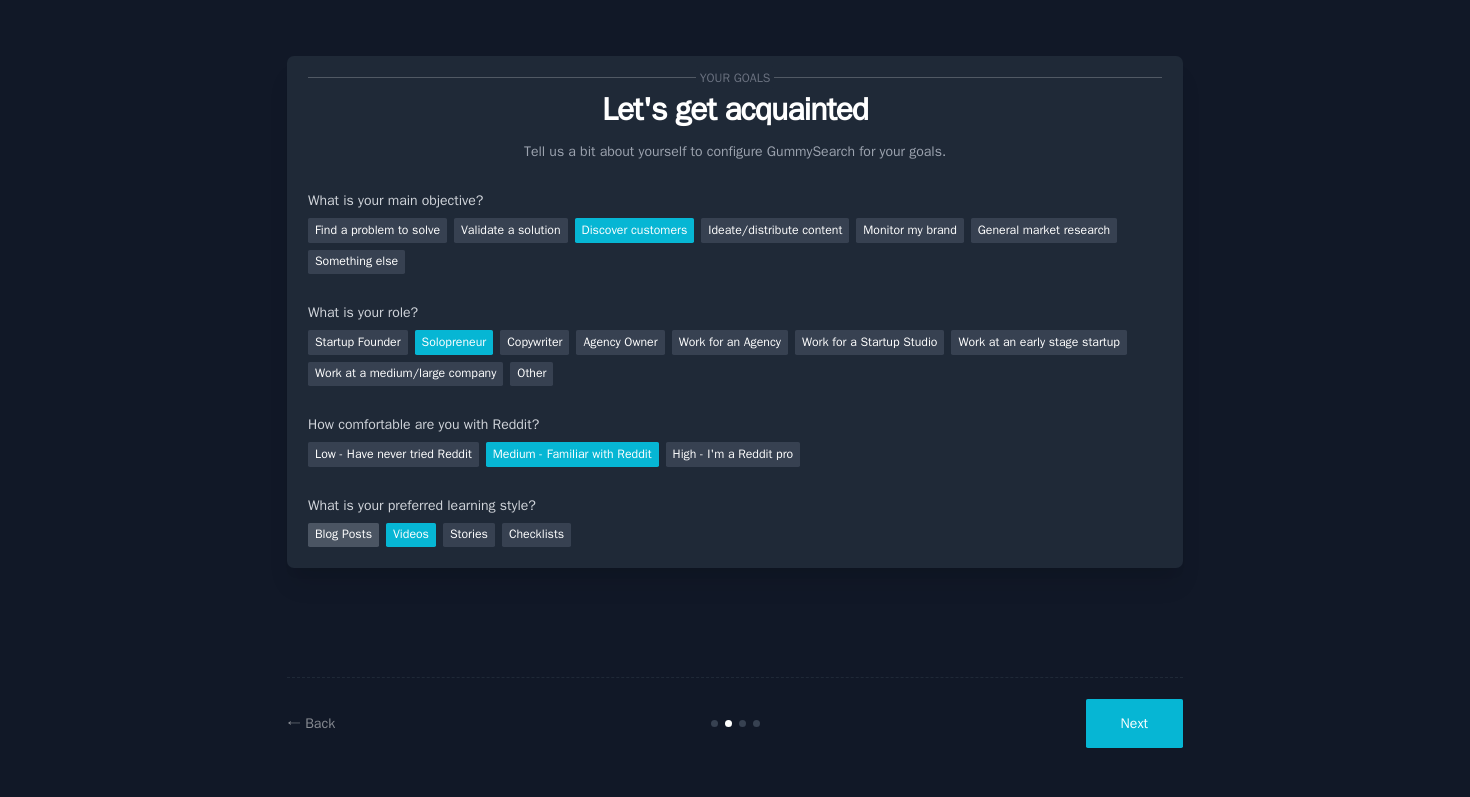 click on "Blog Posts" at bounding box center (343, 535) 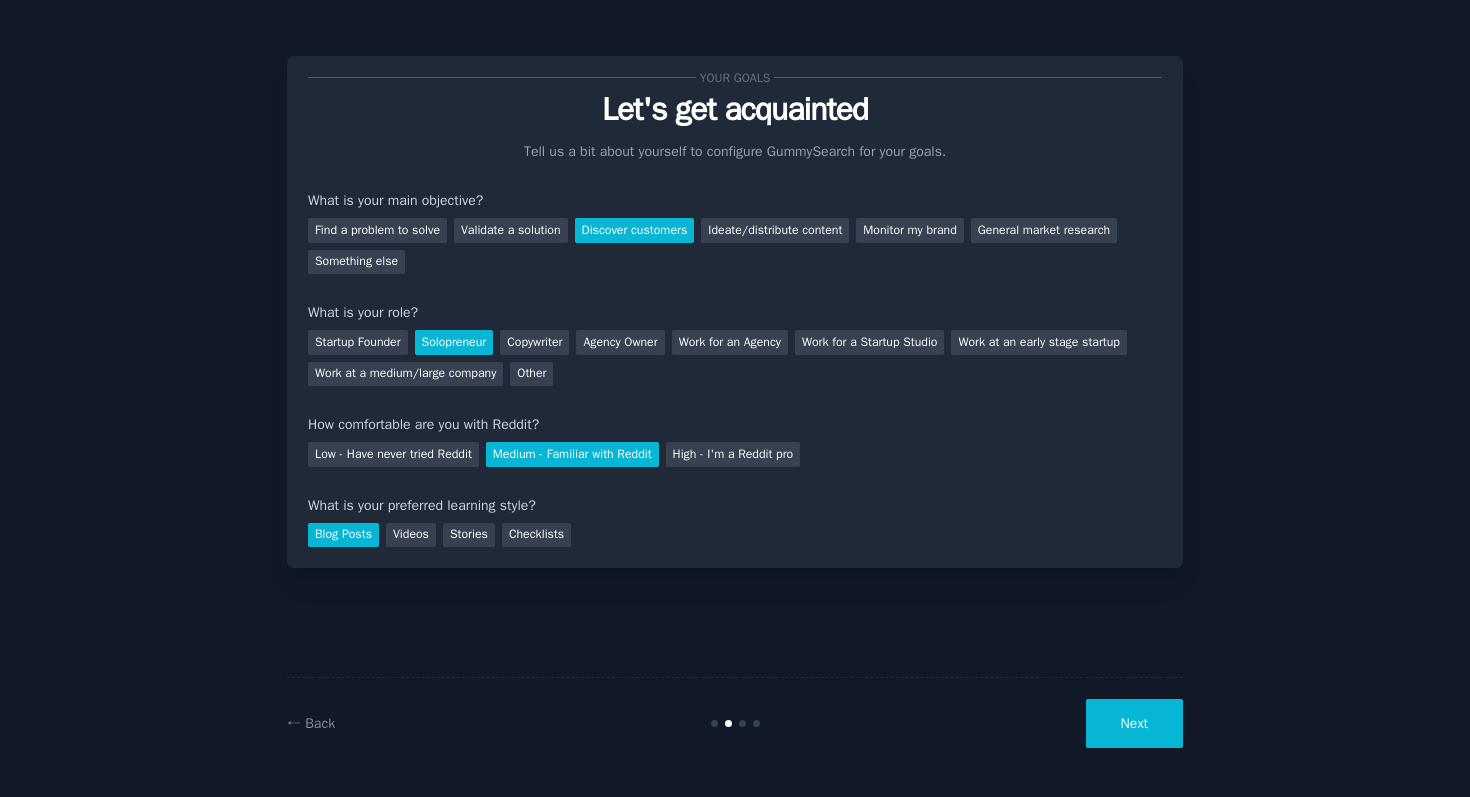 click on "Next" at bounding box center (1134, 723) 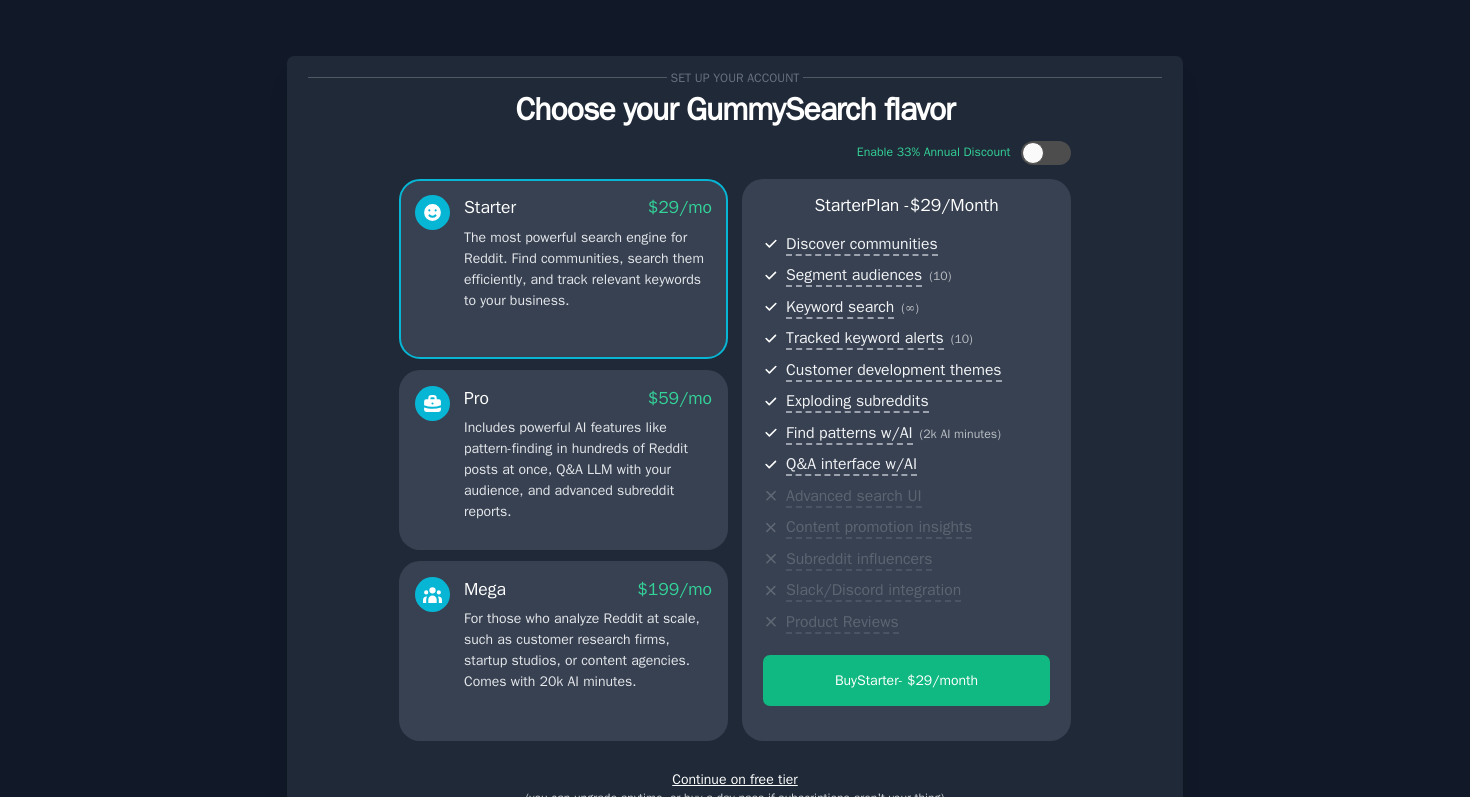 click on "Continue on free tier" at bounding box center [735, 779] 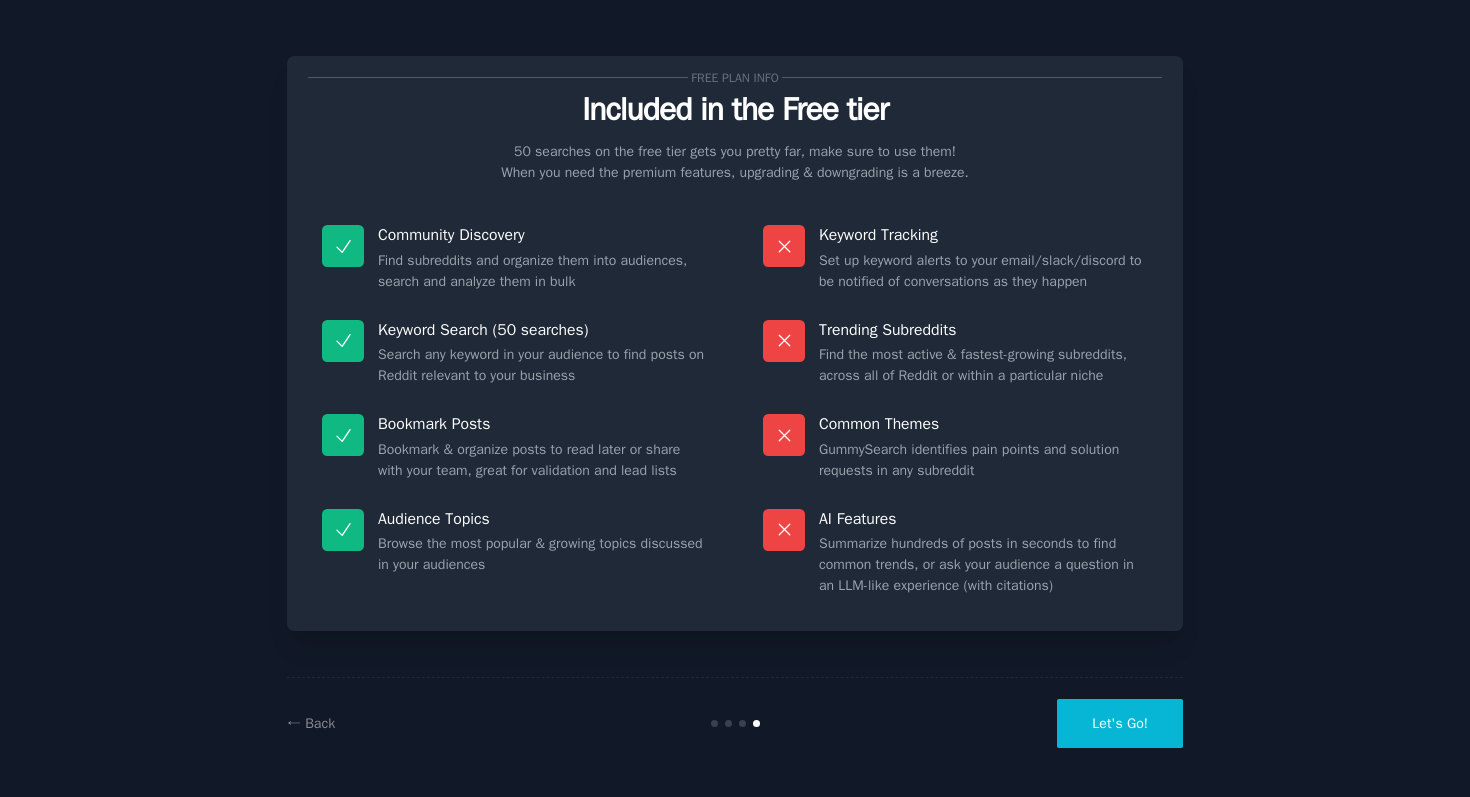click on "Let's Go!" at bounding box center [1120, 723] 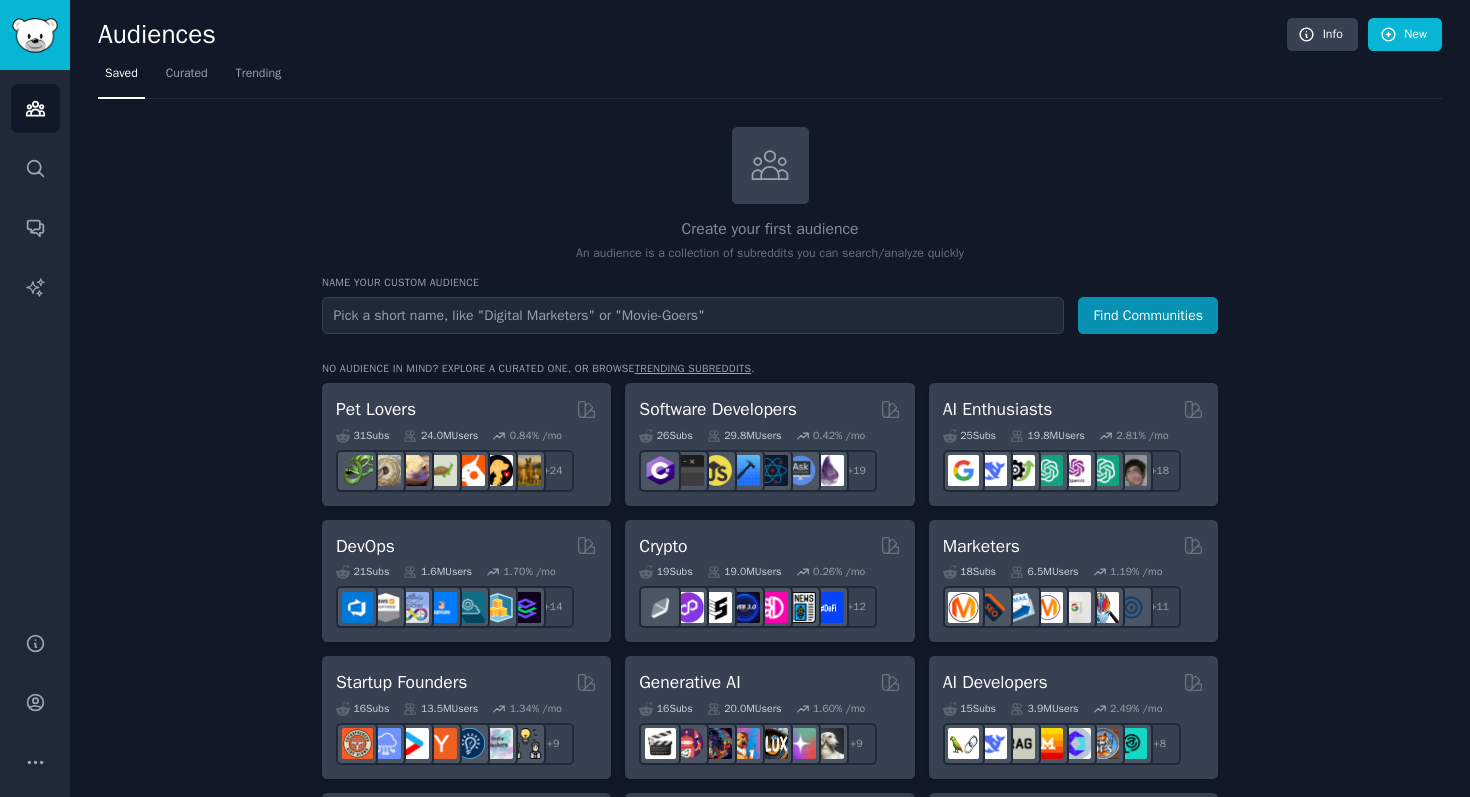 click at bounding box center (693, 315) 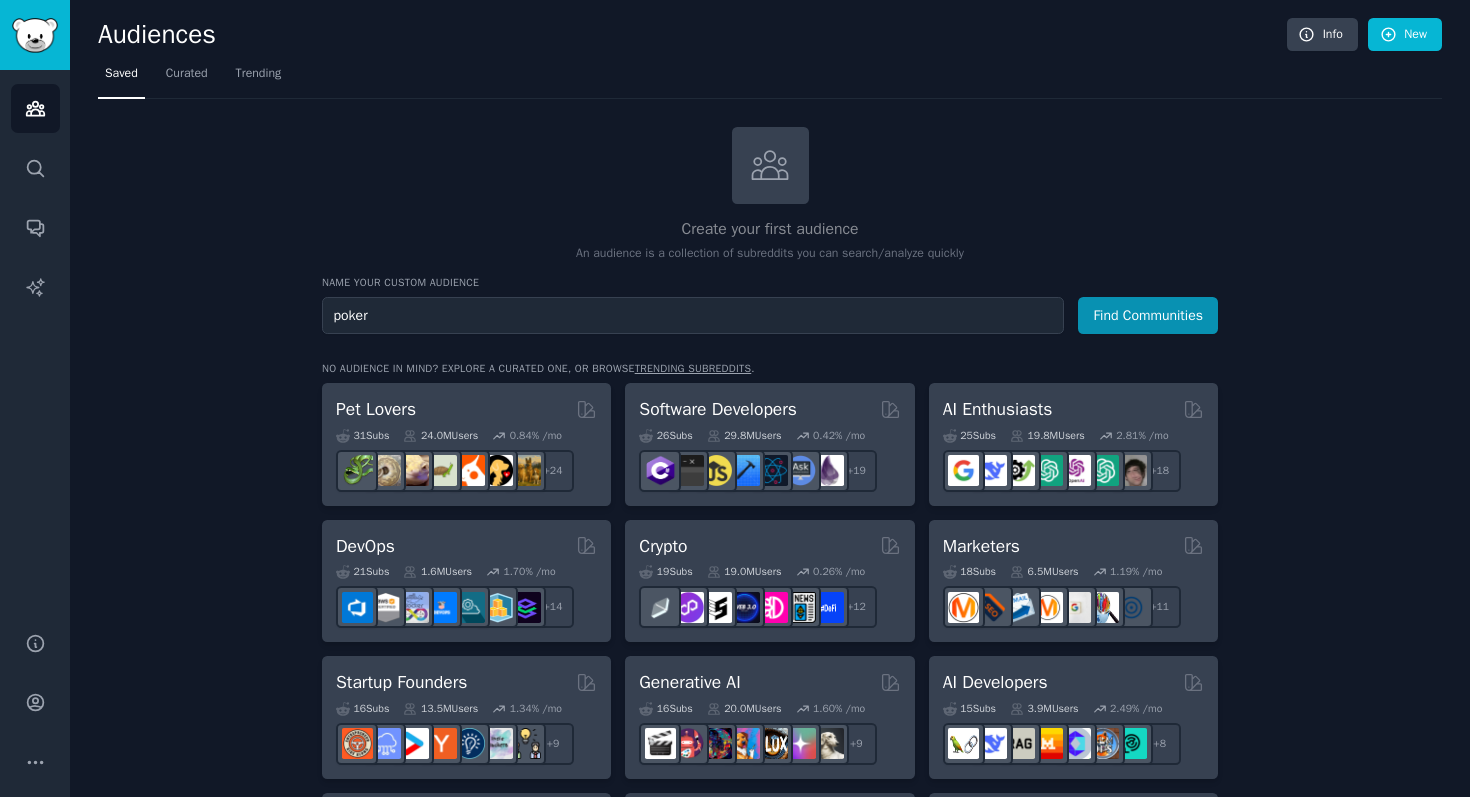 type on "poker" 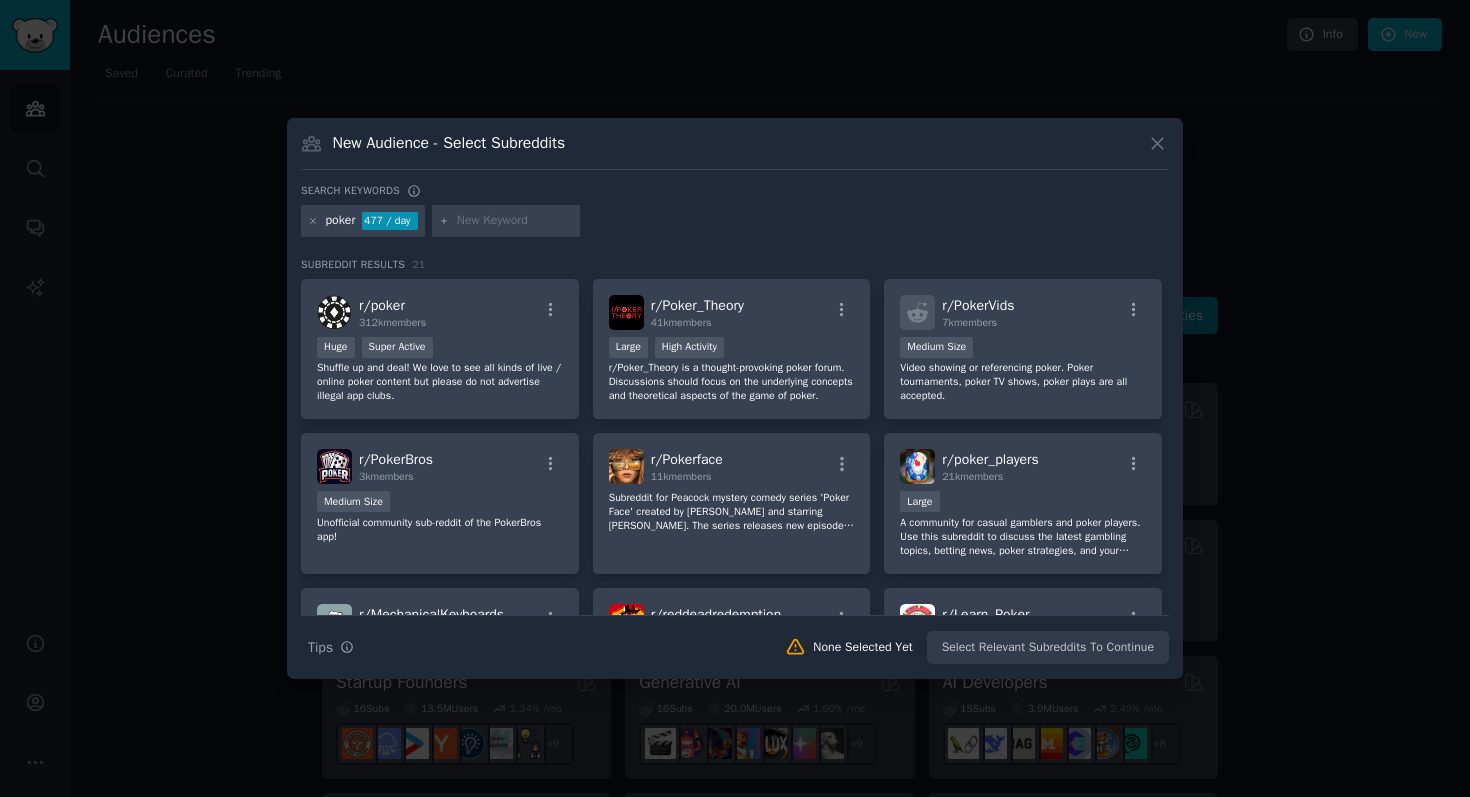 type 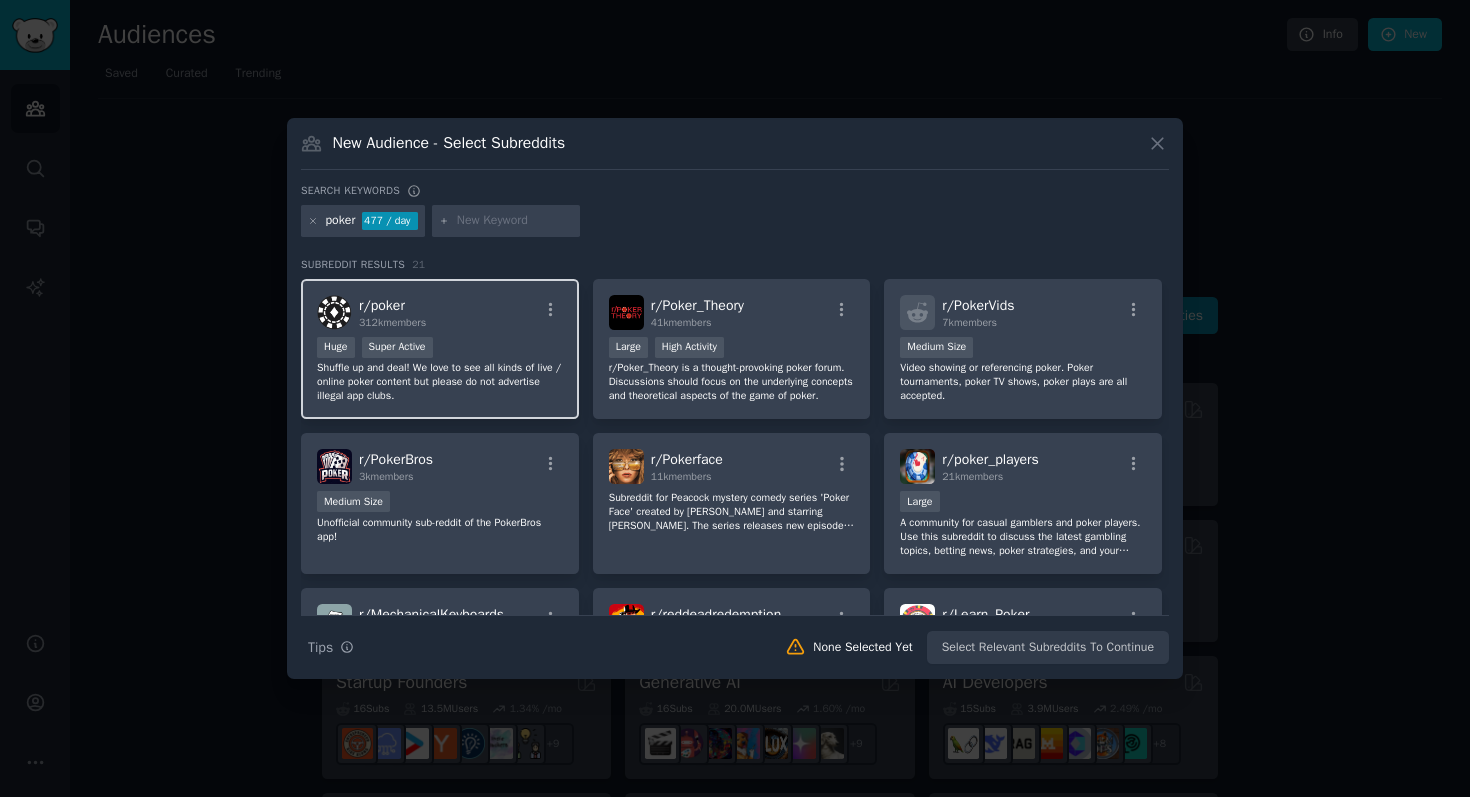 click on "r/ poker 312k  members" at bounding box center [440, 312] 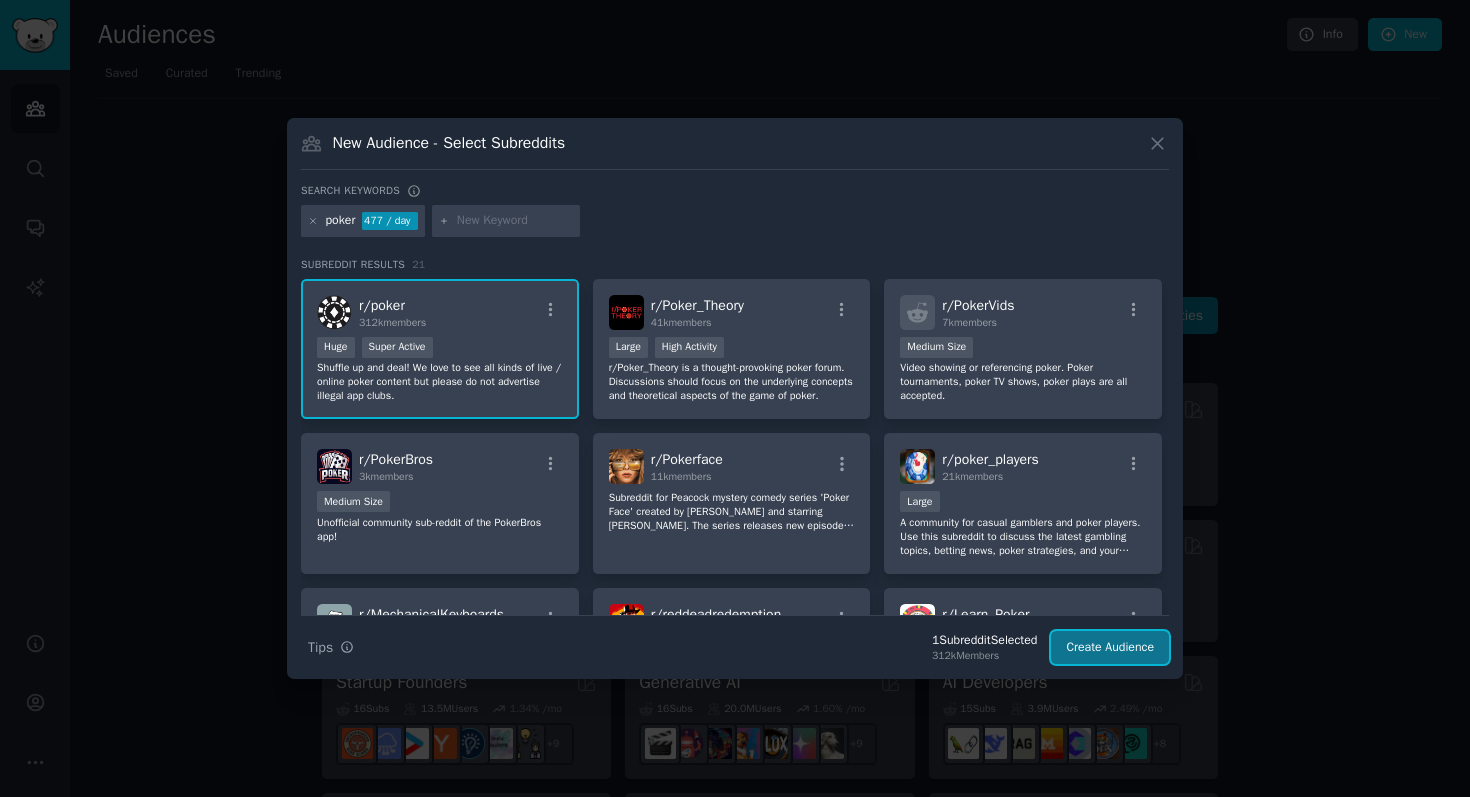 click on "Create Audience" at bounding box center [1110, 648] 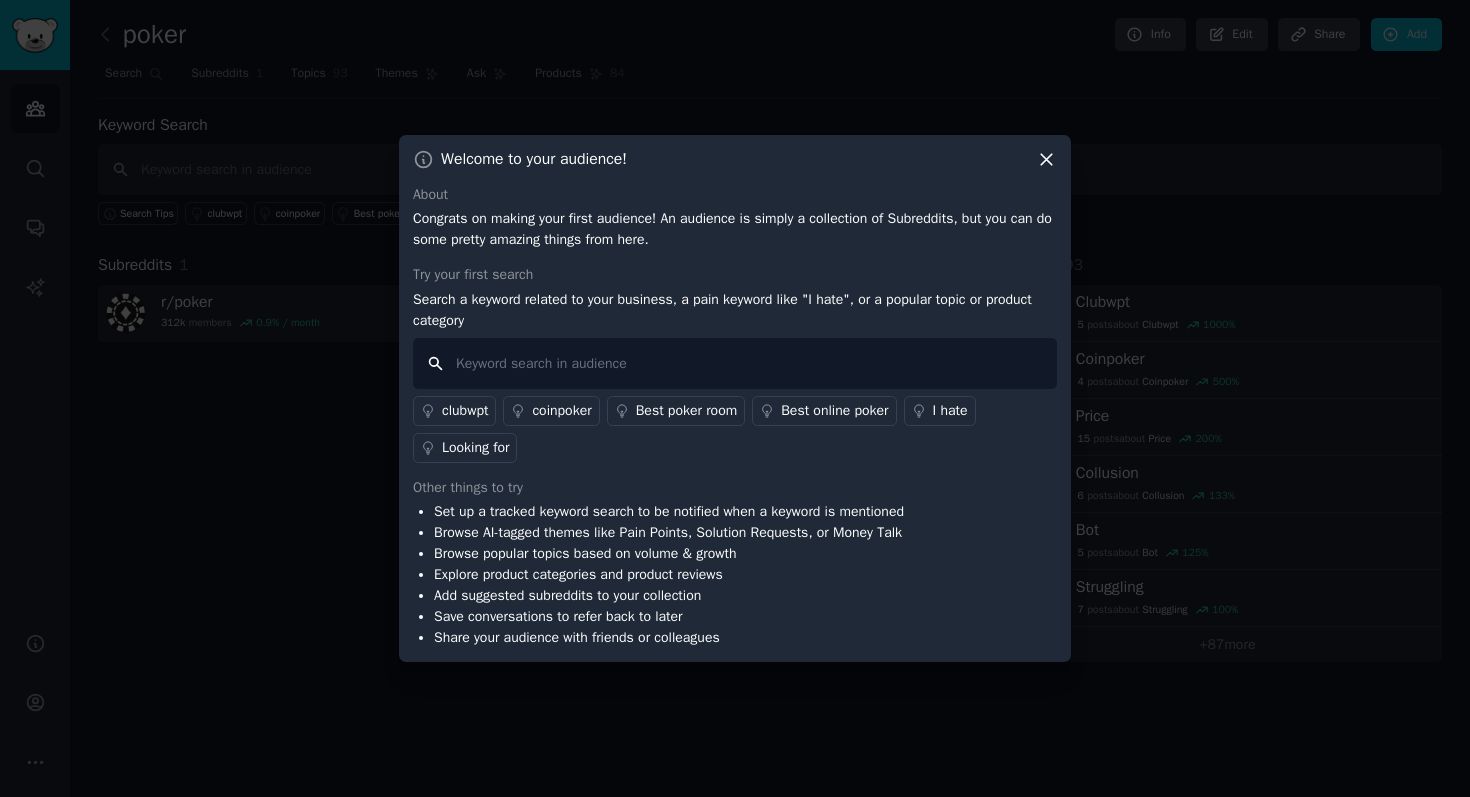 click at bounding box center [735, 363] 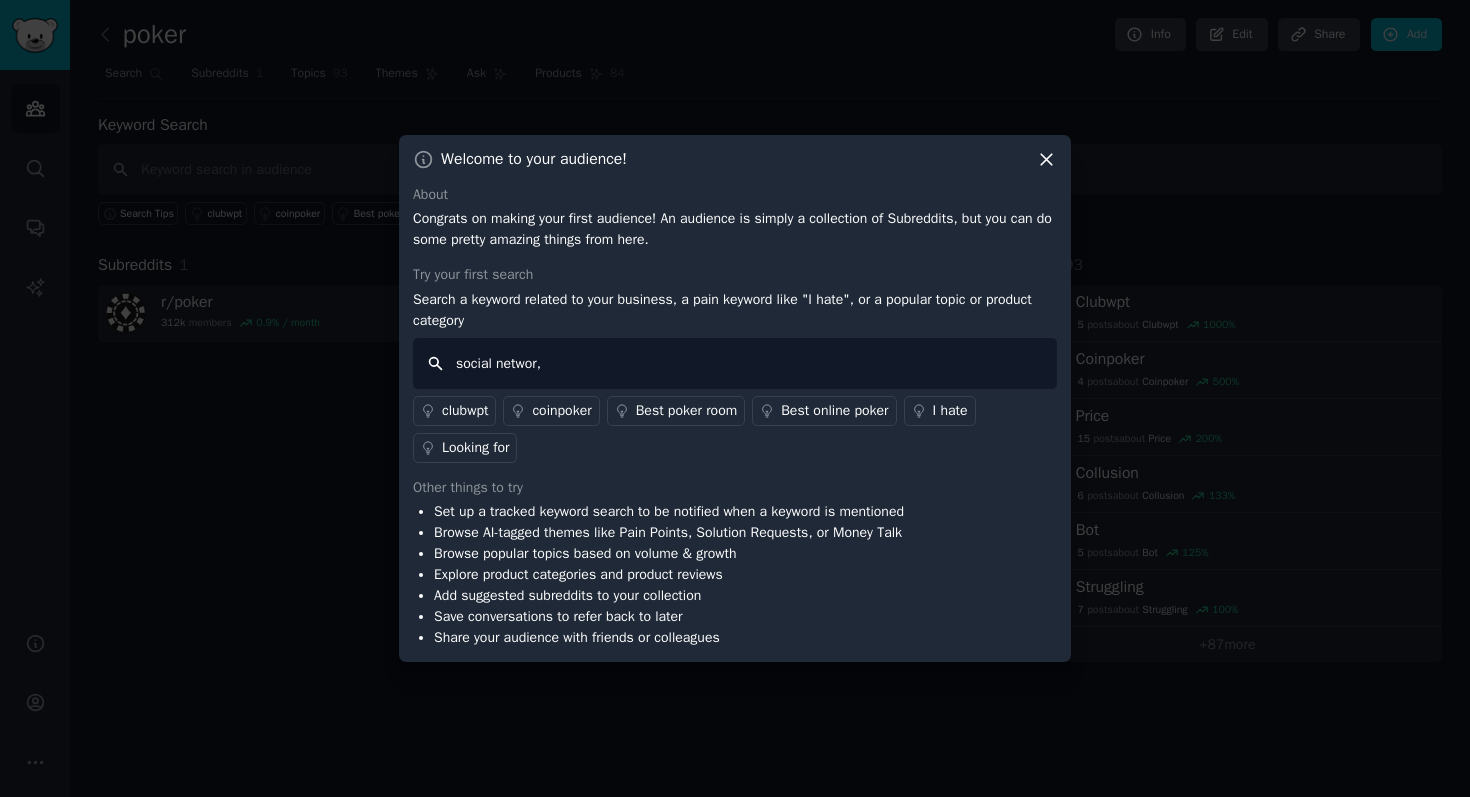 type on "social networ" 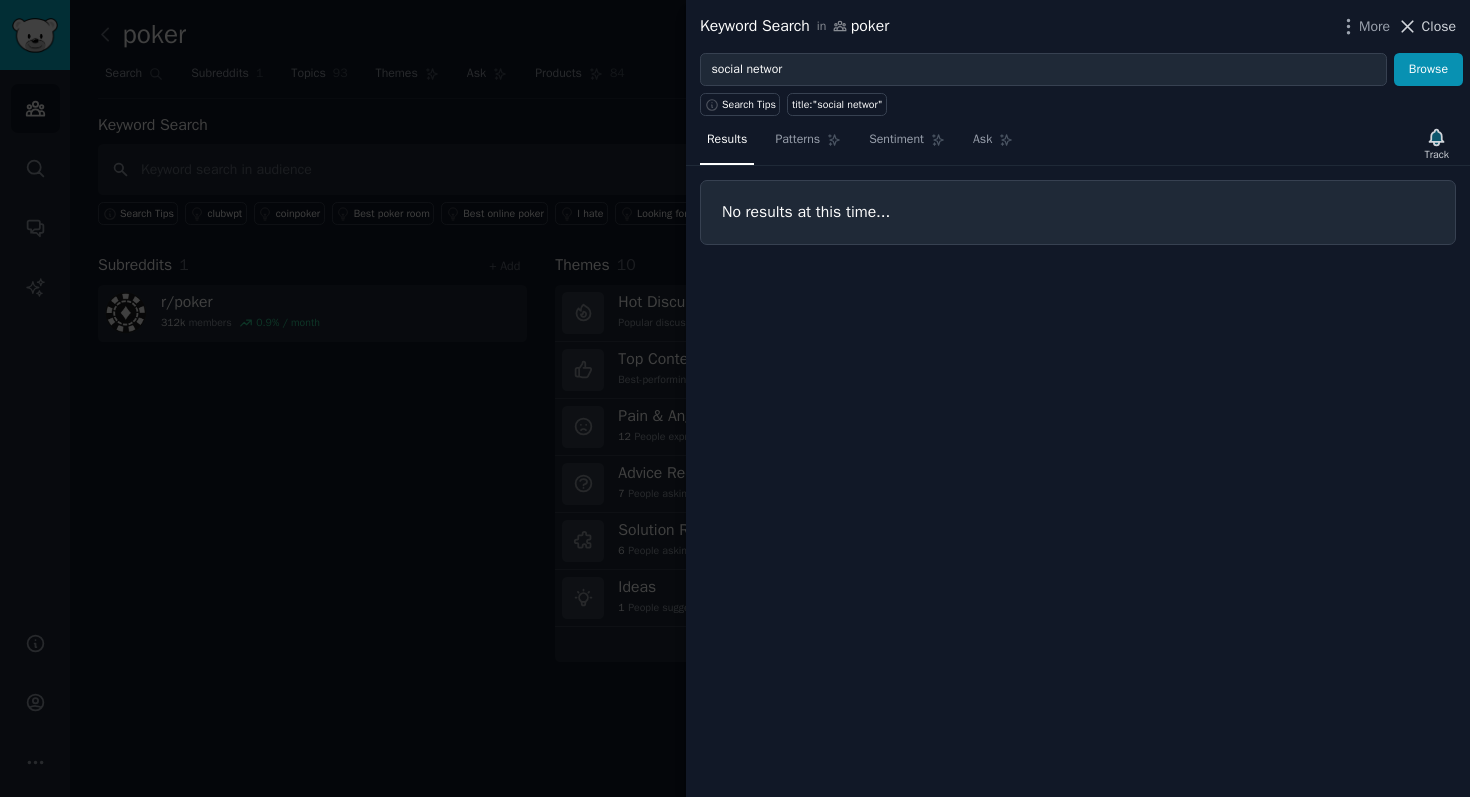 click on "Close" at bounding box center [1439, 26] 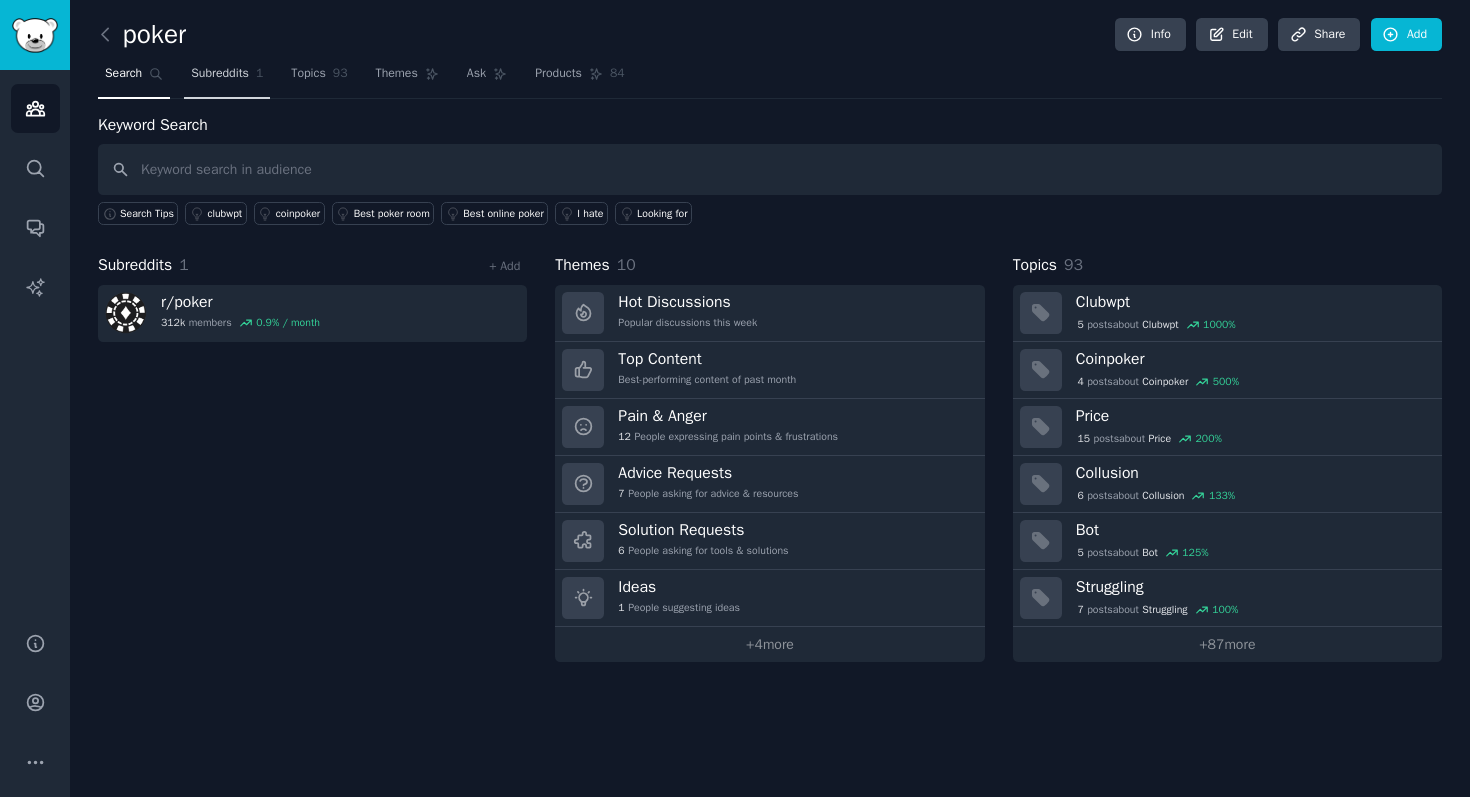 click on "Subreddits 1" at bounding box center (227, 78) 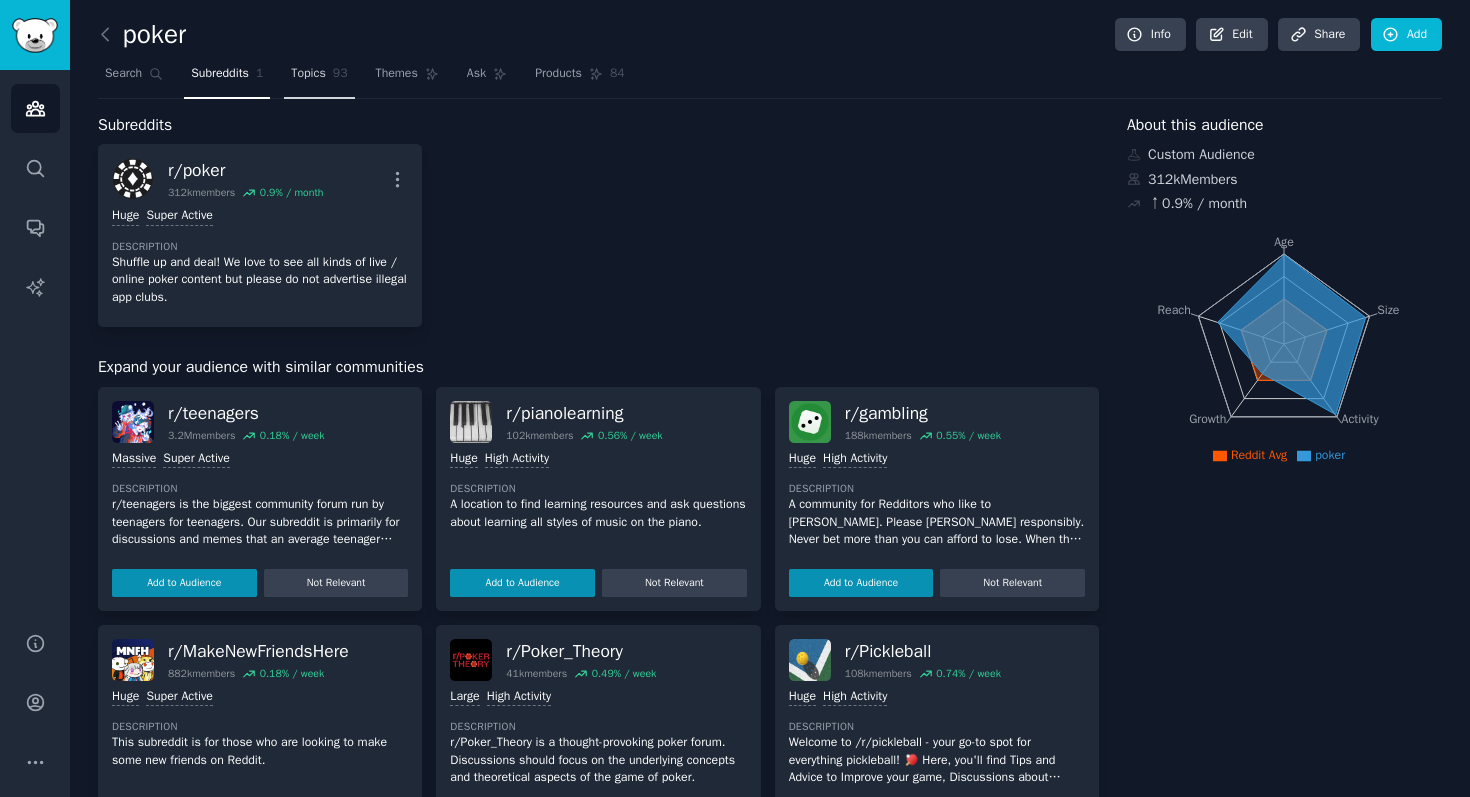 click on "Topics 93" at bounding box center [319, 78] 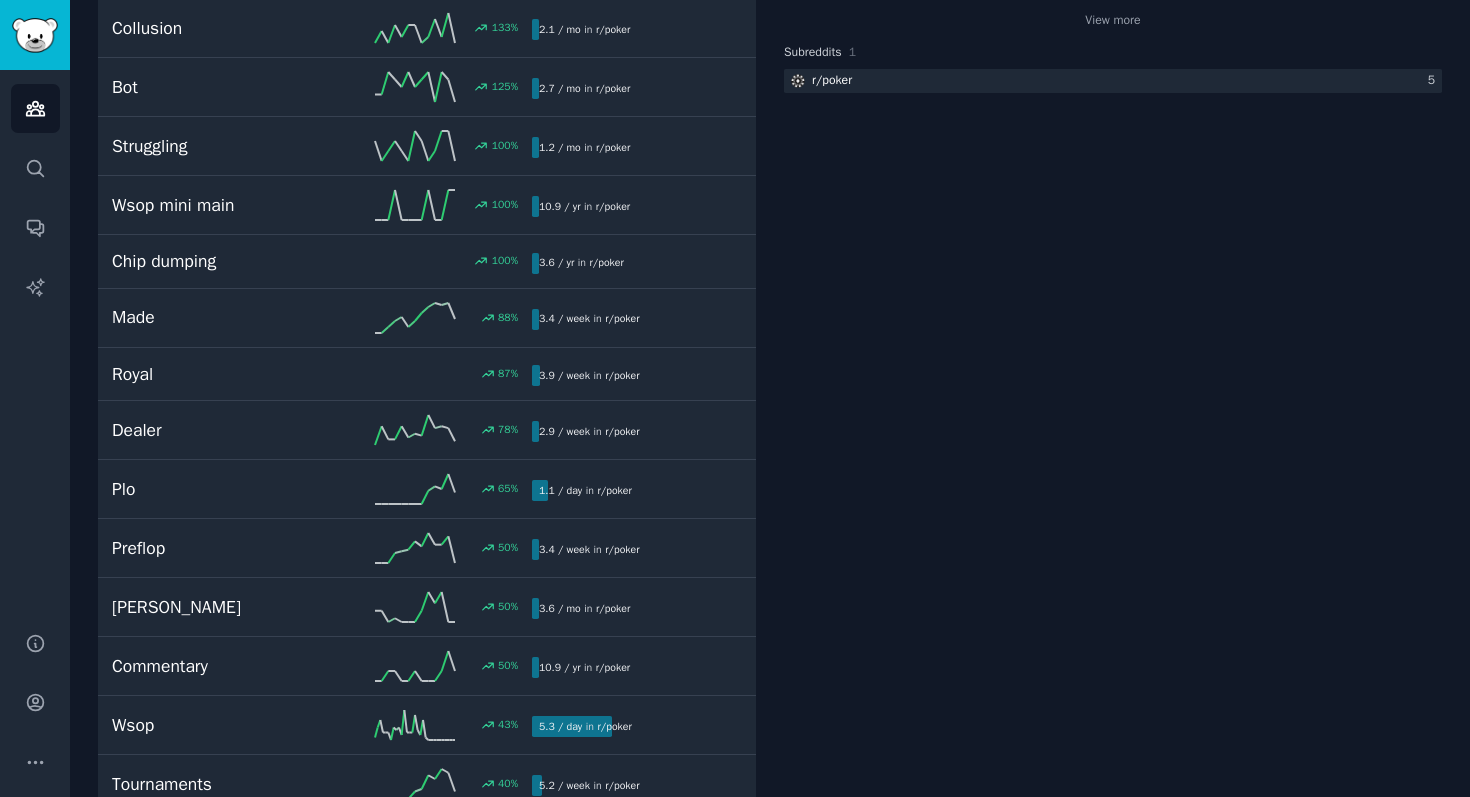 scroll, scrollTop: 0, scrollLeft: 0, axis: both 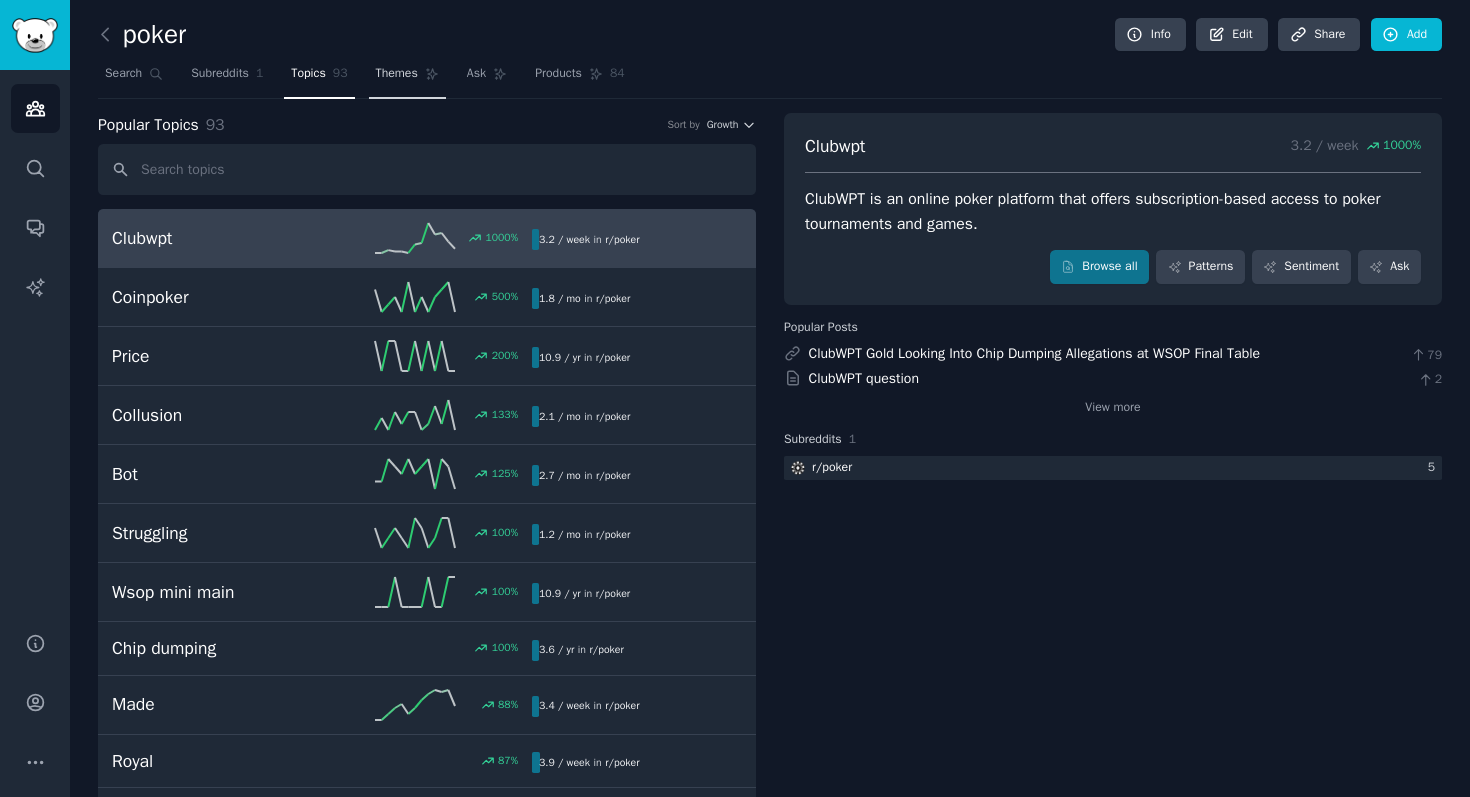 click on "Themes" at bounding box center (407, 78) 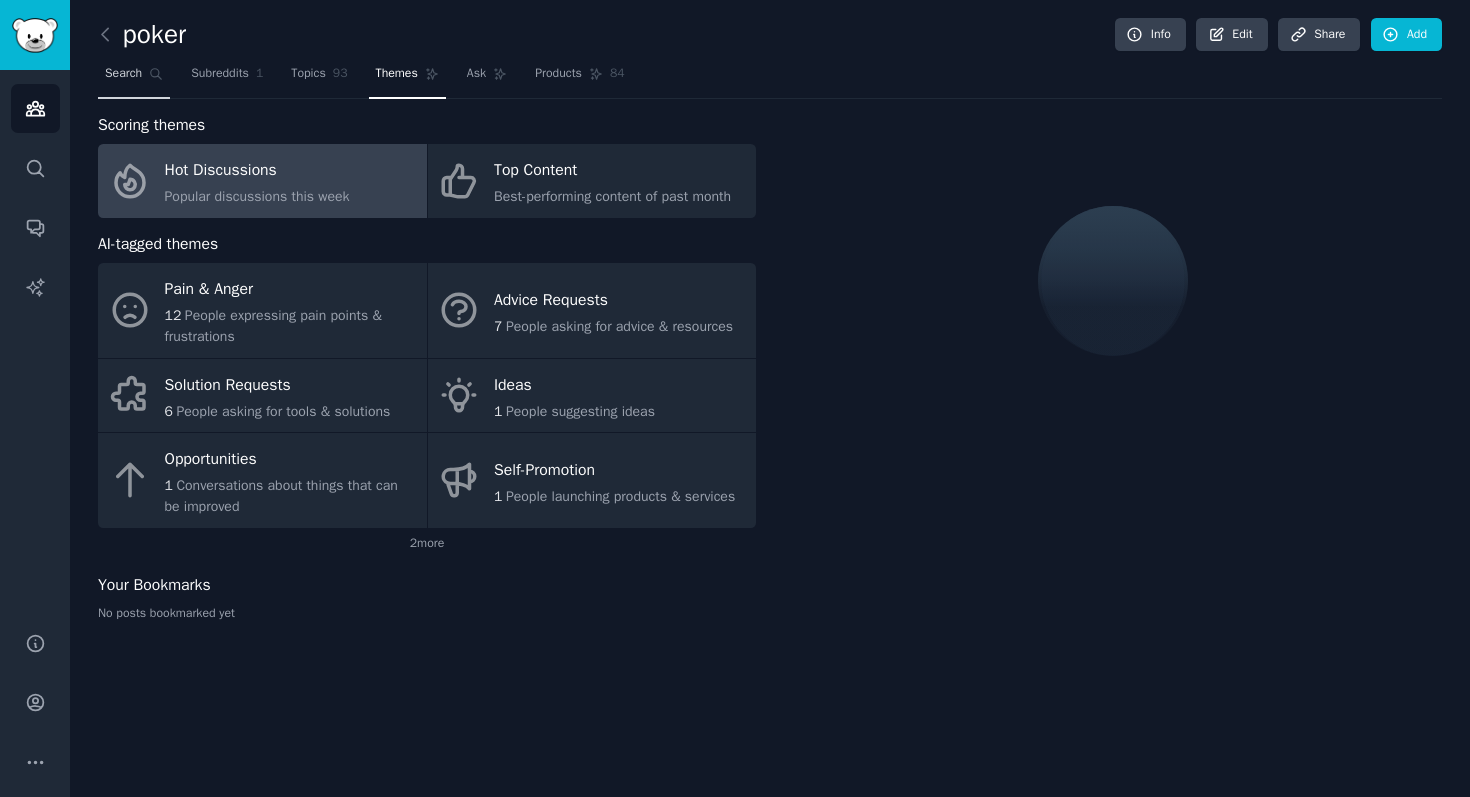 click on "Search" at bounding box center [123, 74] 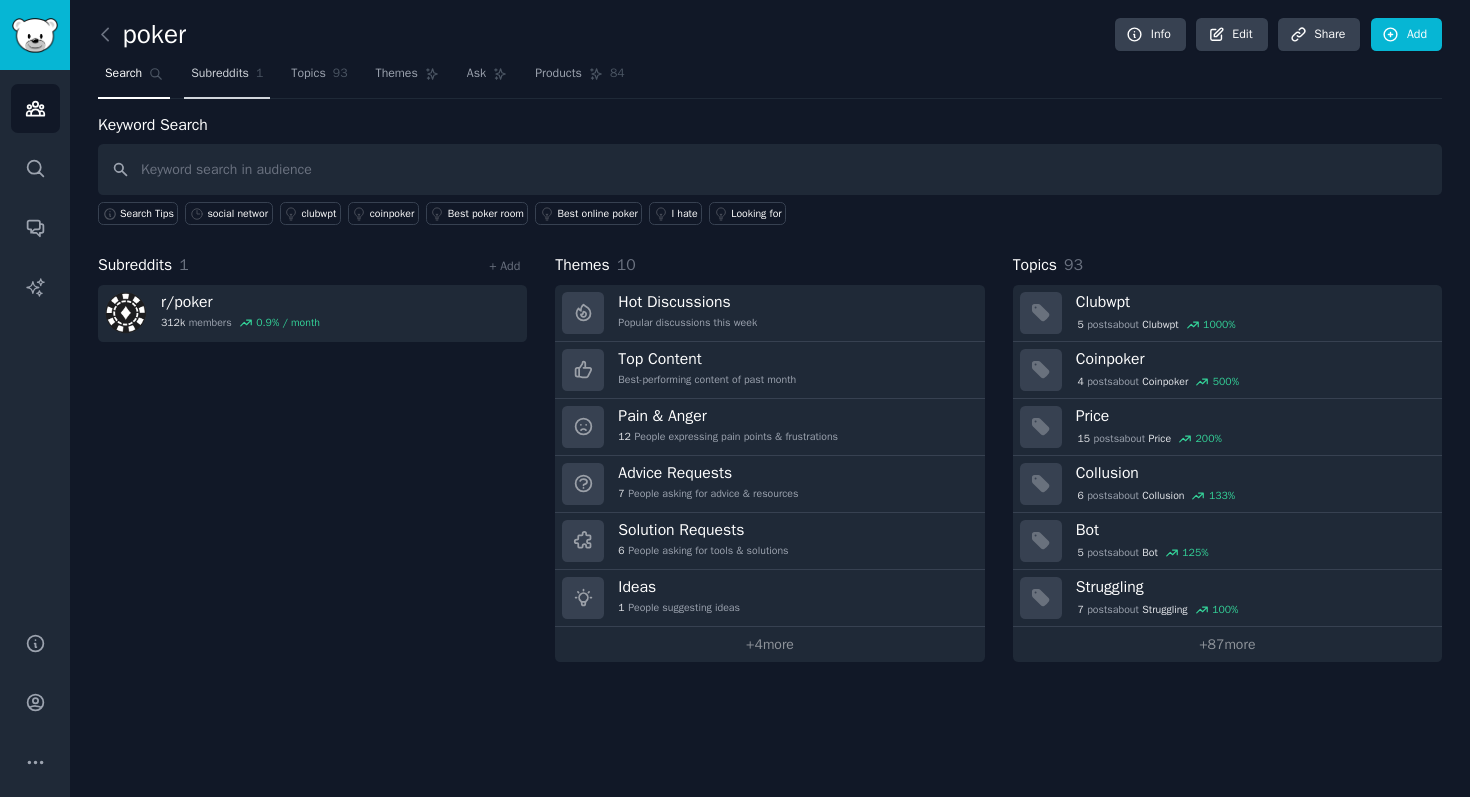 click on "Subreddits 1" at bounding box center [227, 78] 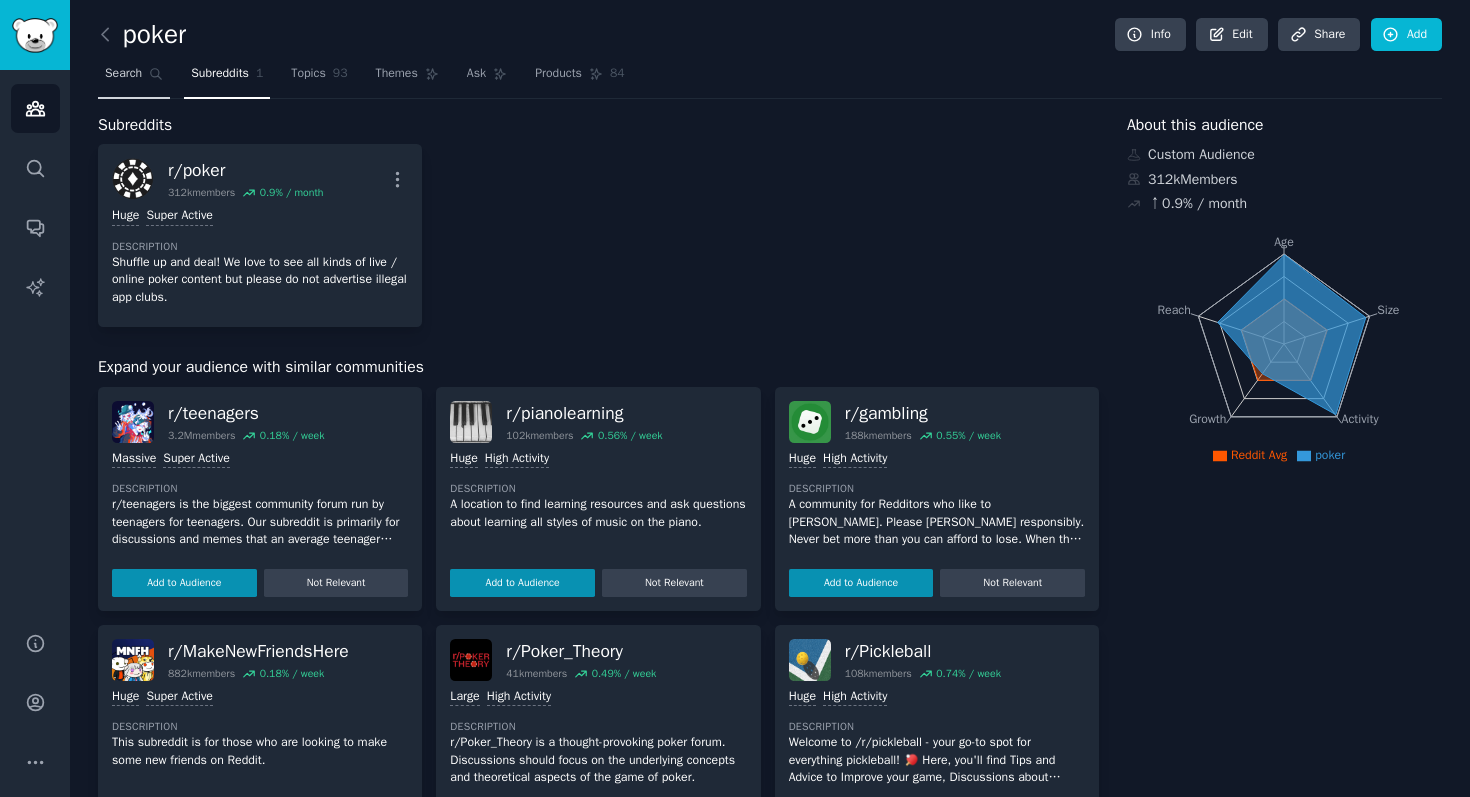click on "Search" at bounding box center (134, 78) 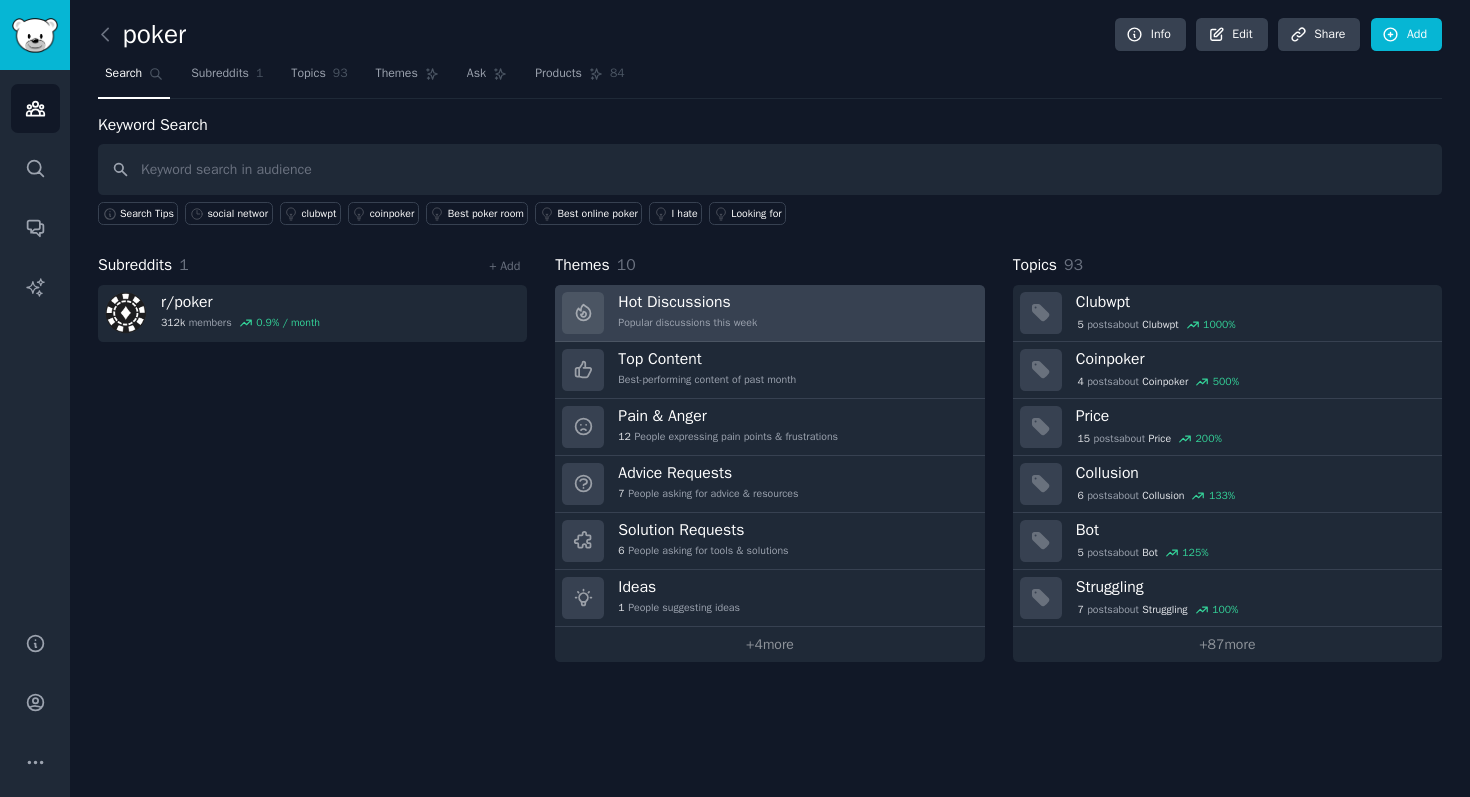 click on "Hot Discussions Popular discussions this week" at bounding box center [769, 313] 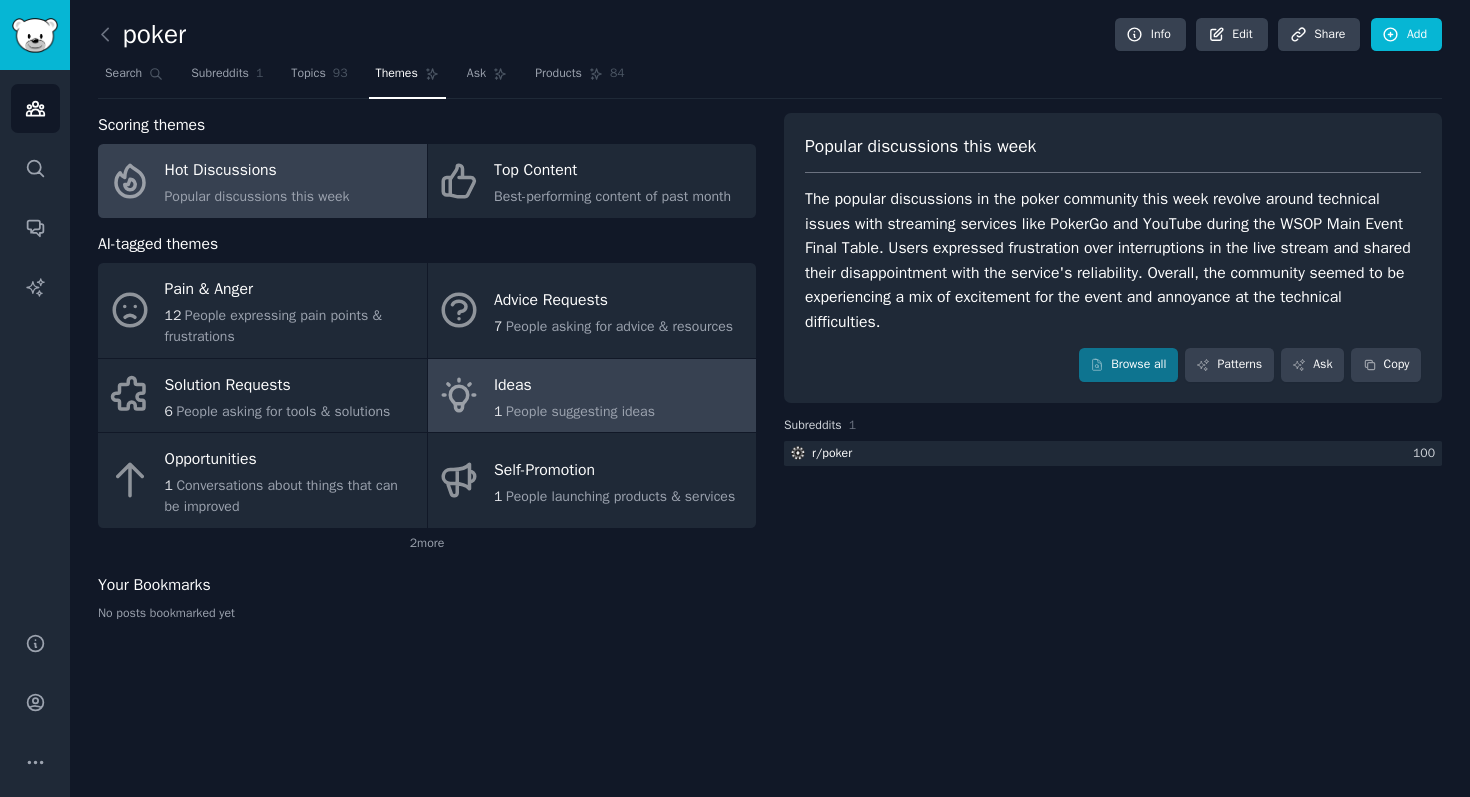 click on "Ideas 1 People suggesting ideas" at bounding box center (592, 396) 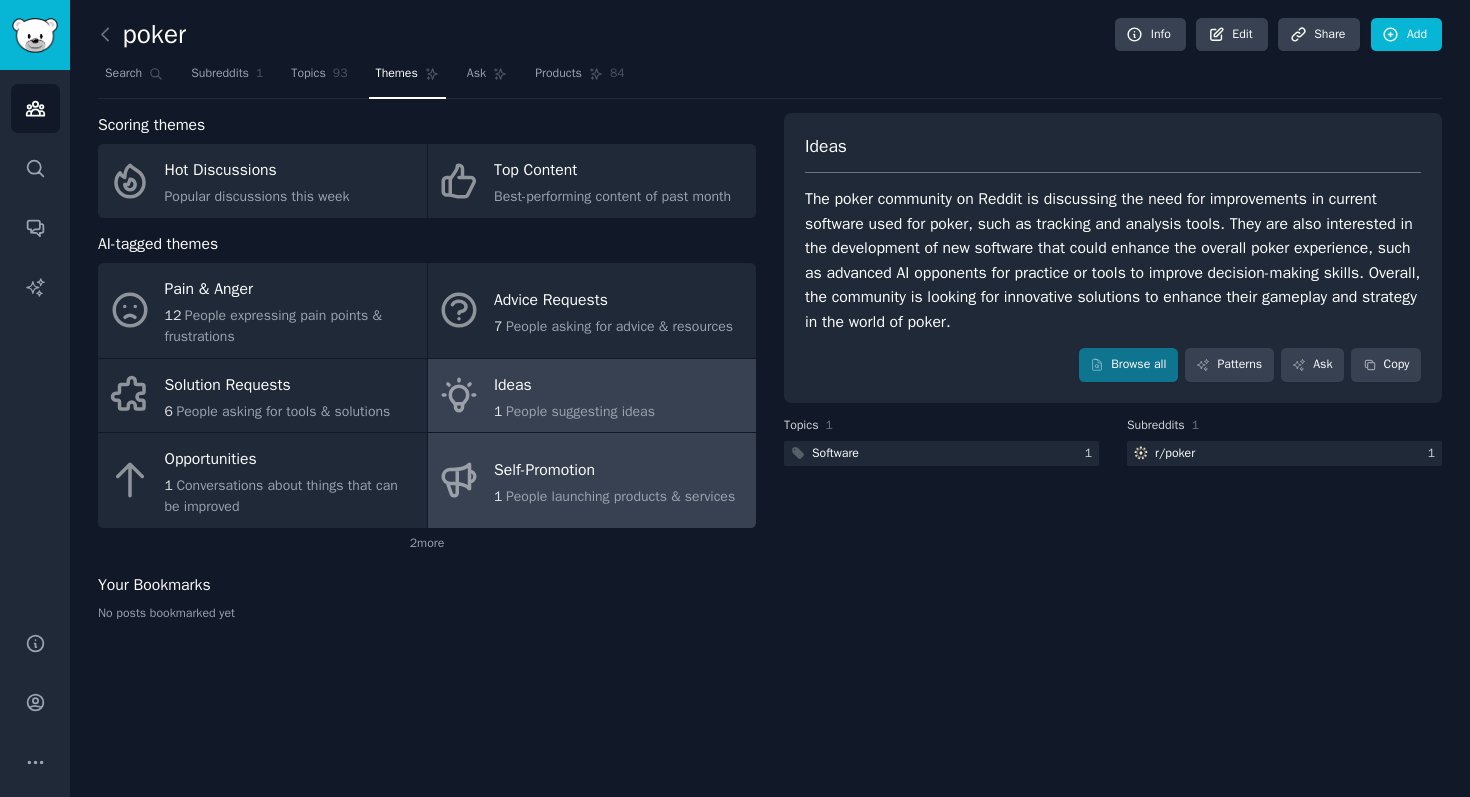 click on "People launching products & services" at bounding box center [620, 496] 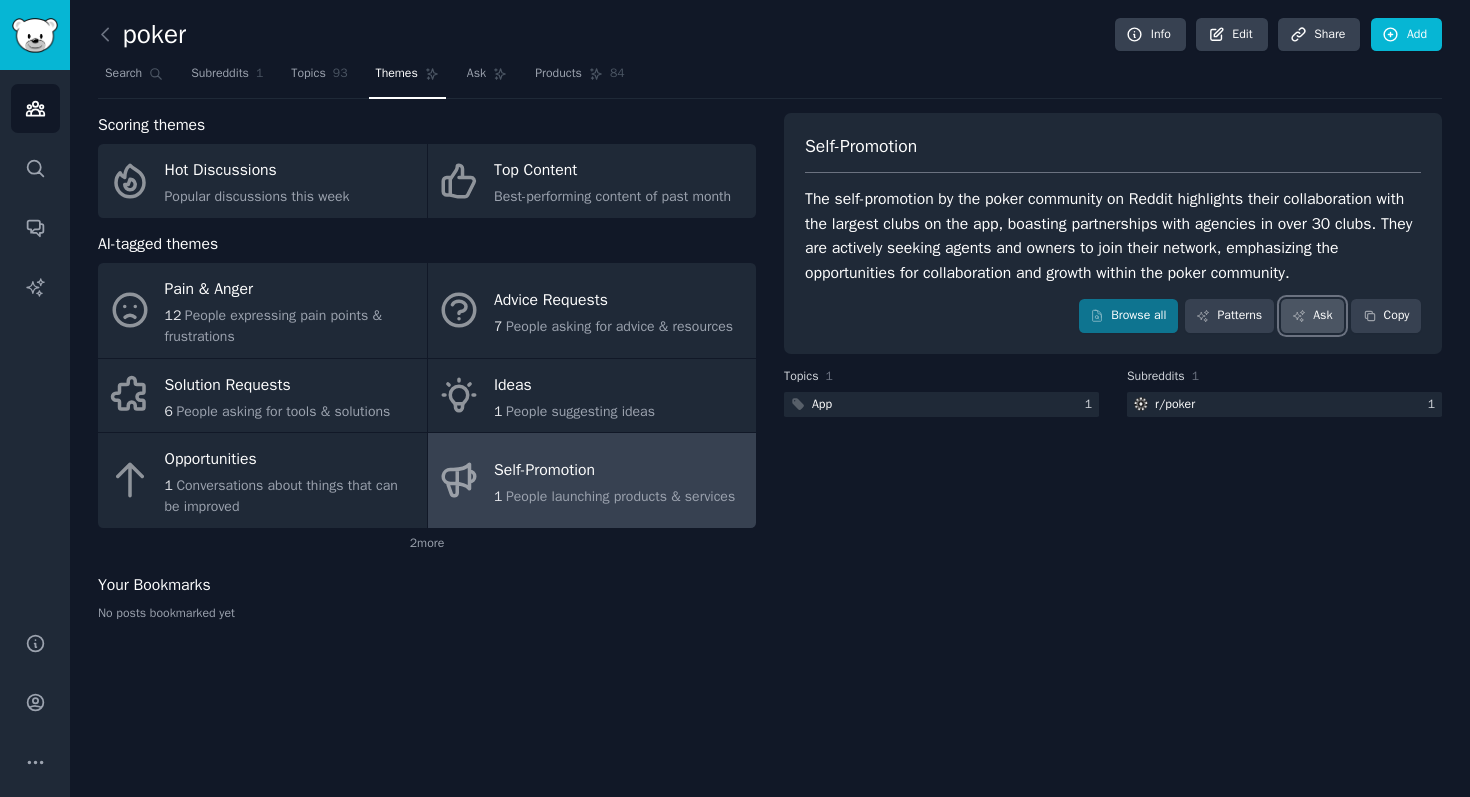click 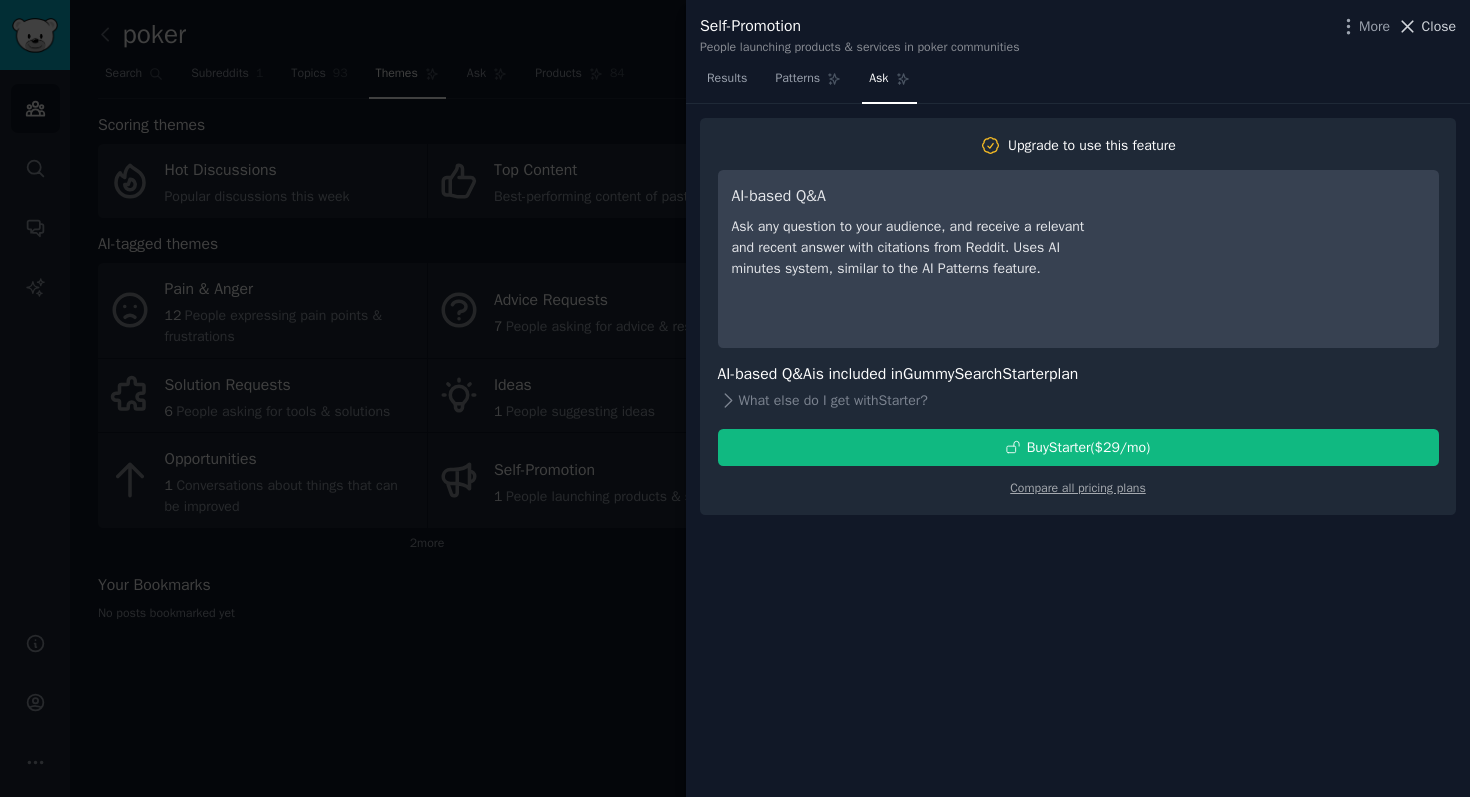 click on "Close" at bounding box center (1439, 26) 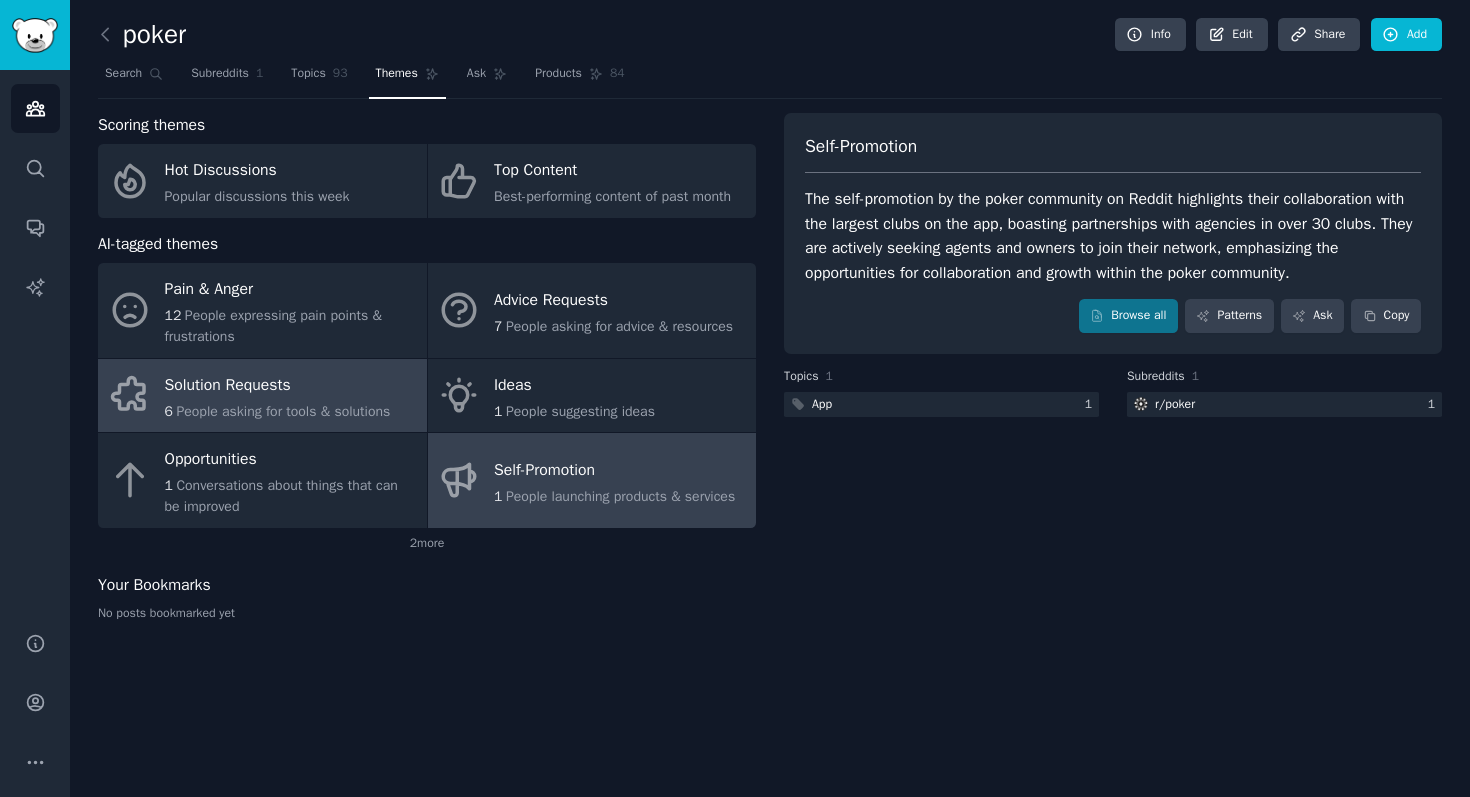 click on "Solution Requests" at bounding box center (278, 385) 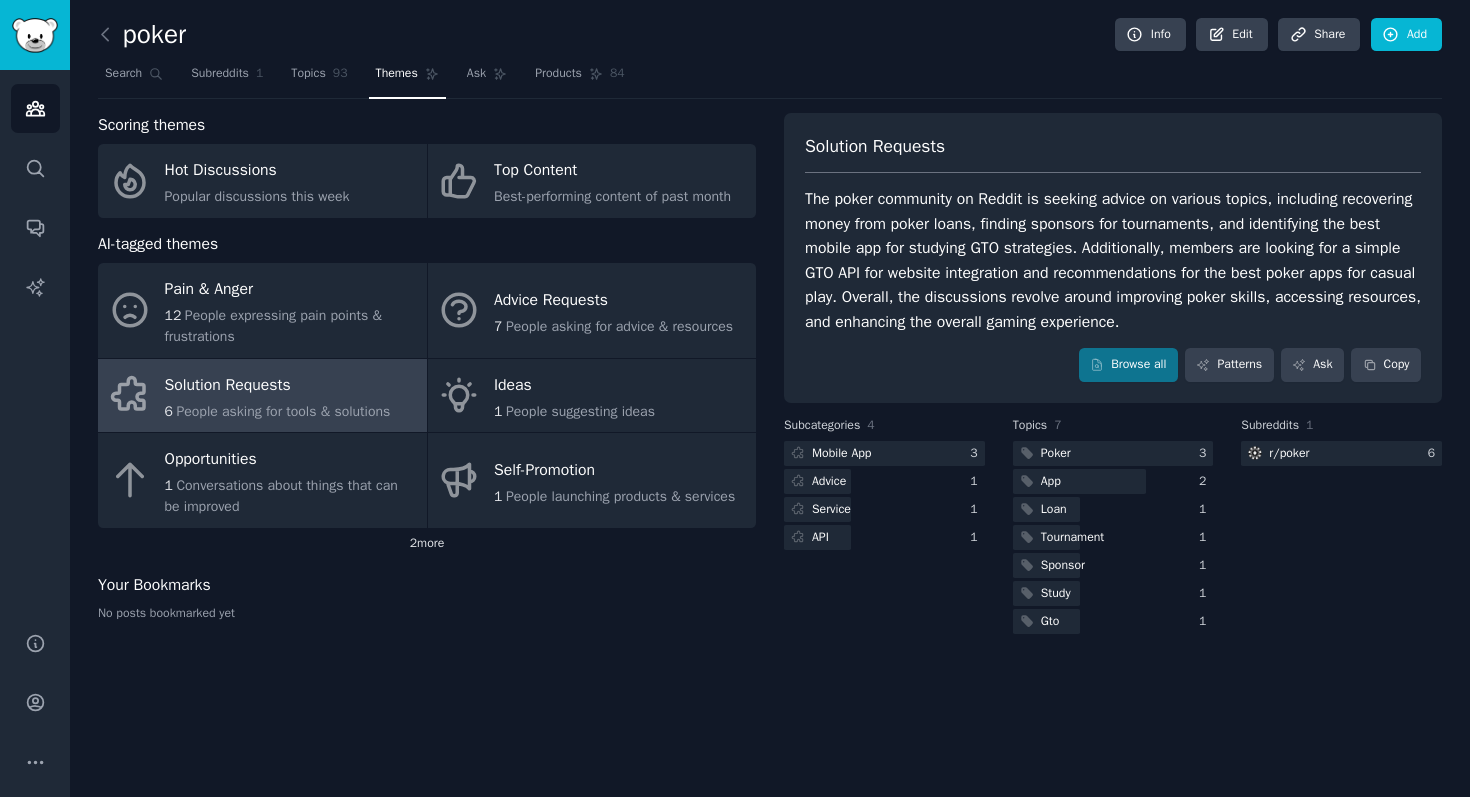 click on "2  more" 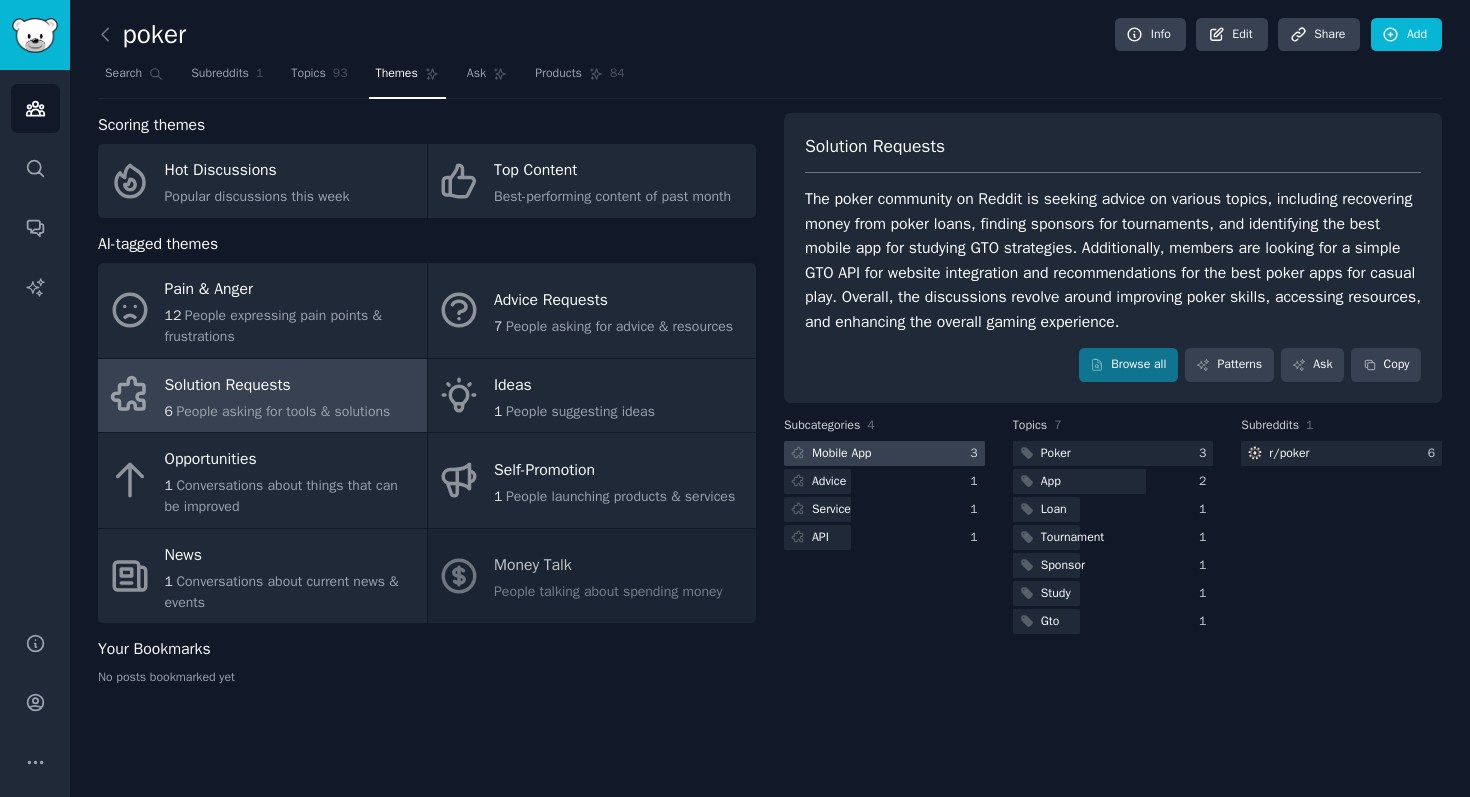 click at bounding box center (884, 453) 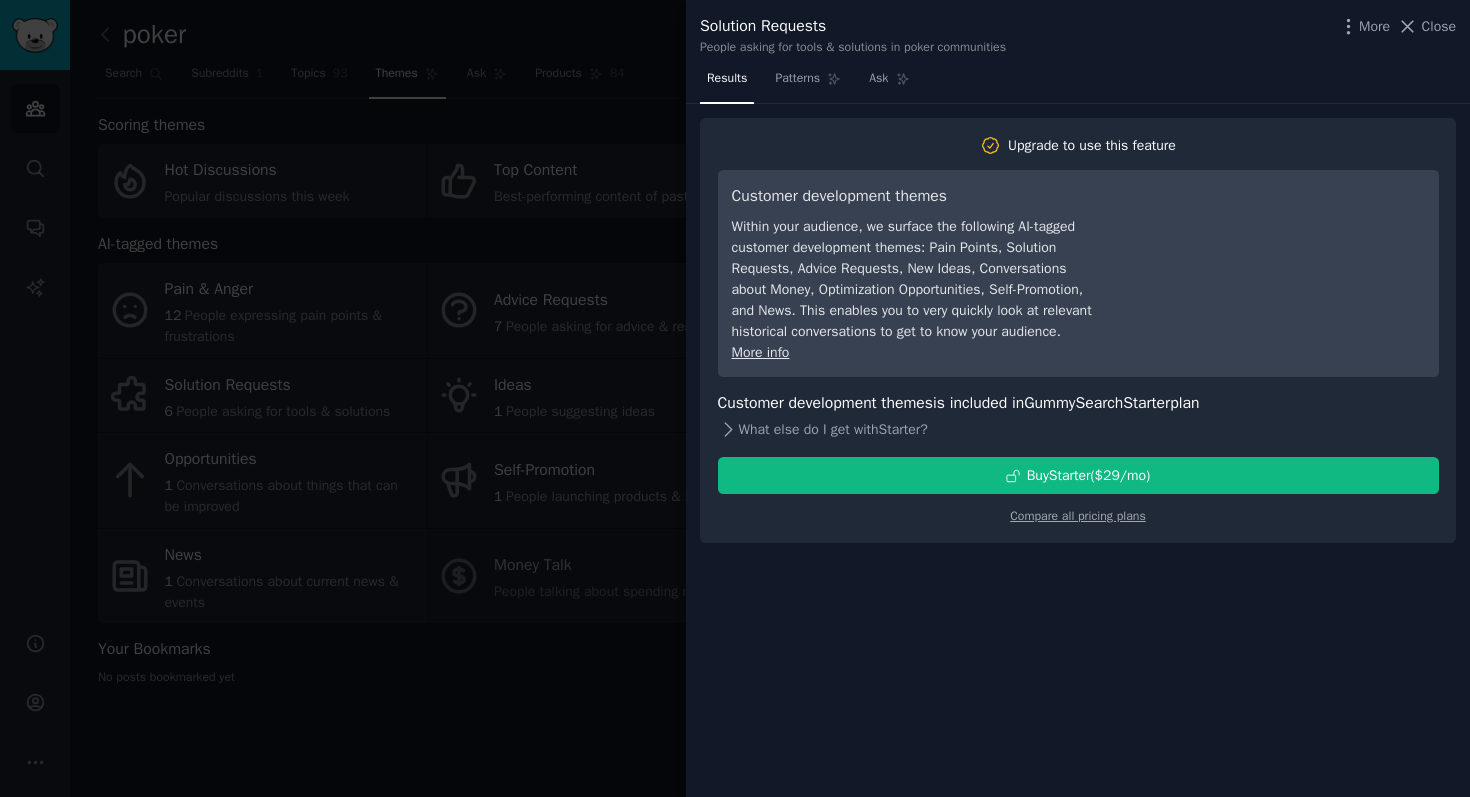 click on "What else do I get with  Starter ?" at bounding box center [1078, 429] 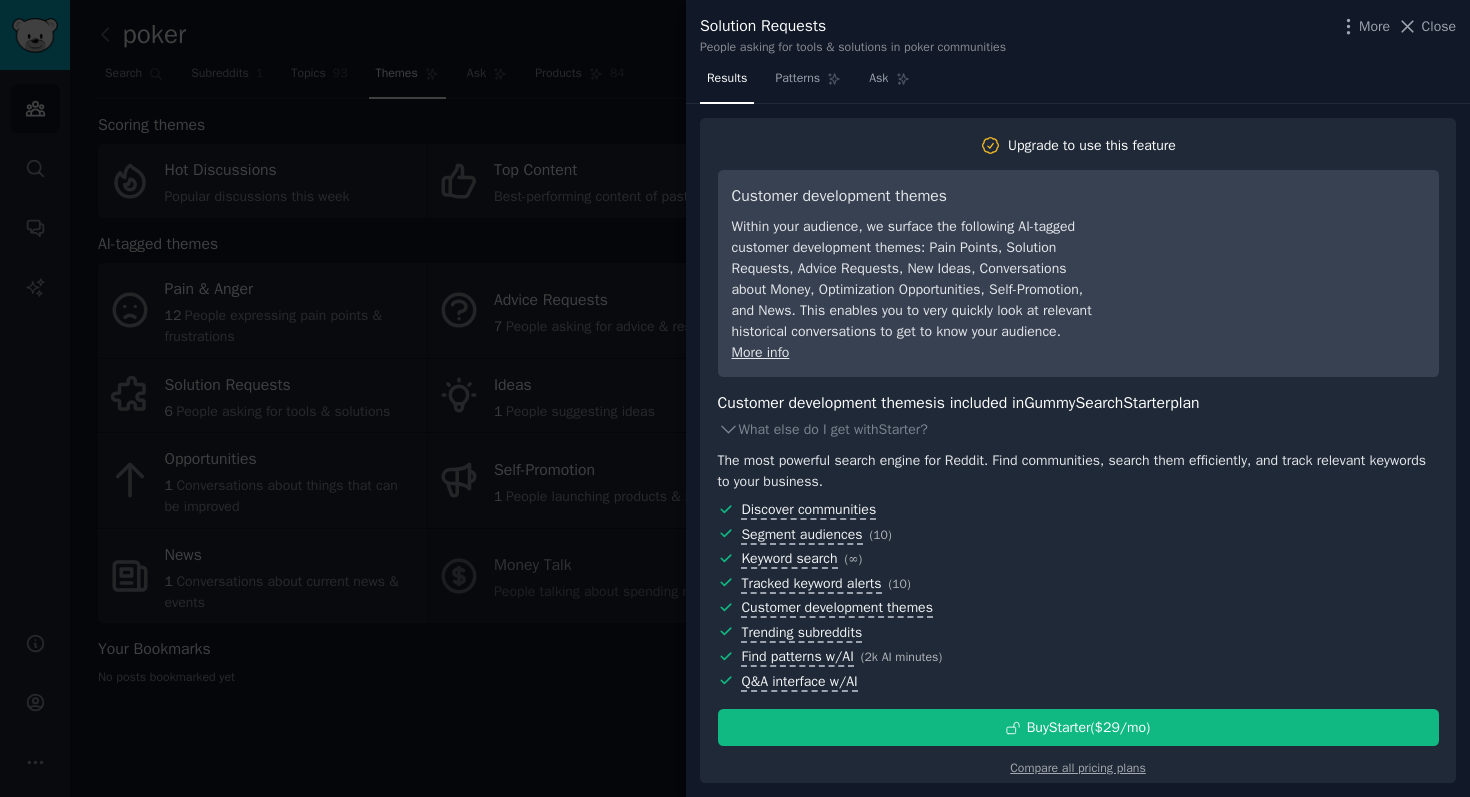 click at bounding box center (735, 398) 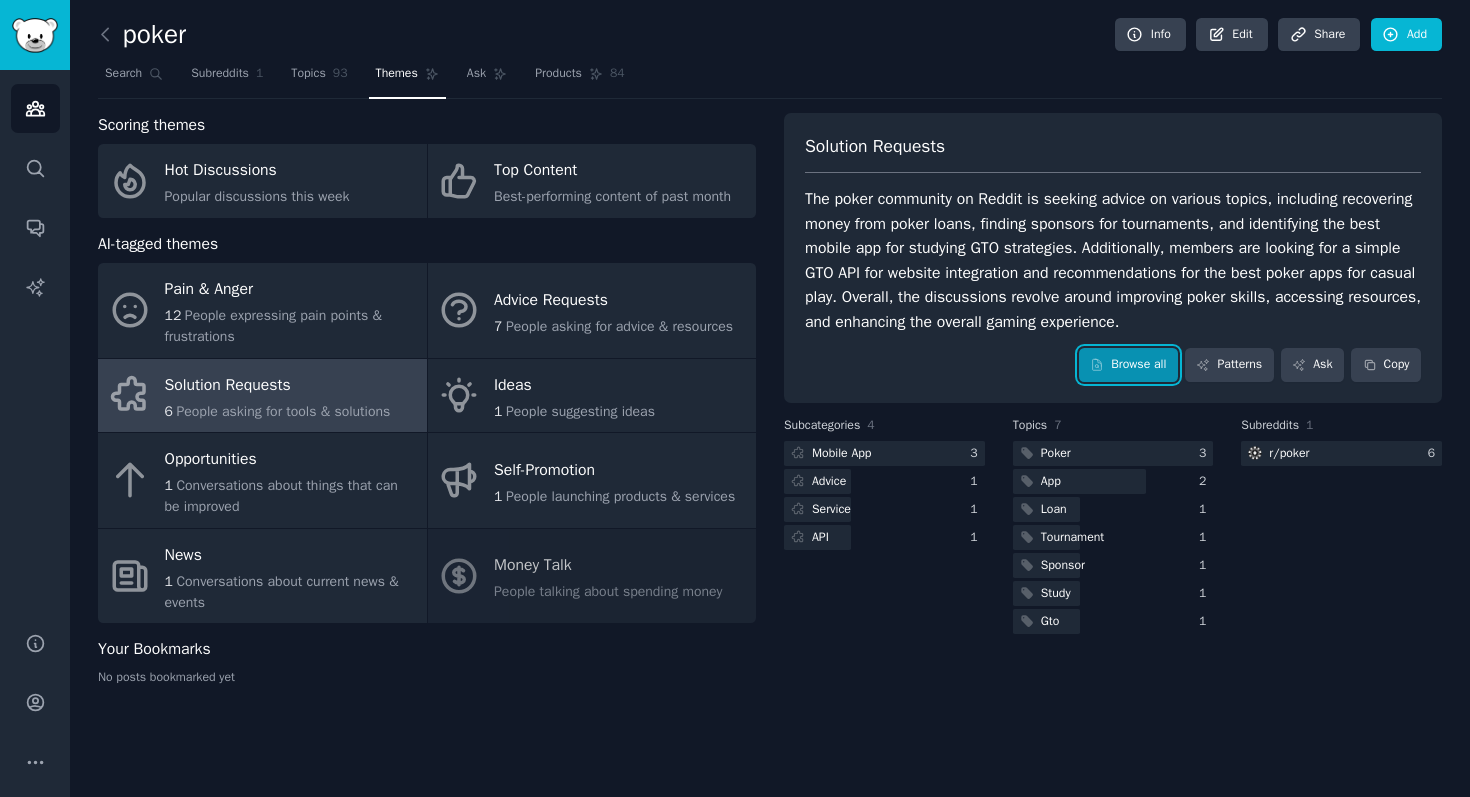 click on "Browse all" at bounding box center (1128, 365) 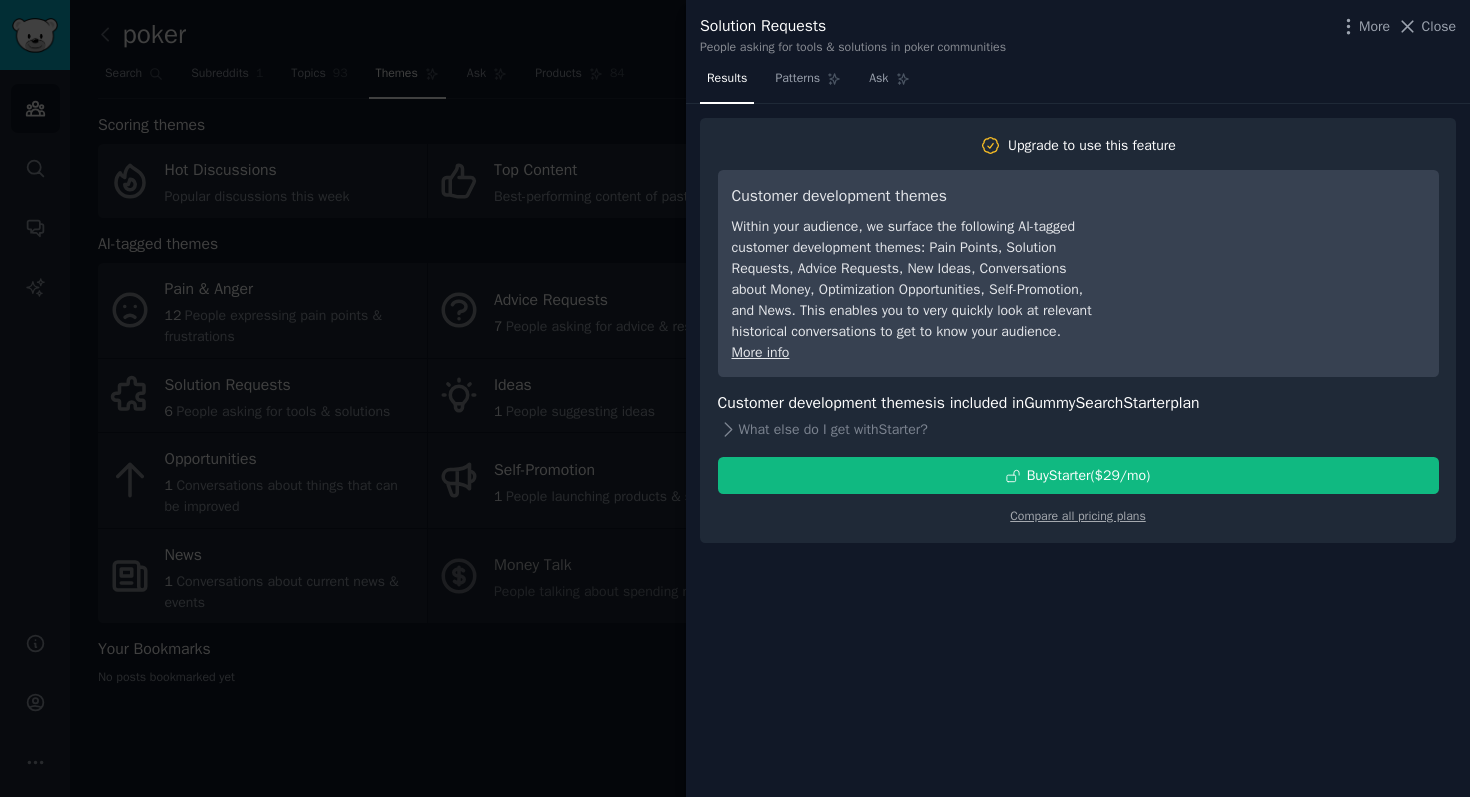 click at bounding box center (735, 398) 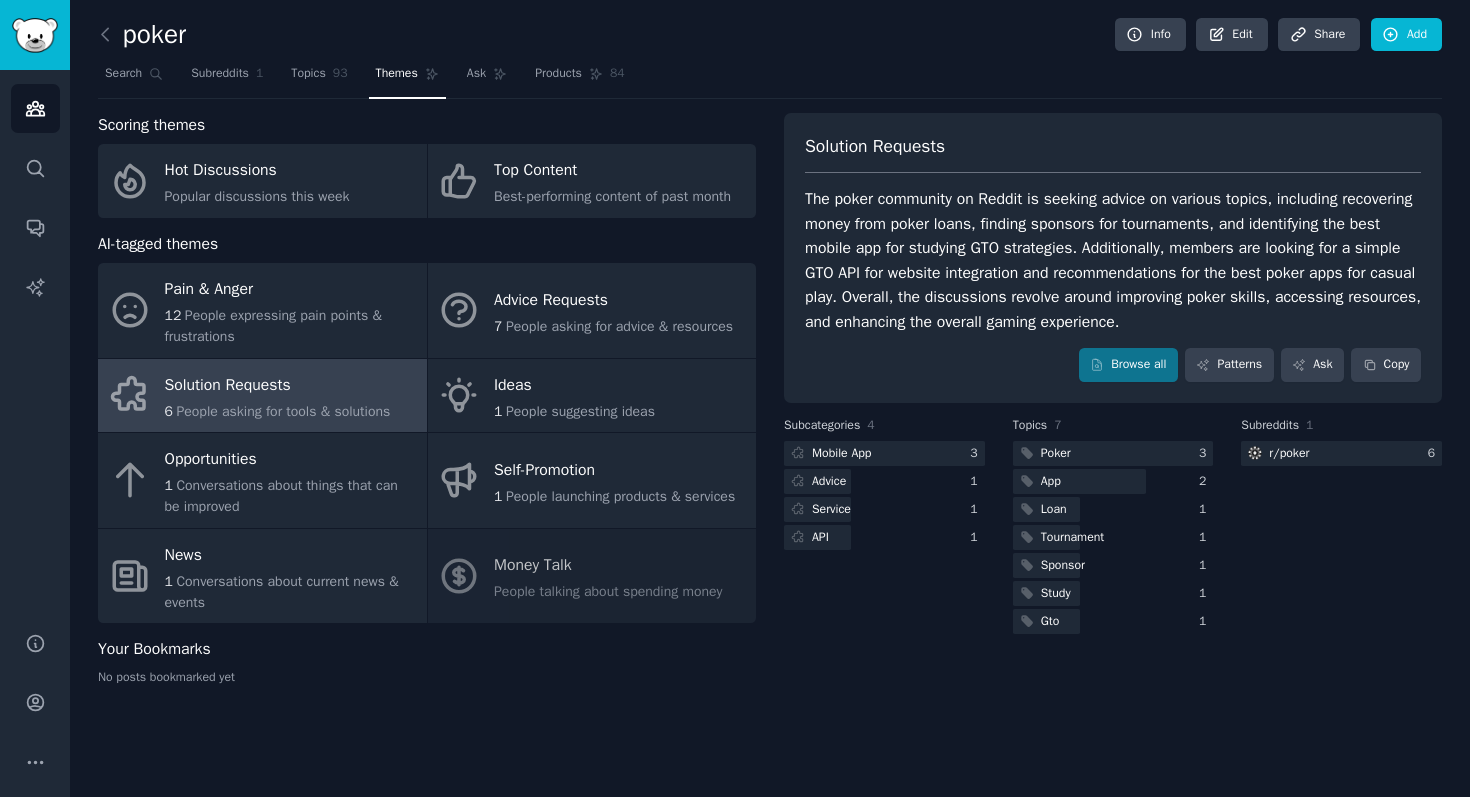 click on "Pain & Anger 12 People expressing pain points & frustrations Advice Requests 7 People asking for advice & resources Solution Requests 6 People asking for tools & solutions Ideas 1 People suggesting ideas Opportunities 1 Conversations about things that can be improved Self-Promotion 1 People launching products & services News 1 Conversations about current news & events Money Talk People talking about spending money" 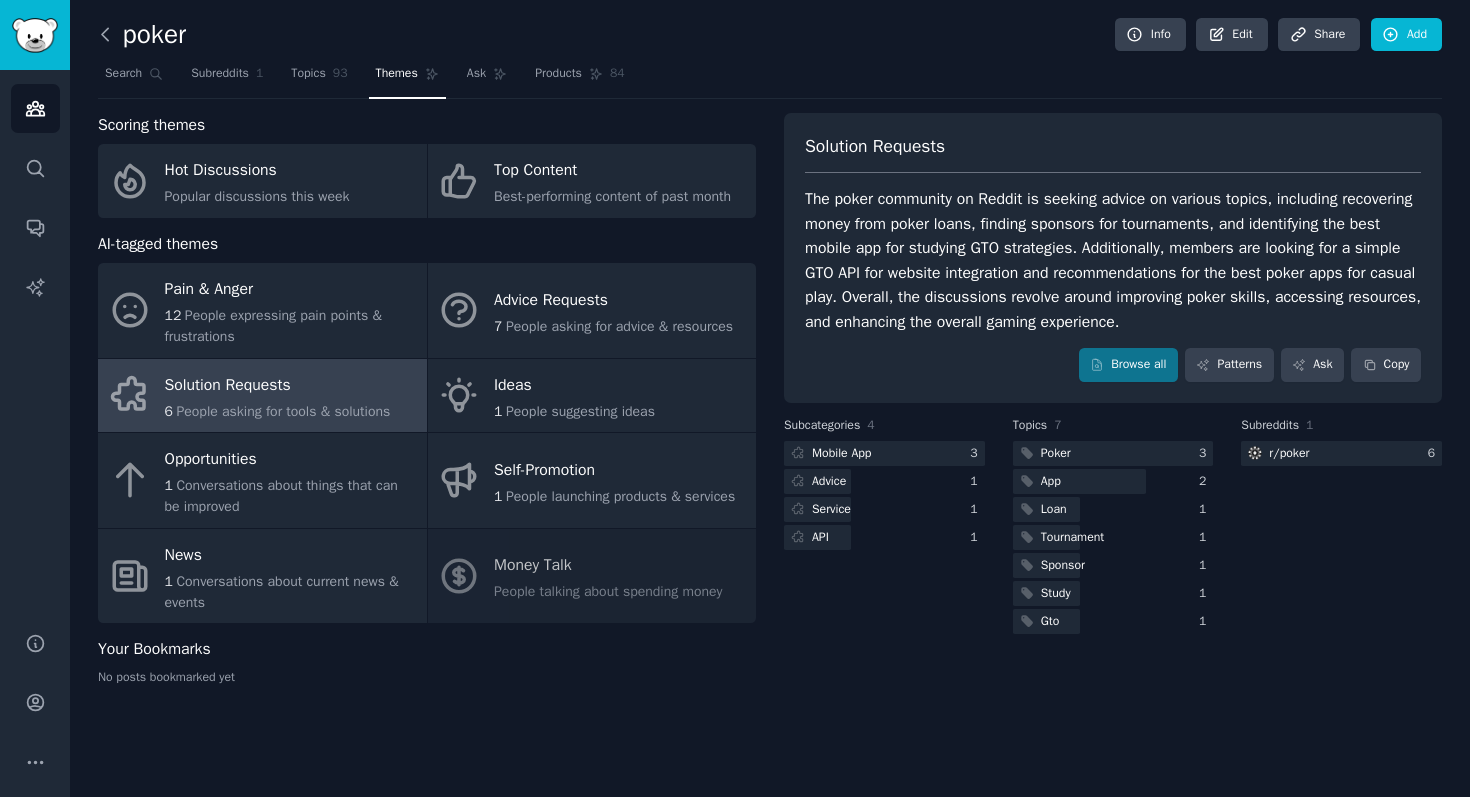 click 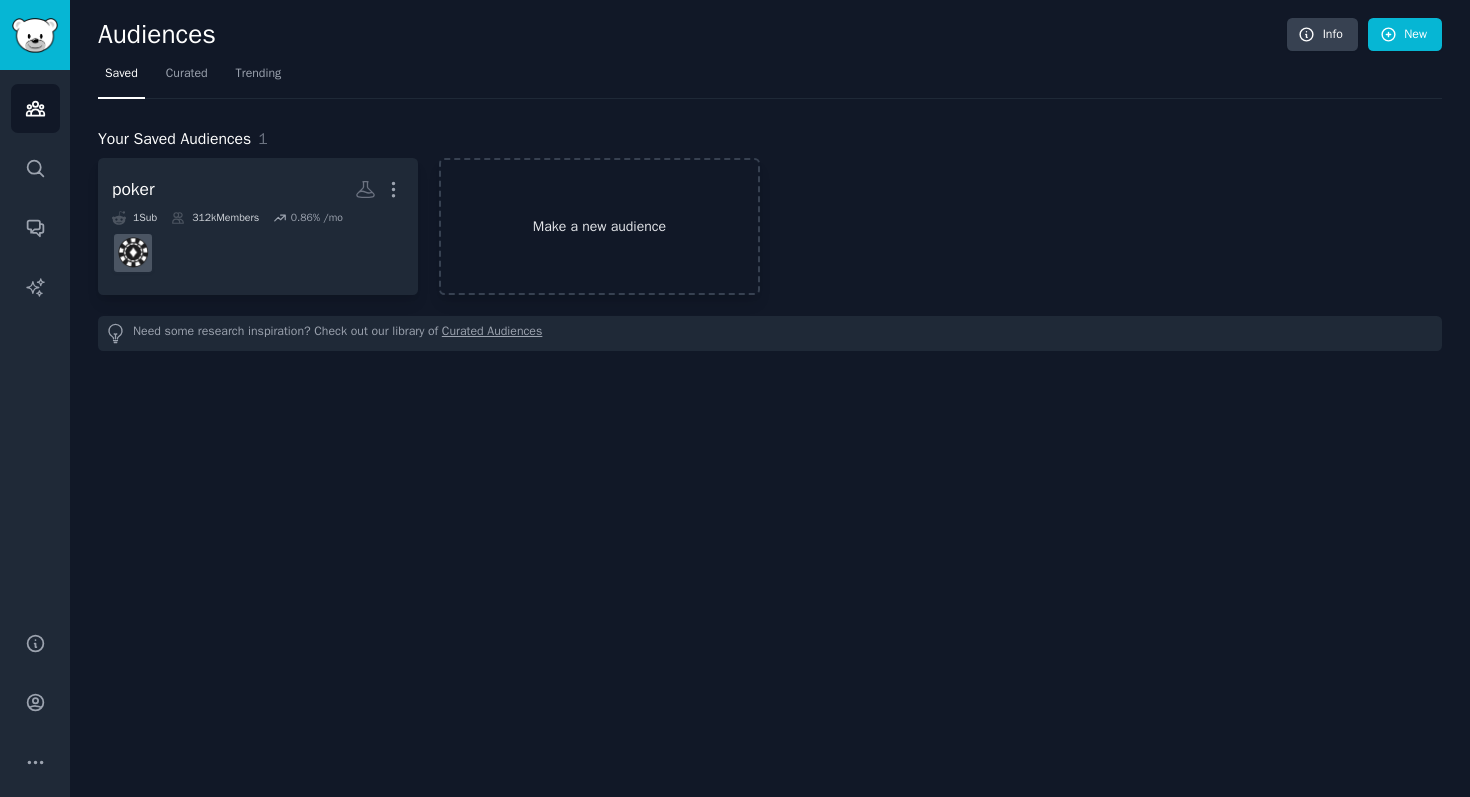 click on "Make a new audience" at bounding box center [599, 226] 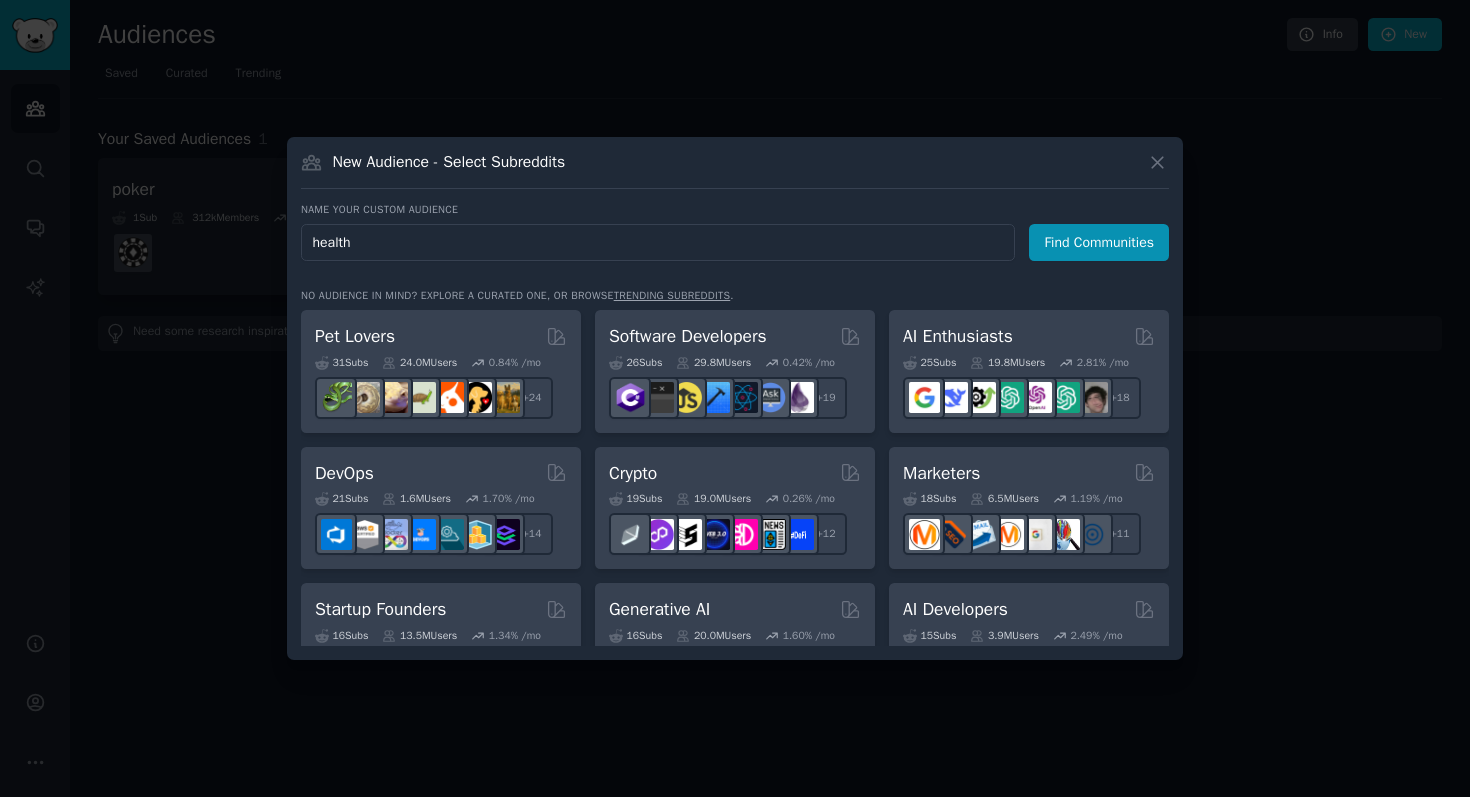 type on "healthy" 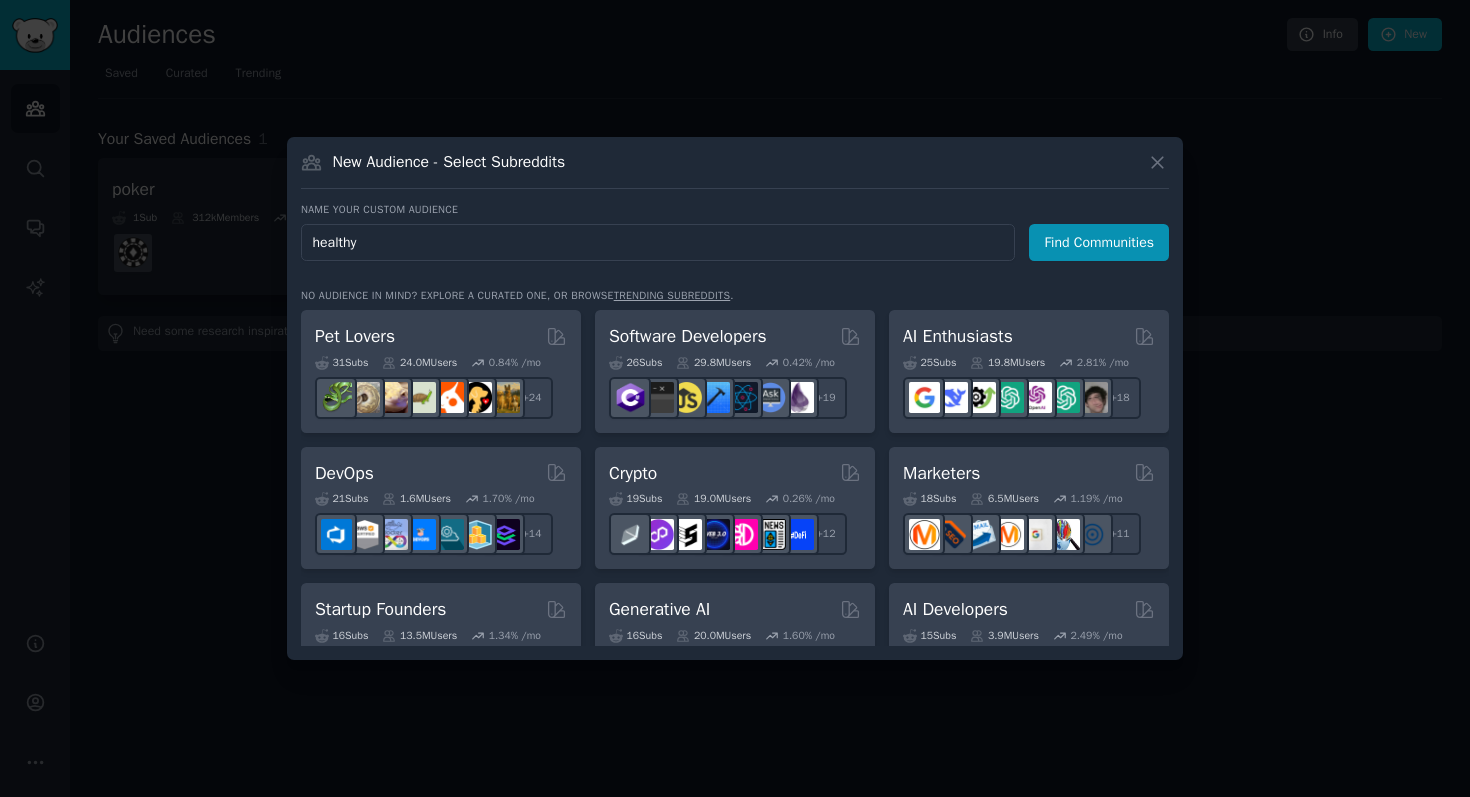 click on "Find Communities" at bounding box center (1099, 242) 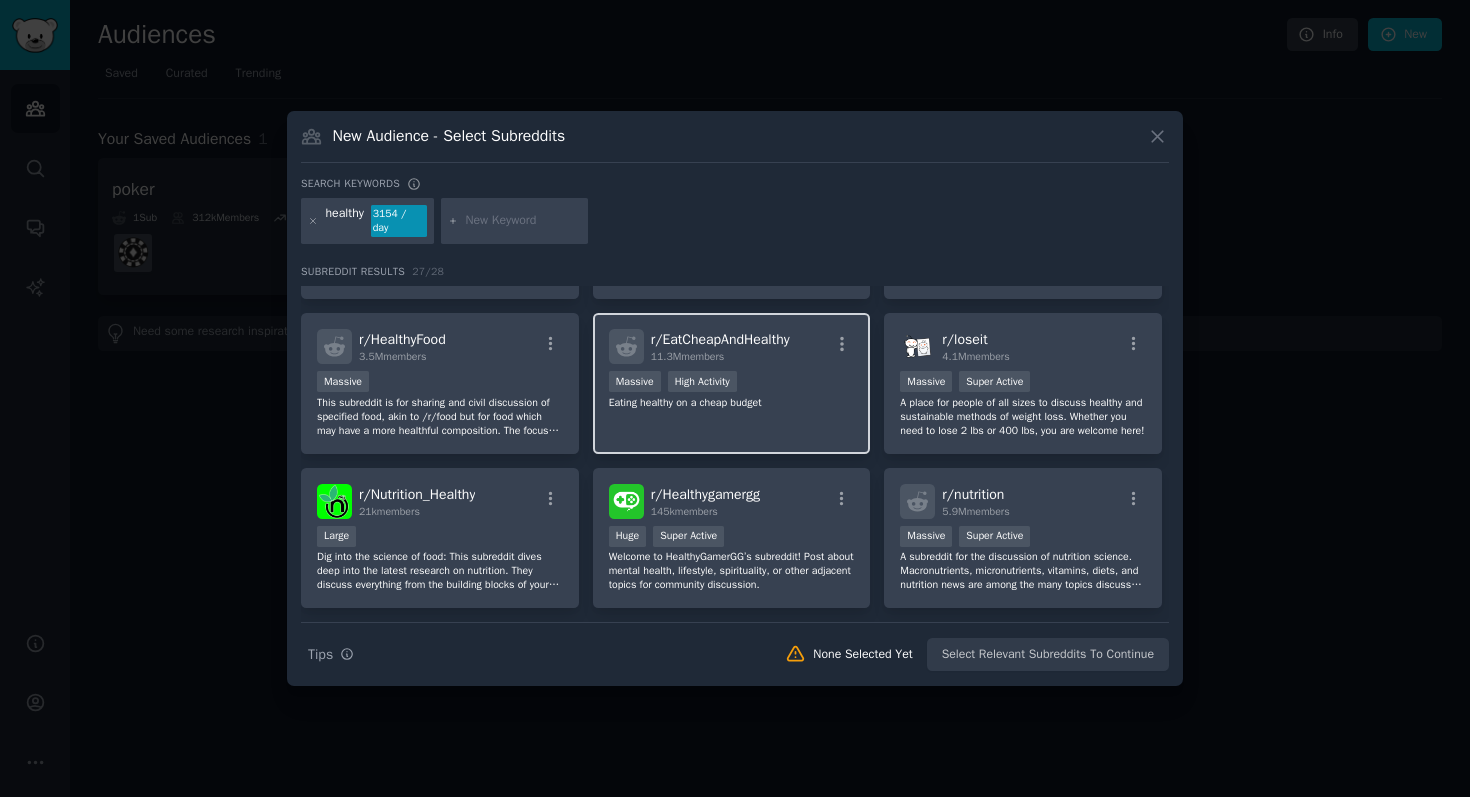 scroll, scrollTop: 122, scrollLeft: 0, axis: vertical 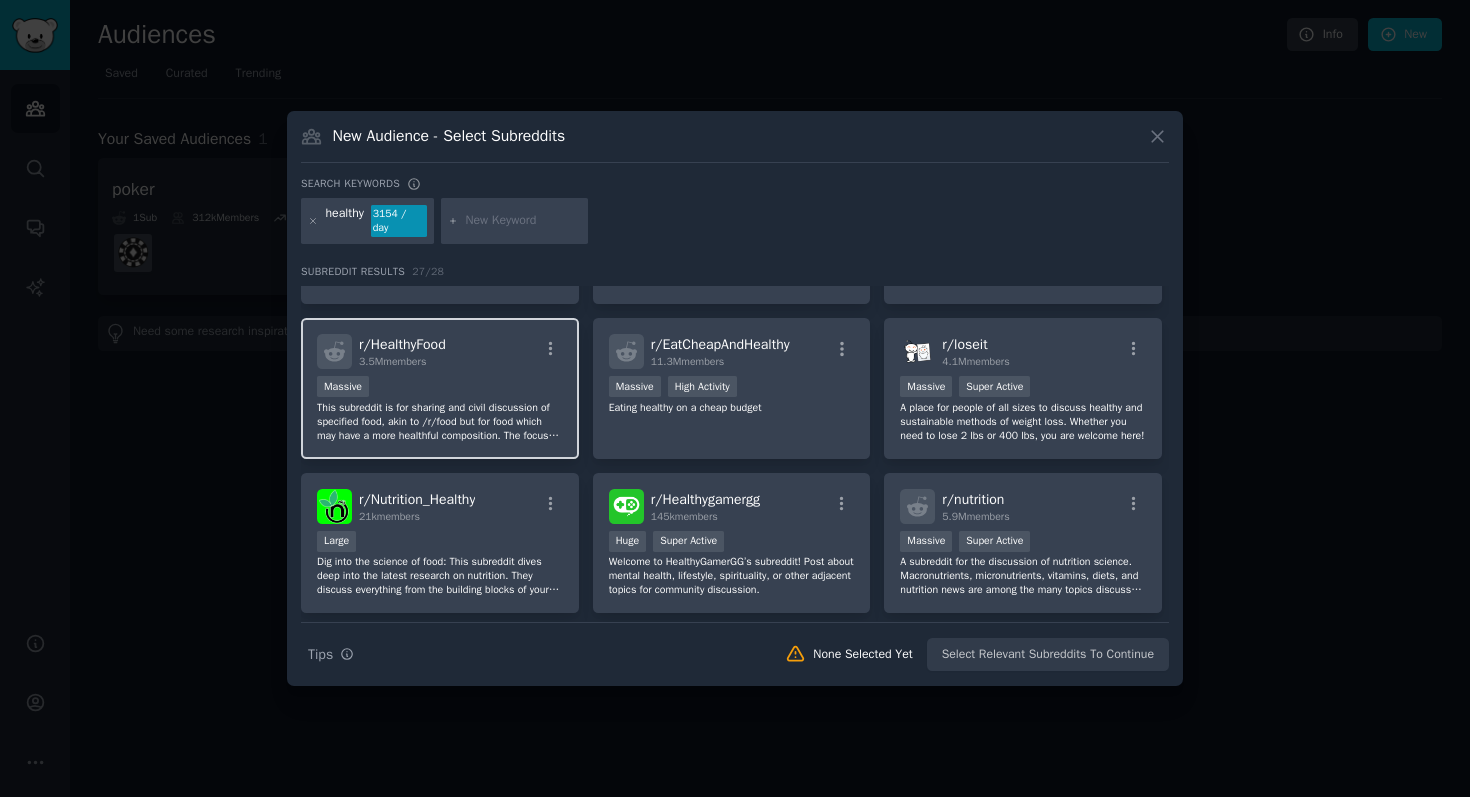 click on "Massive" at bounding box center (440, 388) 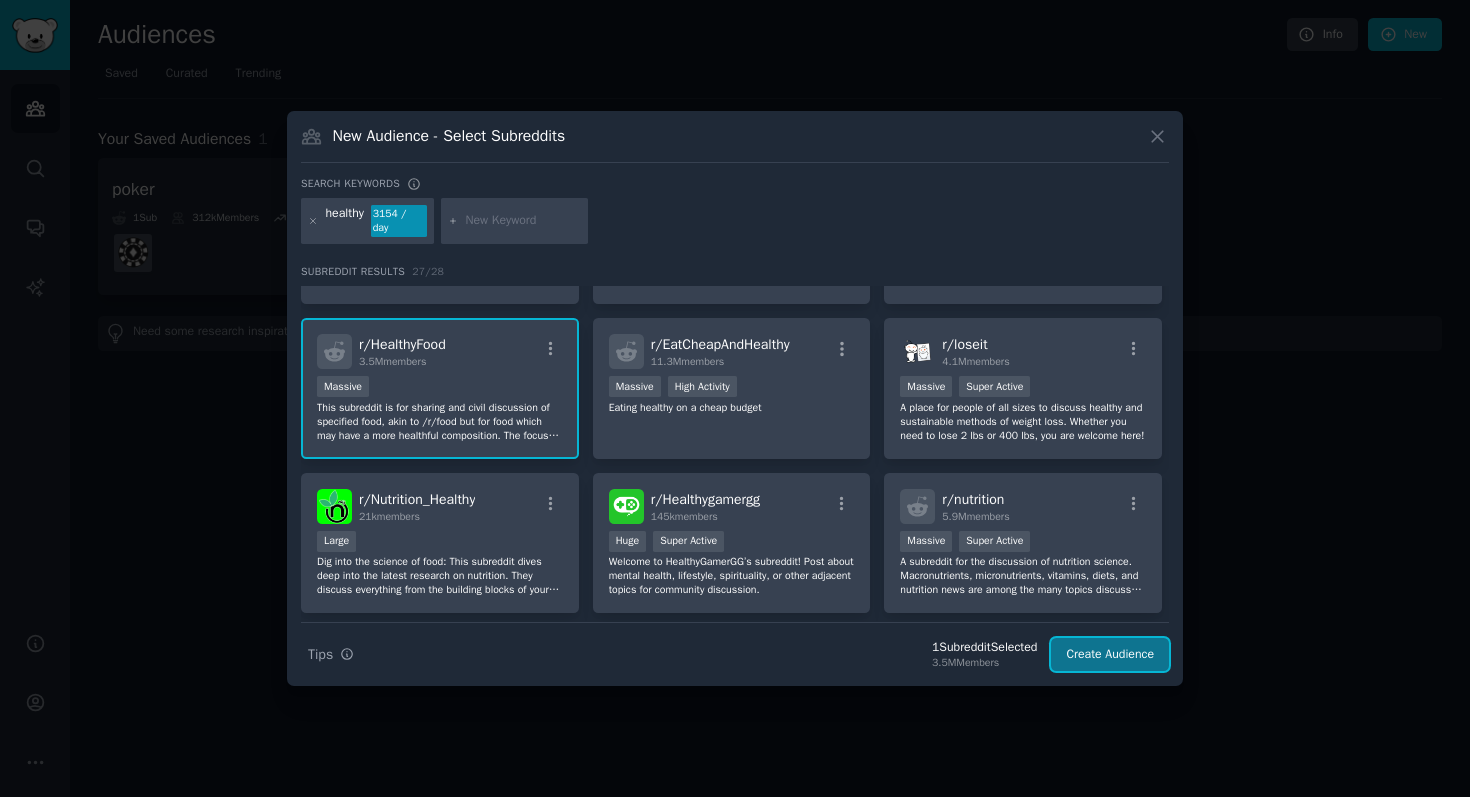 click on "Create Audience" at bounding box center (1110, 655) 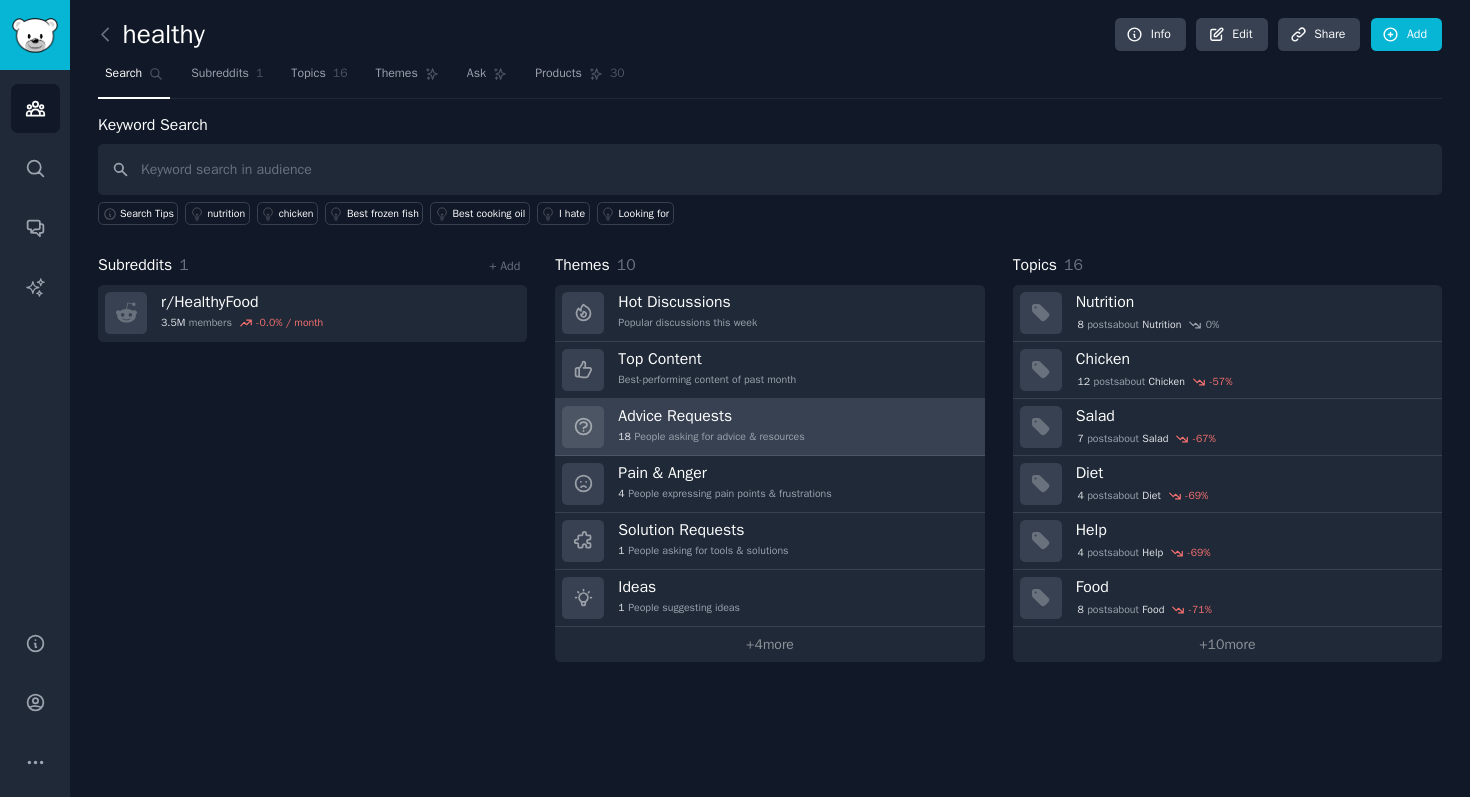 click on "18 People asking for advice & resources" at bounding box center [711, 437] 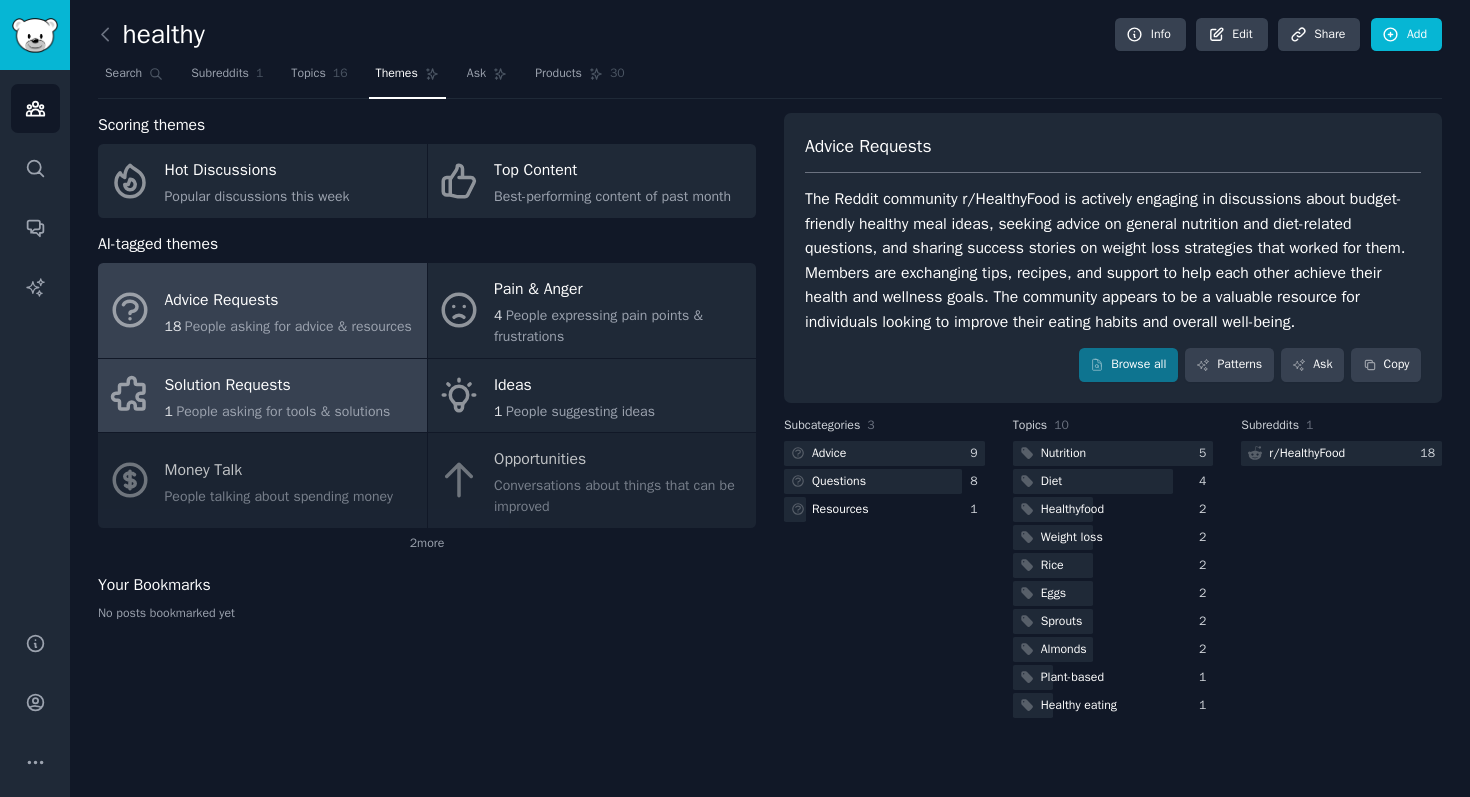 click on "Solution Requests" at bounding box center [278, 385] 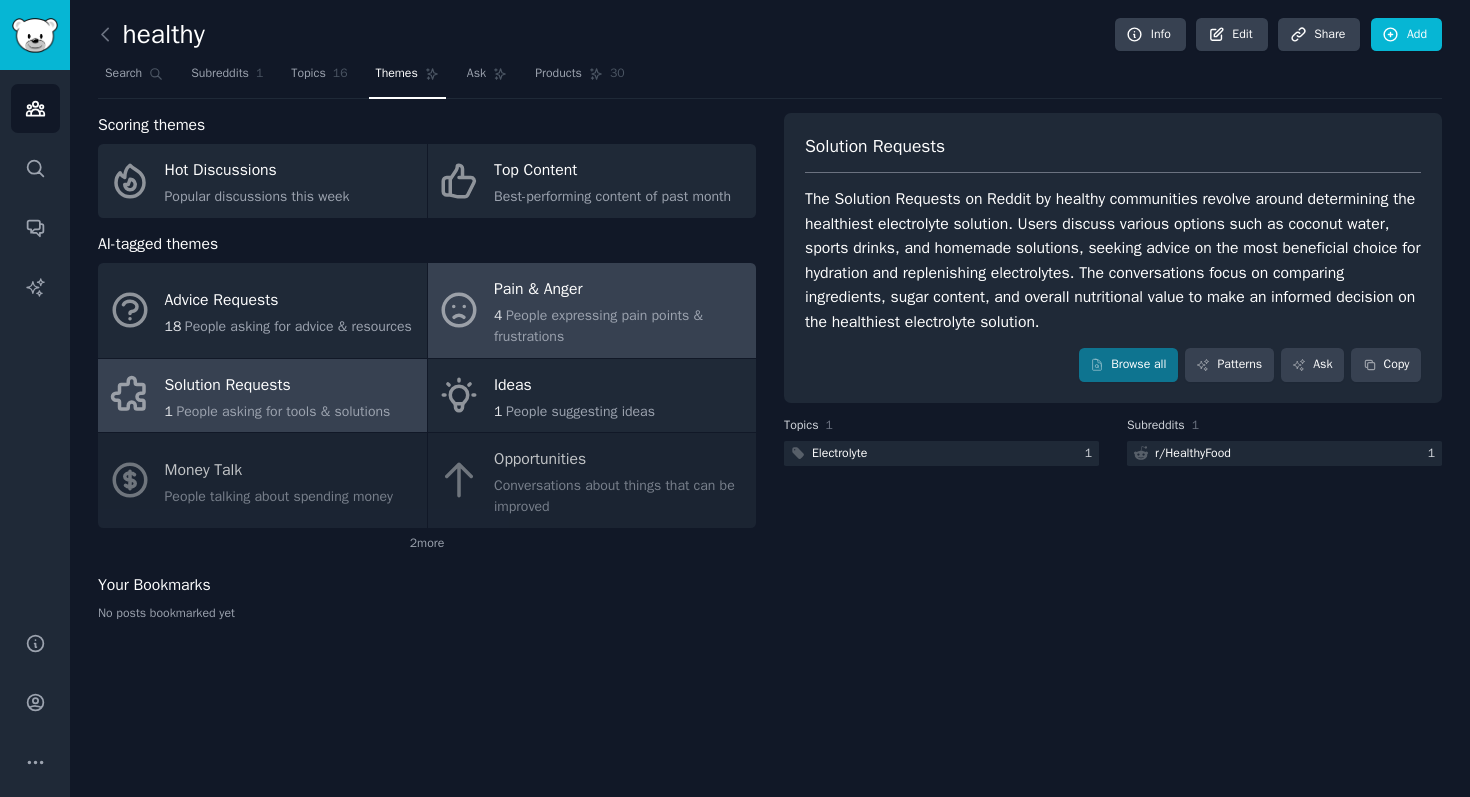 click on "People expressing pain points & frustrations" at bounding box center (598, 326) 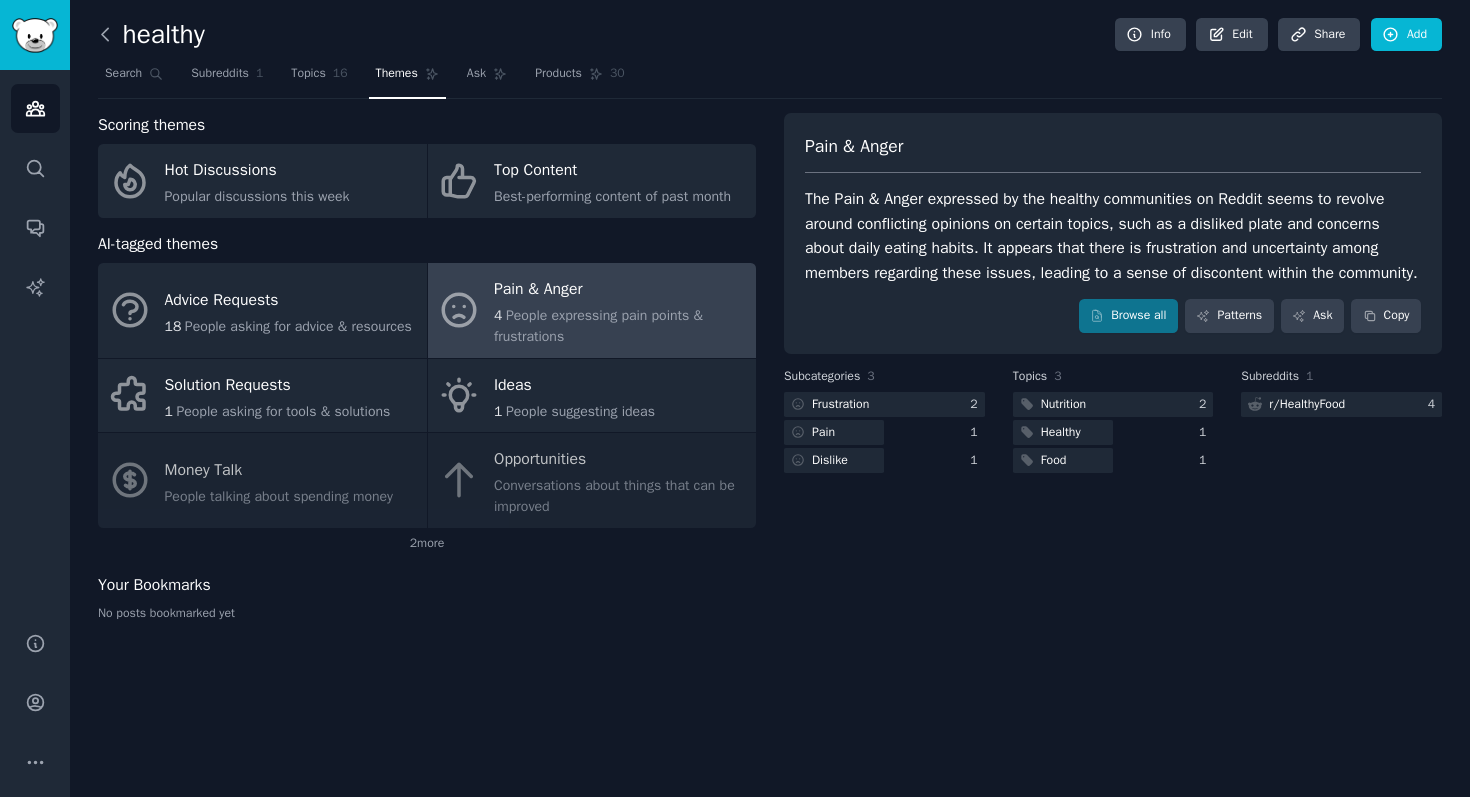 click 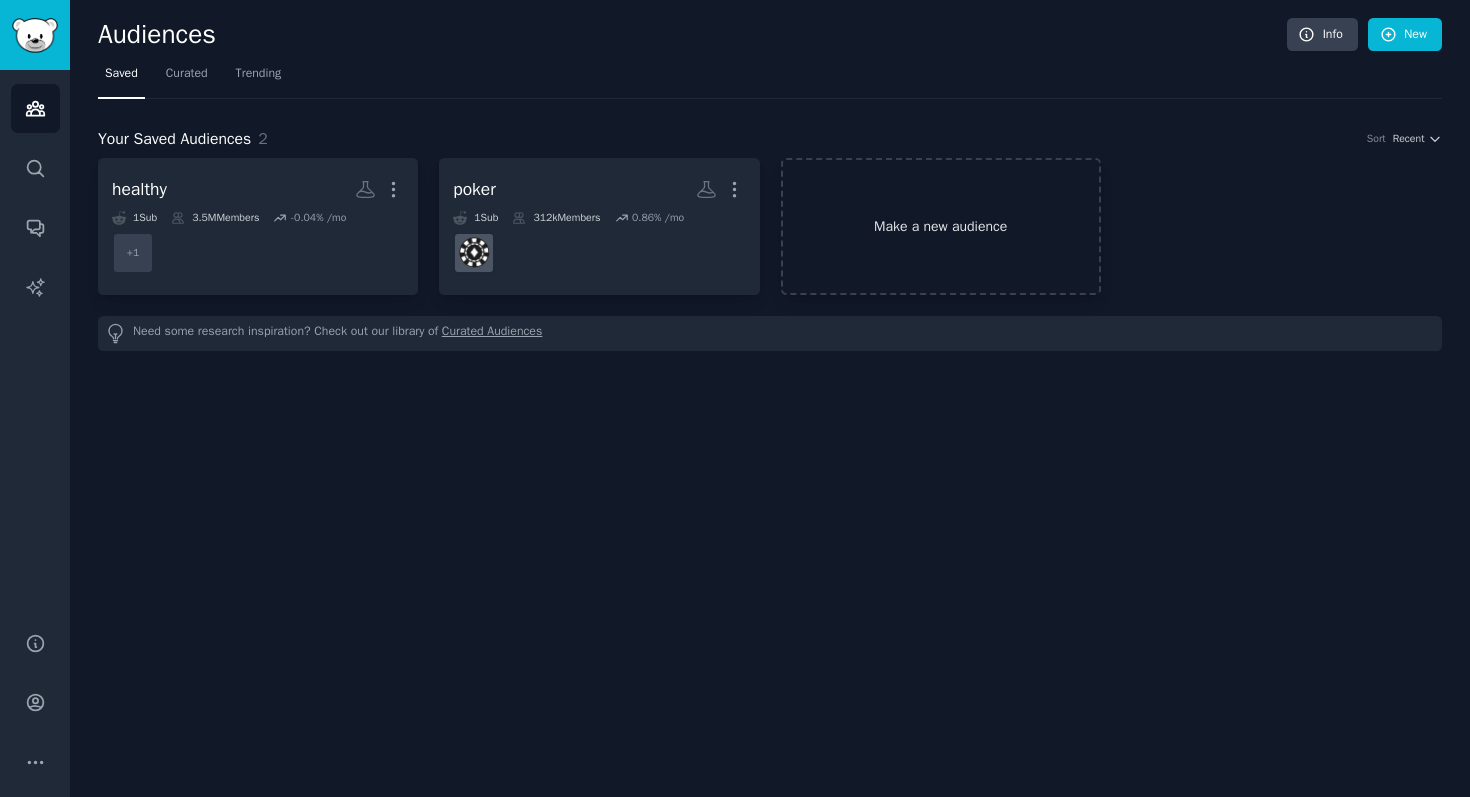 click on "Make a new audience" at bounding box center [941, 226] 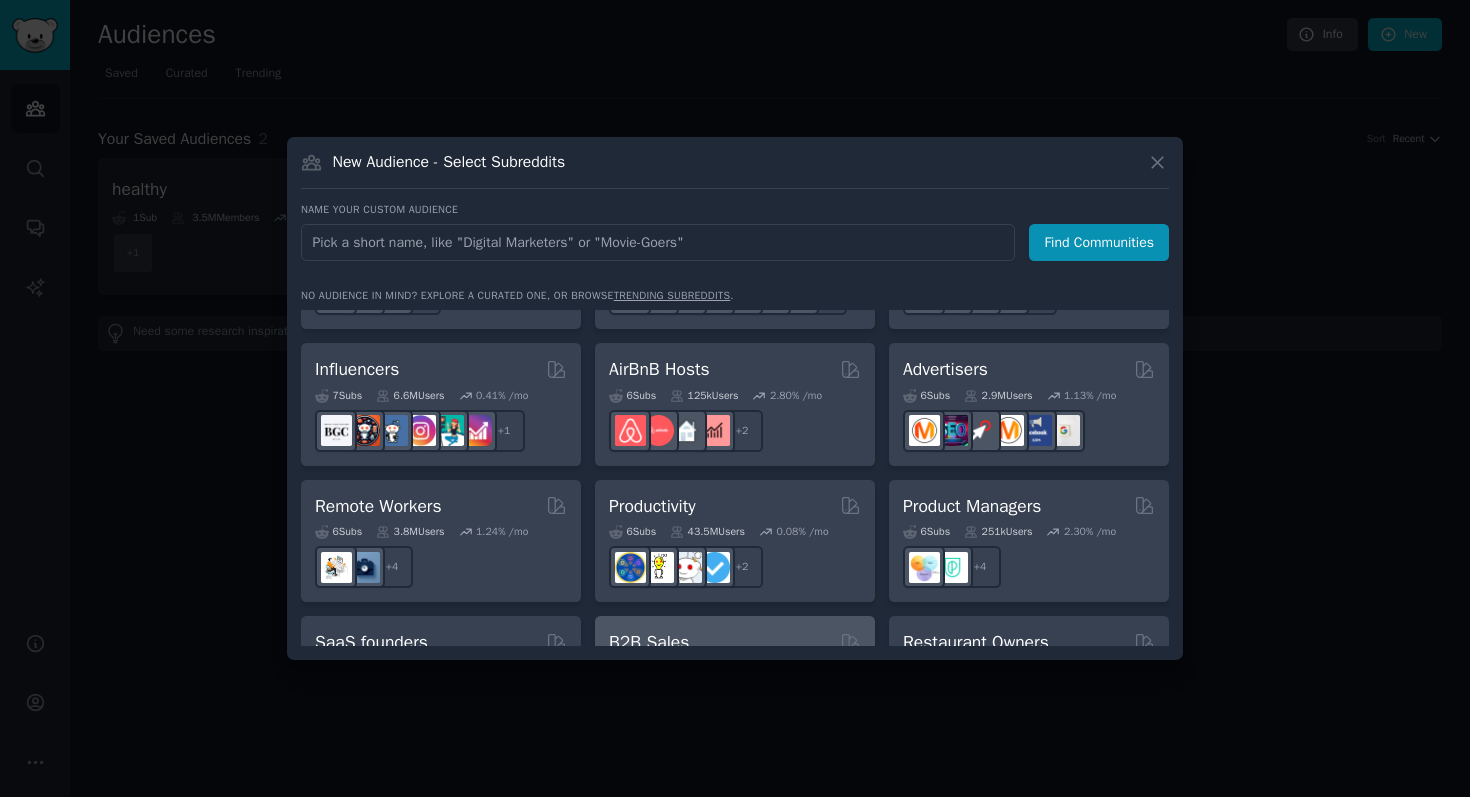 scroll, scrollTop: 1329, scrollLeft: 0, axis: vertical 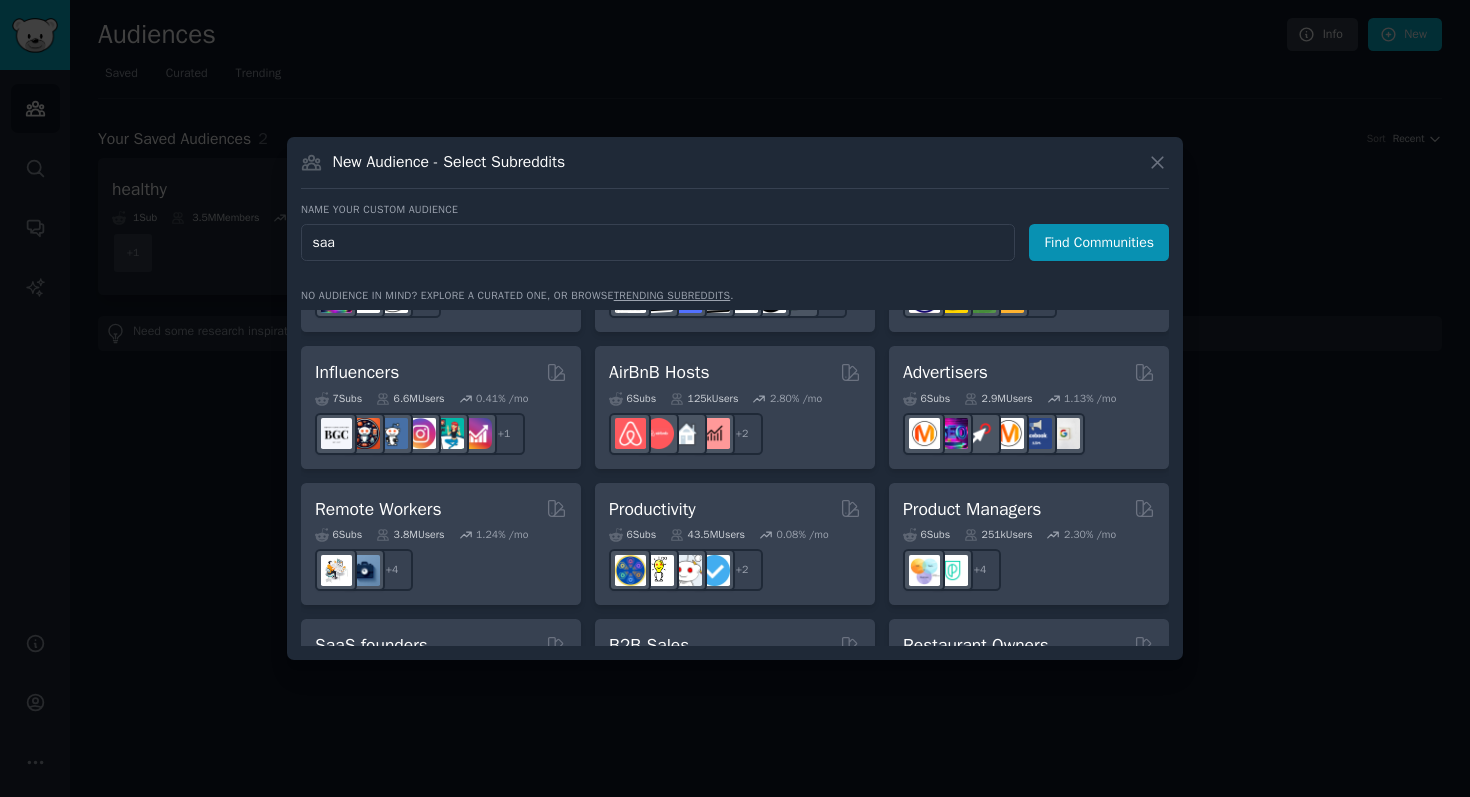 type on "saas" 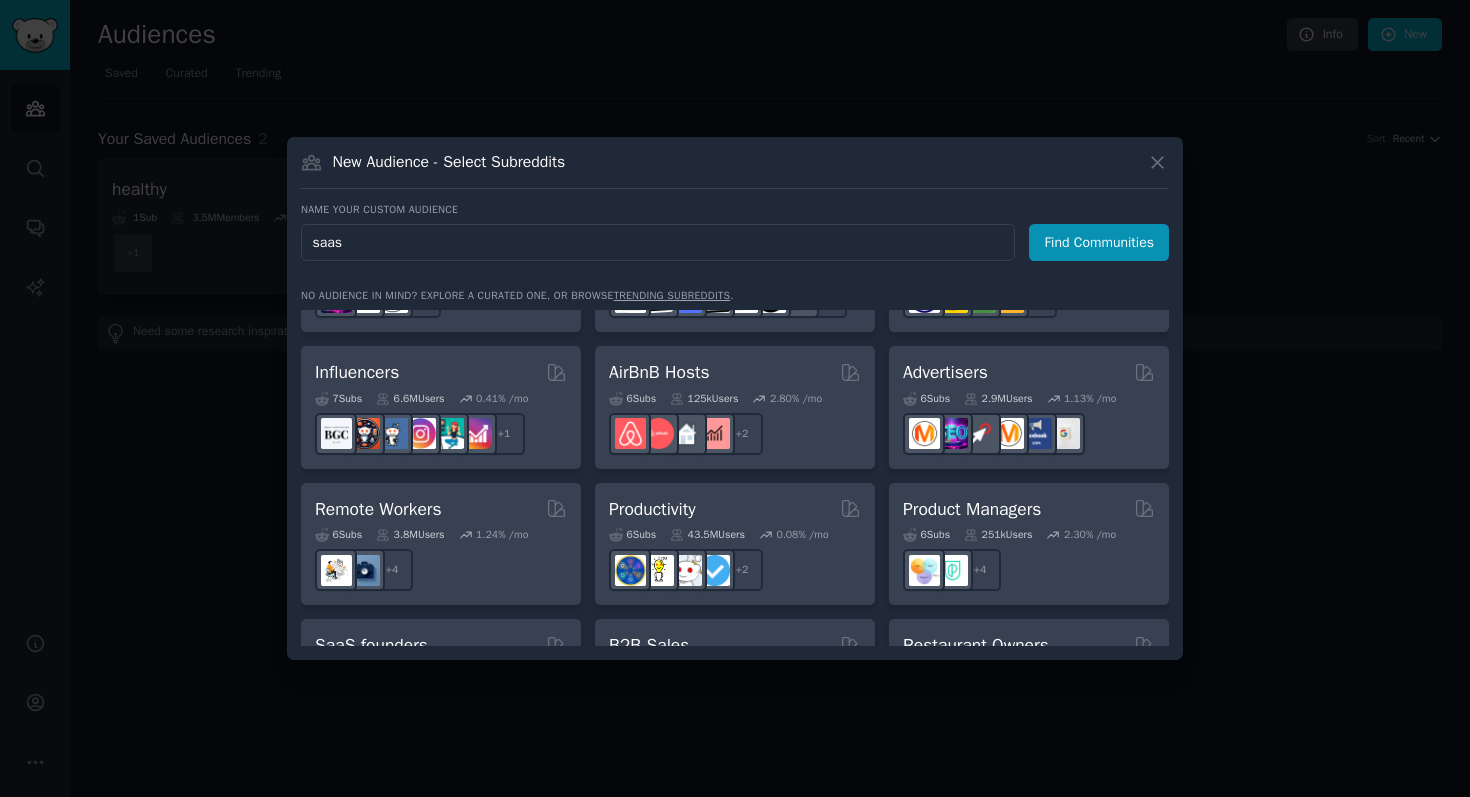 click on "Find Communities" at bounding box center (1099, 242) 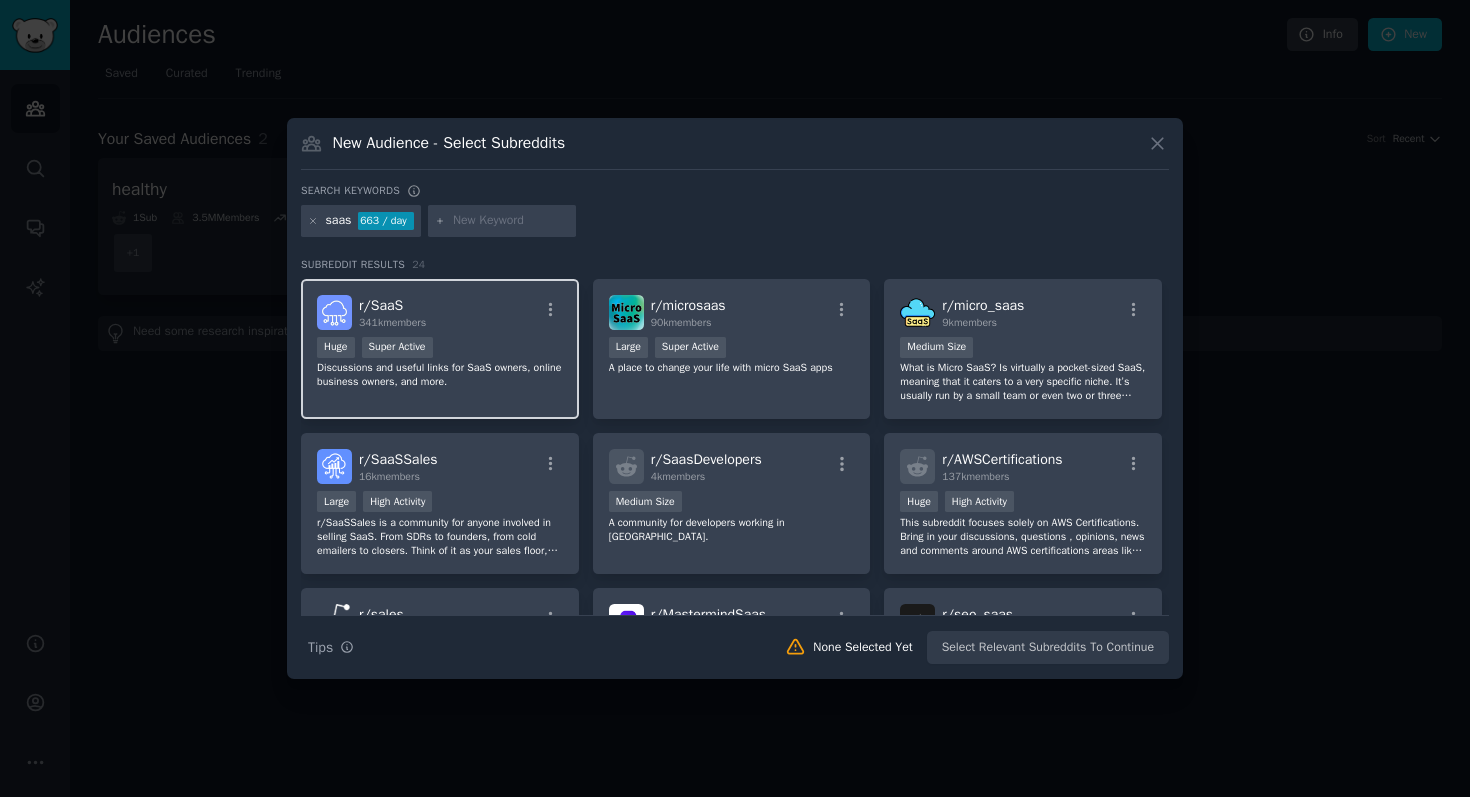click on "Huge Super Active" at bounding box center (440, 349) 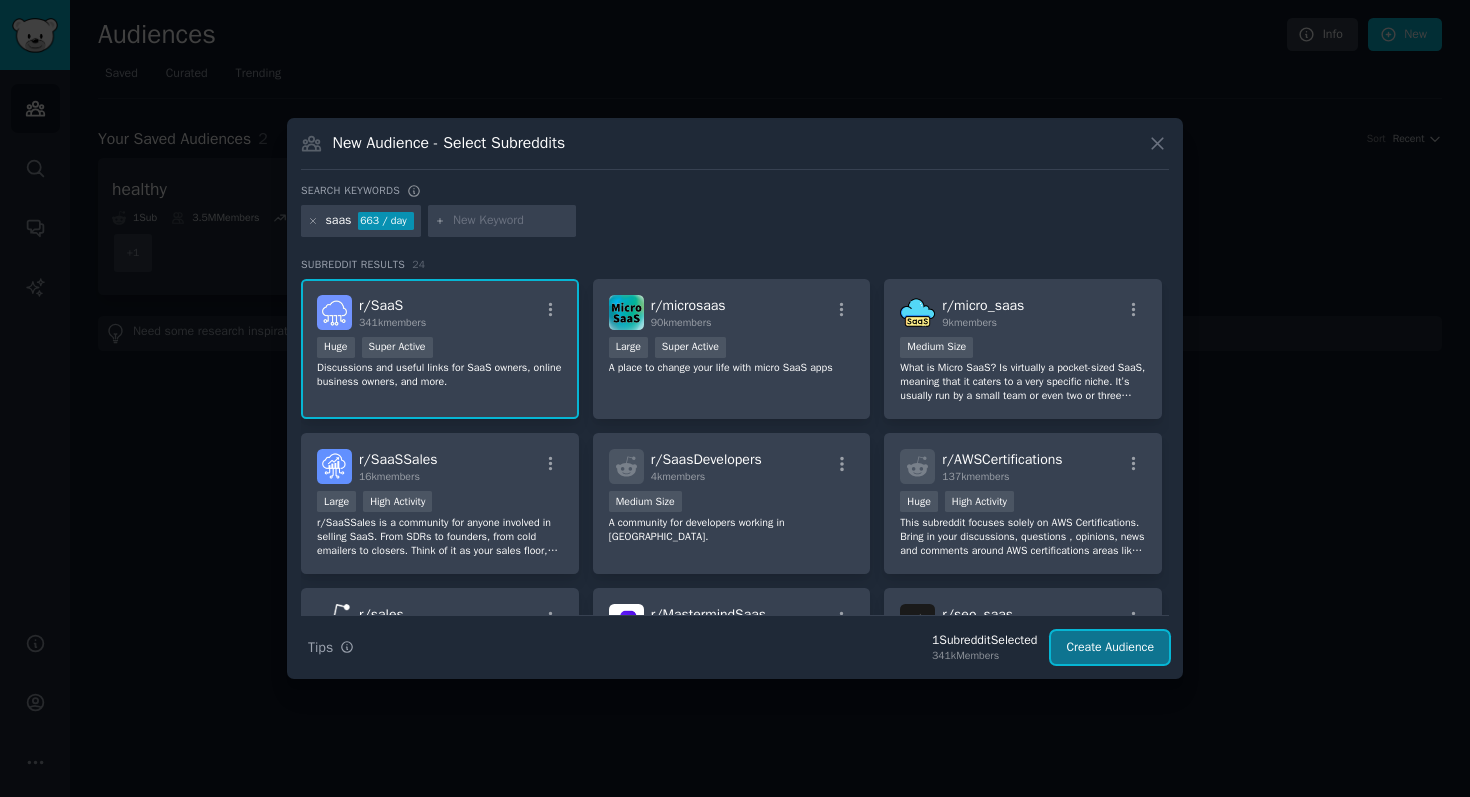 click on "Create Audience" at bounding box center (1110, 648) 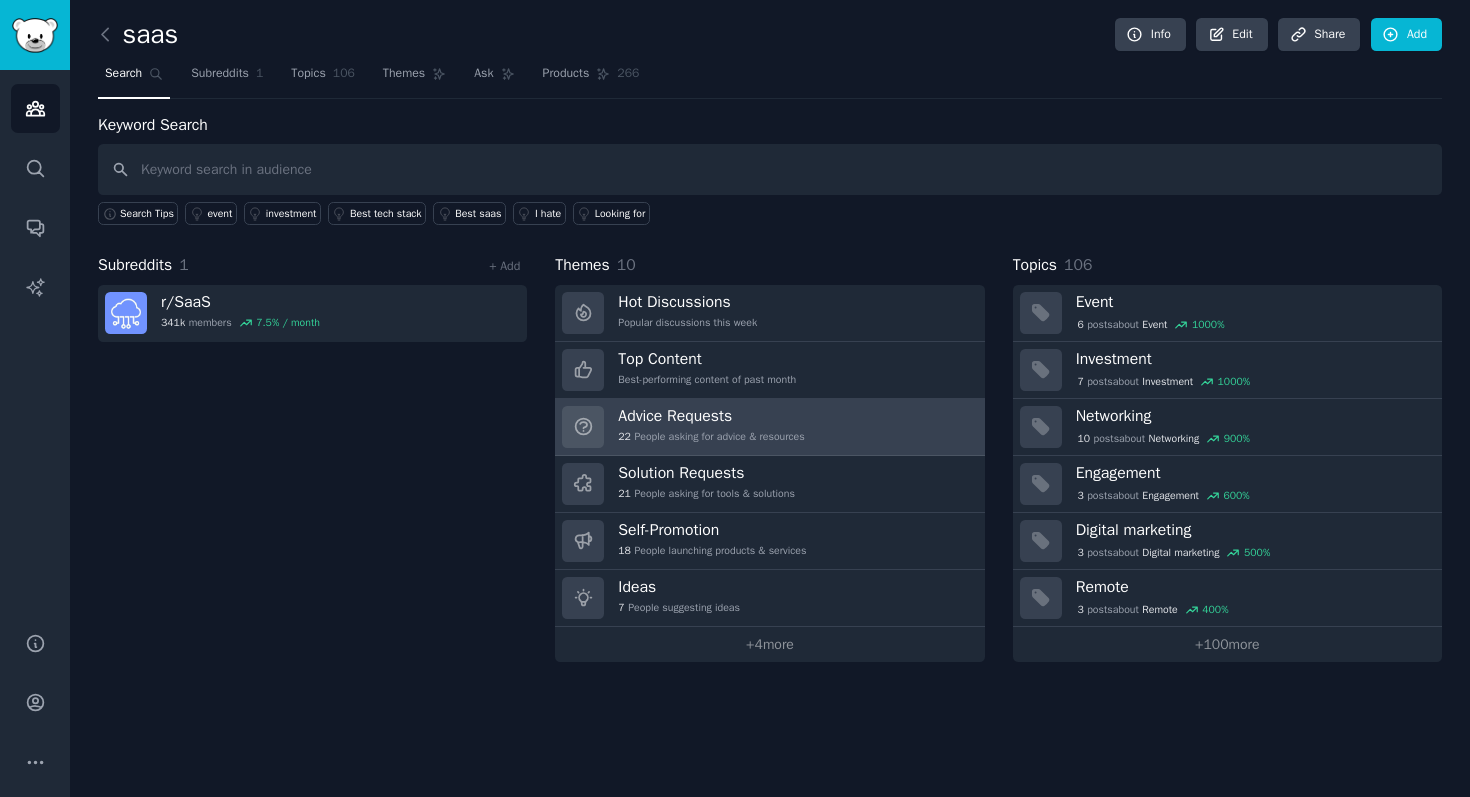 click on "Advice Requests" at bounding box center [711, 416] 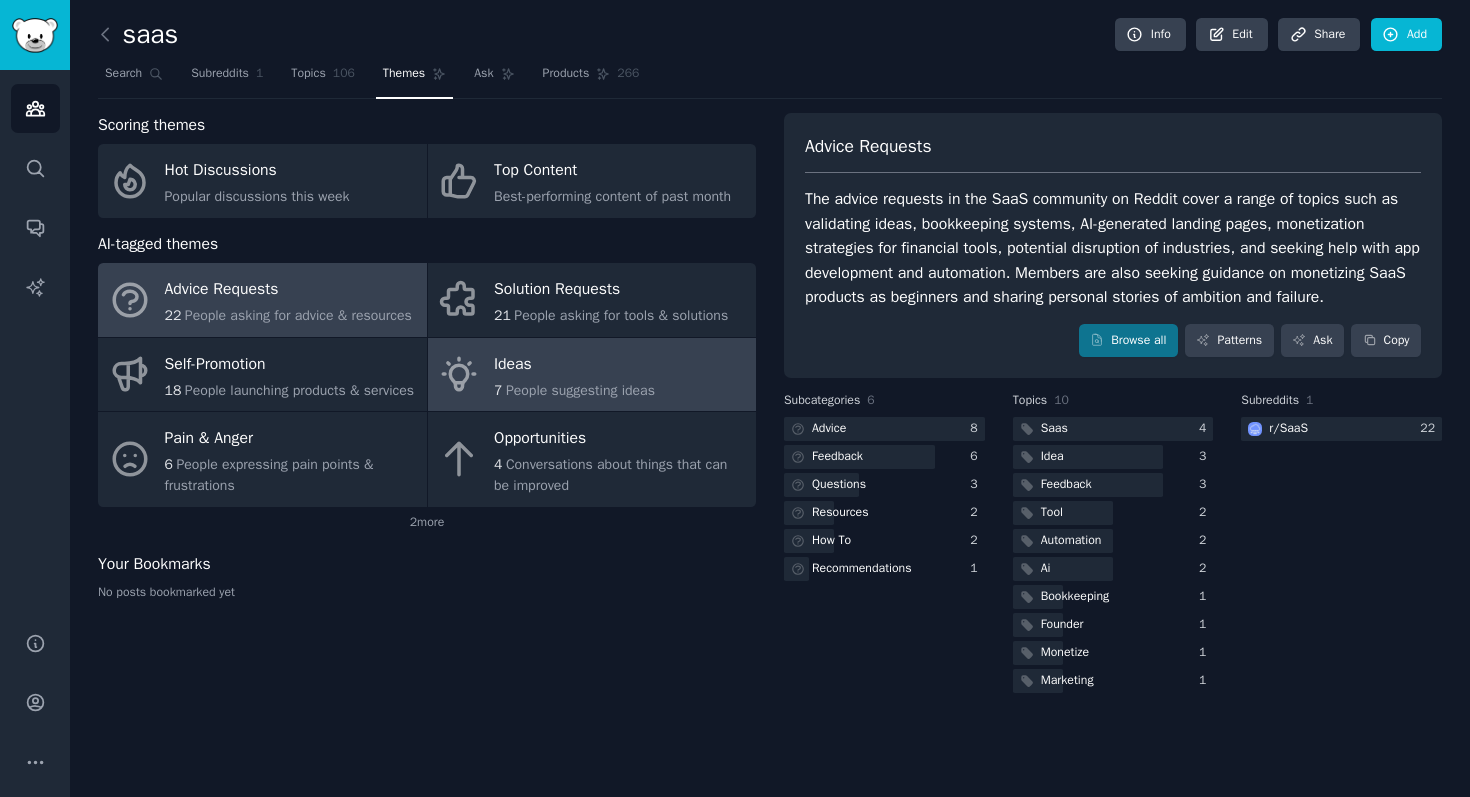 click on "Ideas" at bounding box center [574, 364] 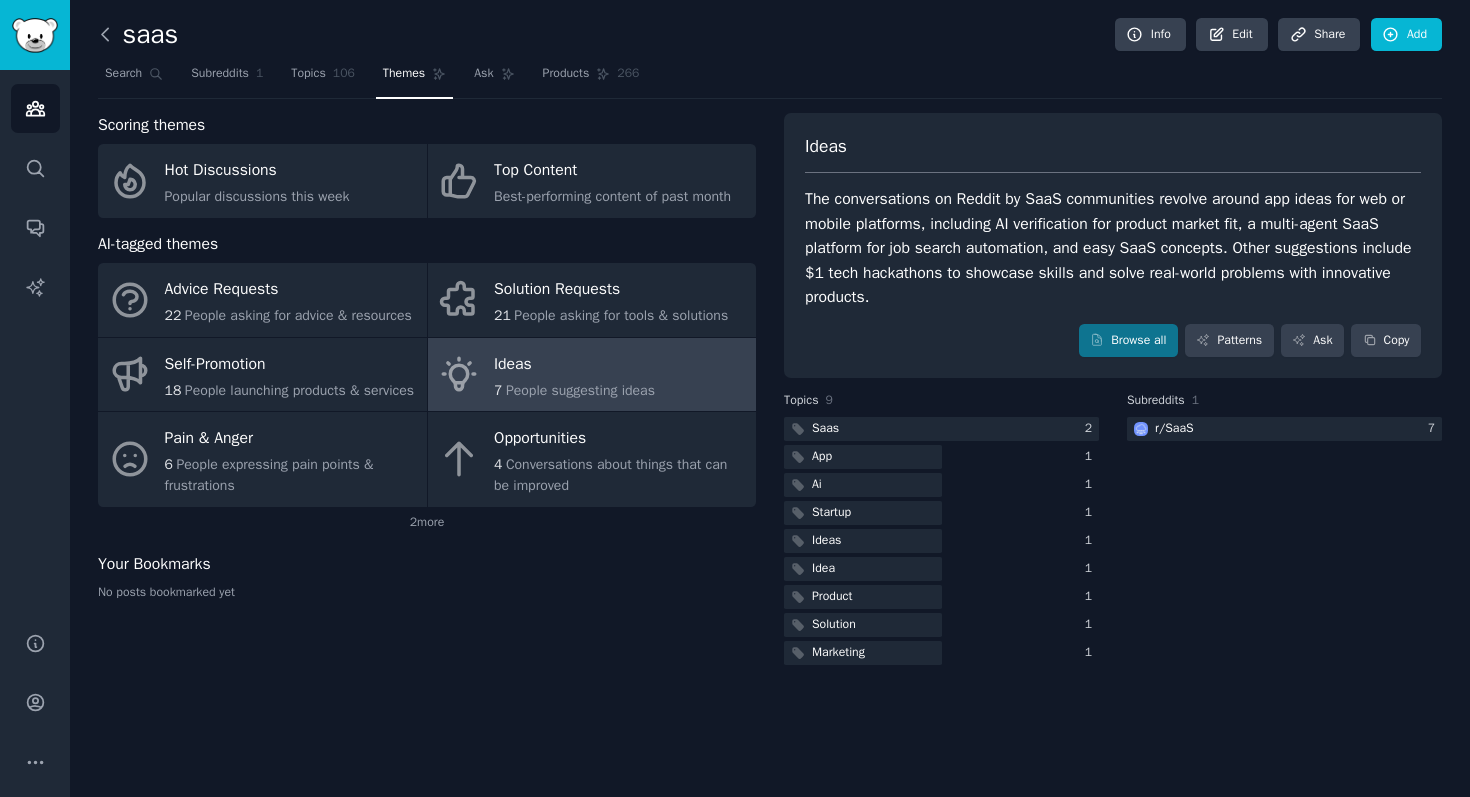 click 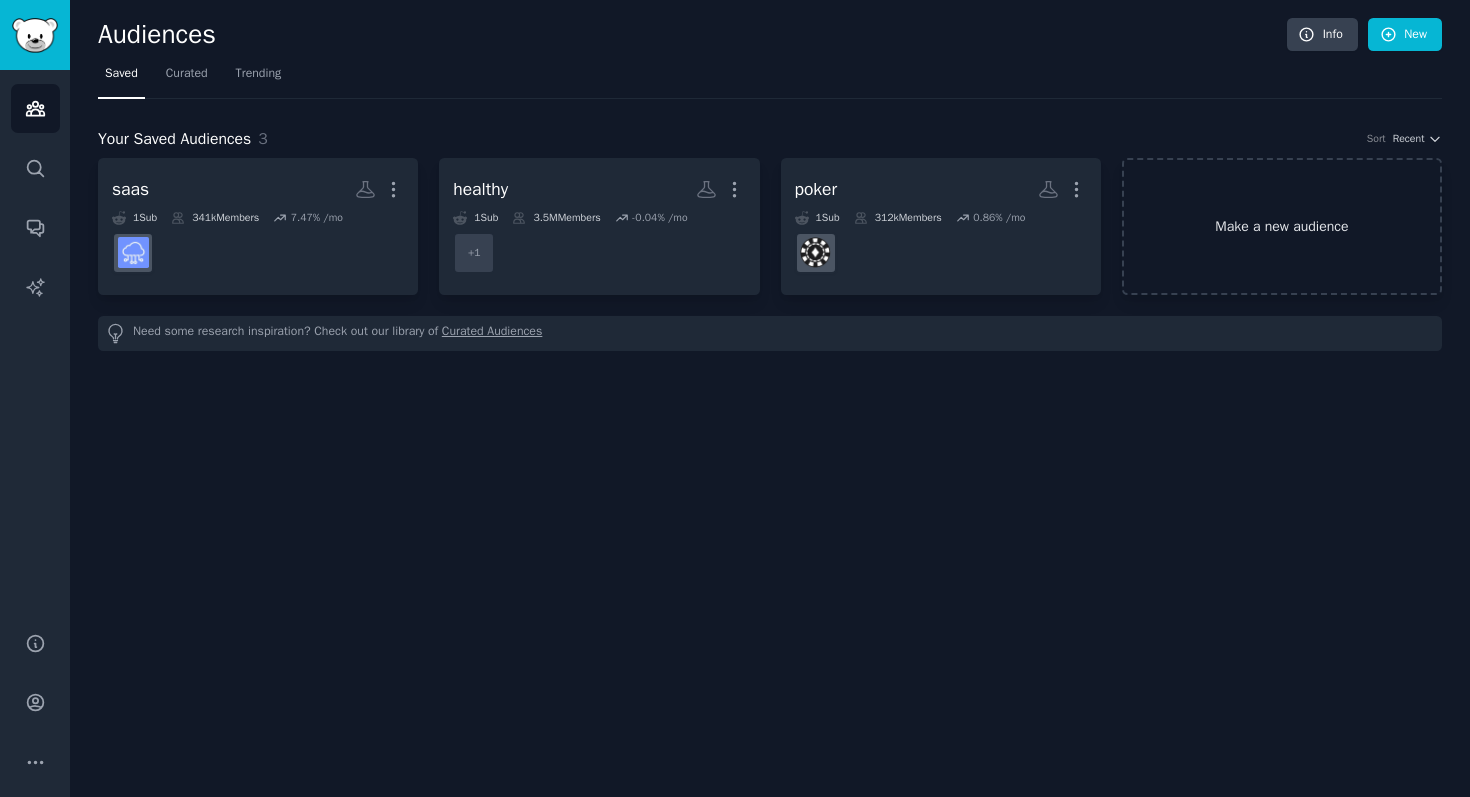 click on "Make a new audience" at bounding box center [1282, 226] 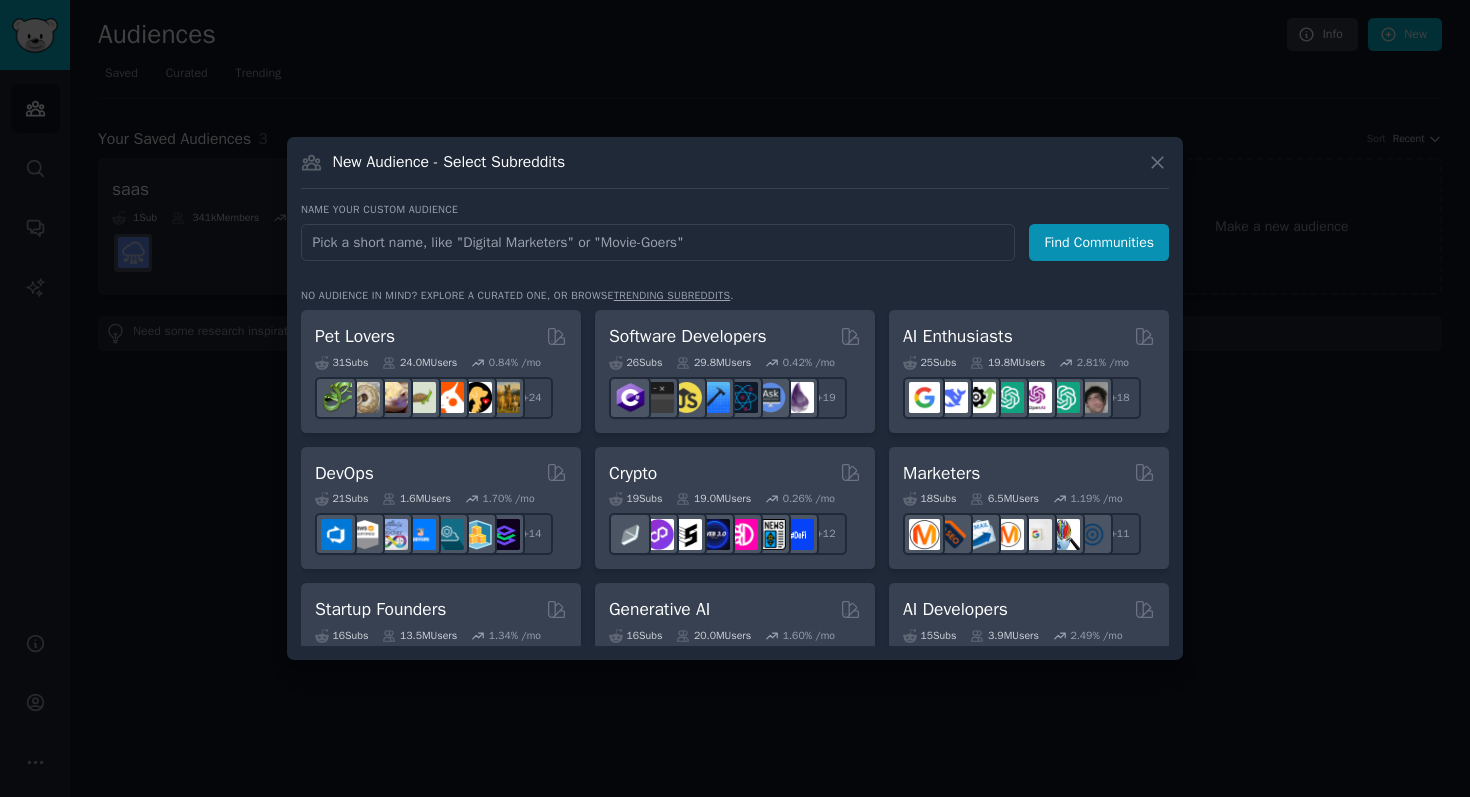 click at bounding box center [658, 242] 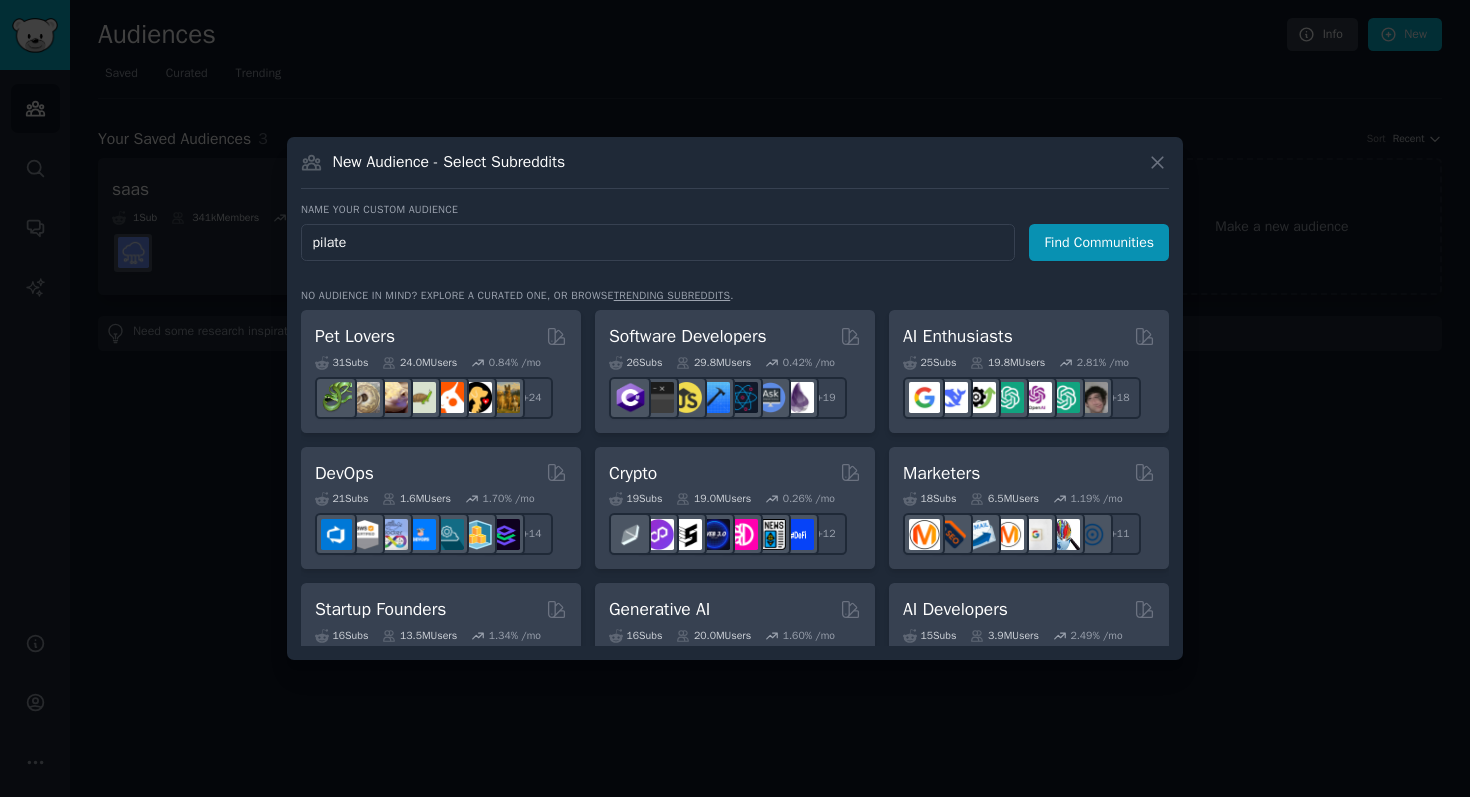 type on "pilates" 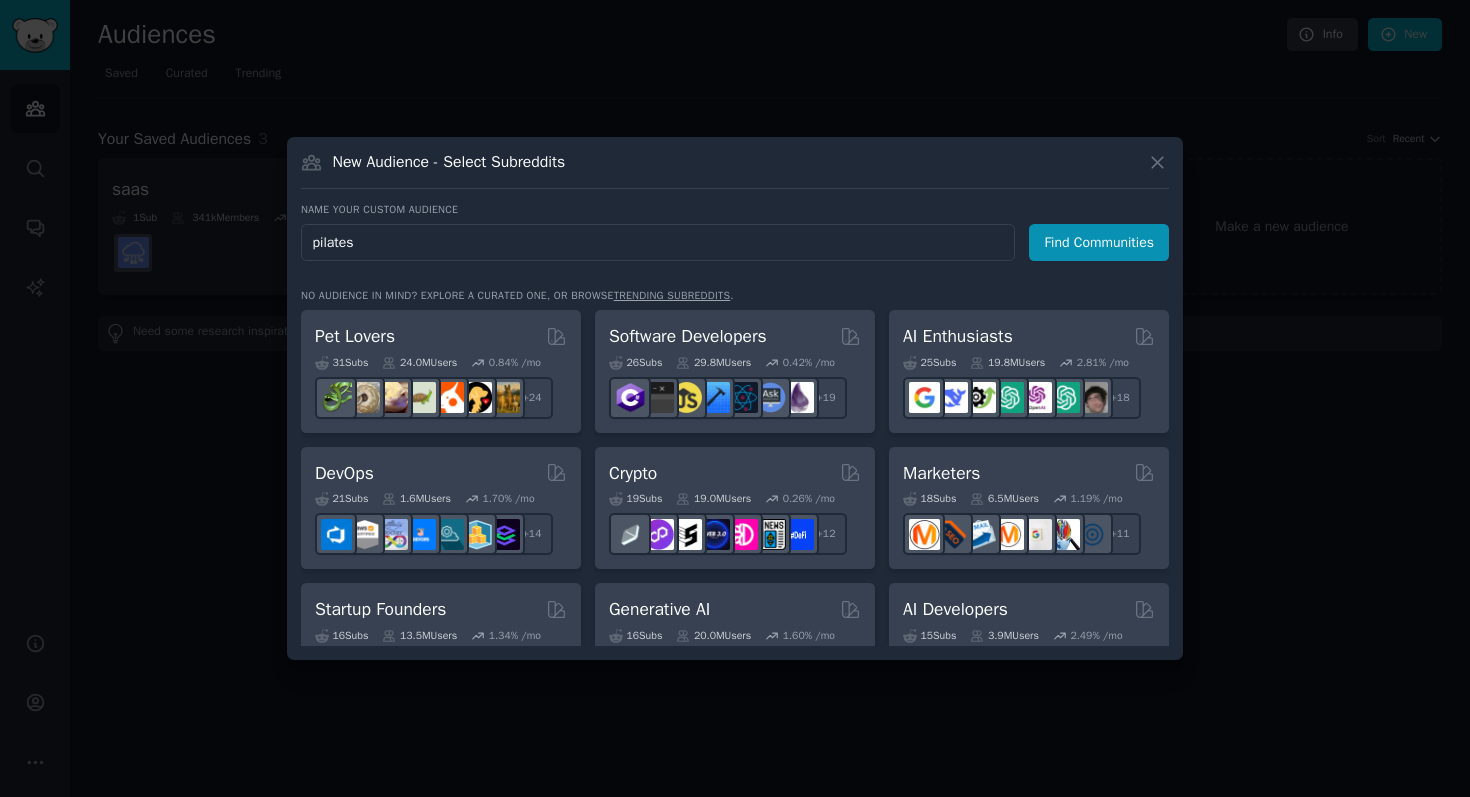 click on "Find Communities" at bounding box center [1099, 242] 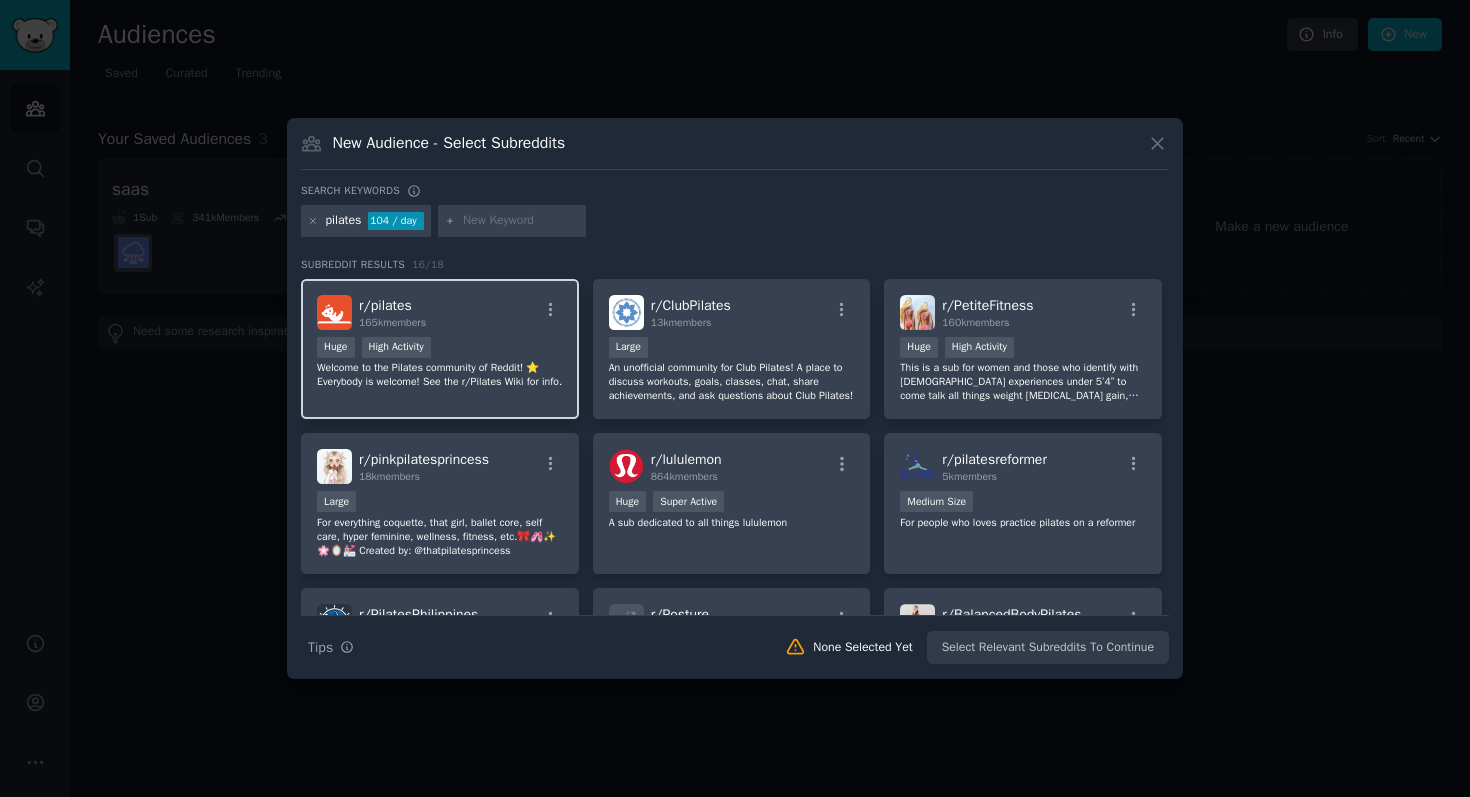 click on "Welcome to the Pilates community of Reddit! ⭐️ Everybody is welcome!
See the r/Pilates Wiki for info." at bounding box center (440, 375) 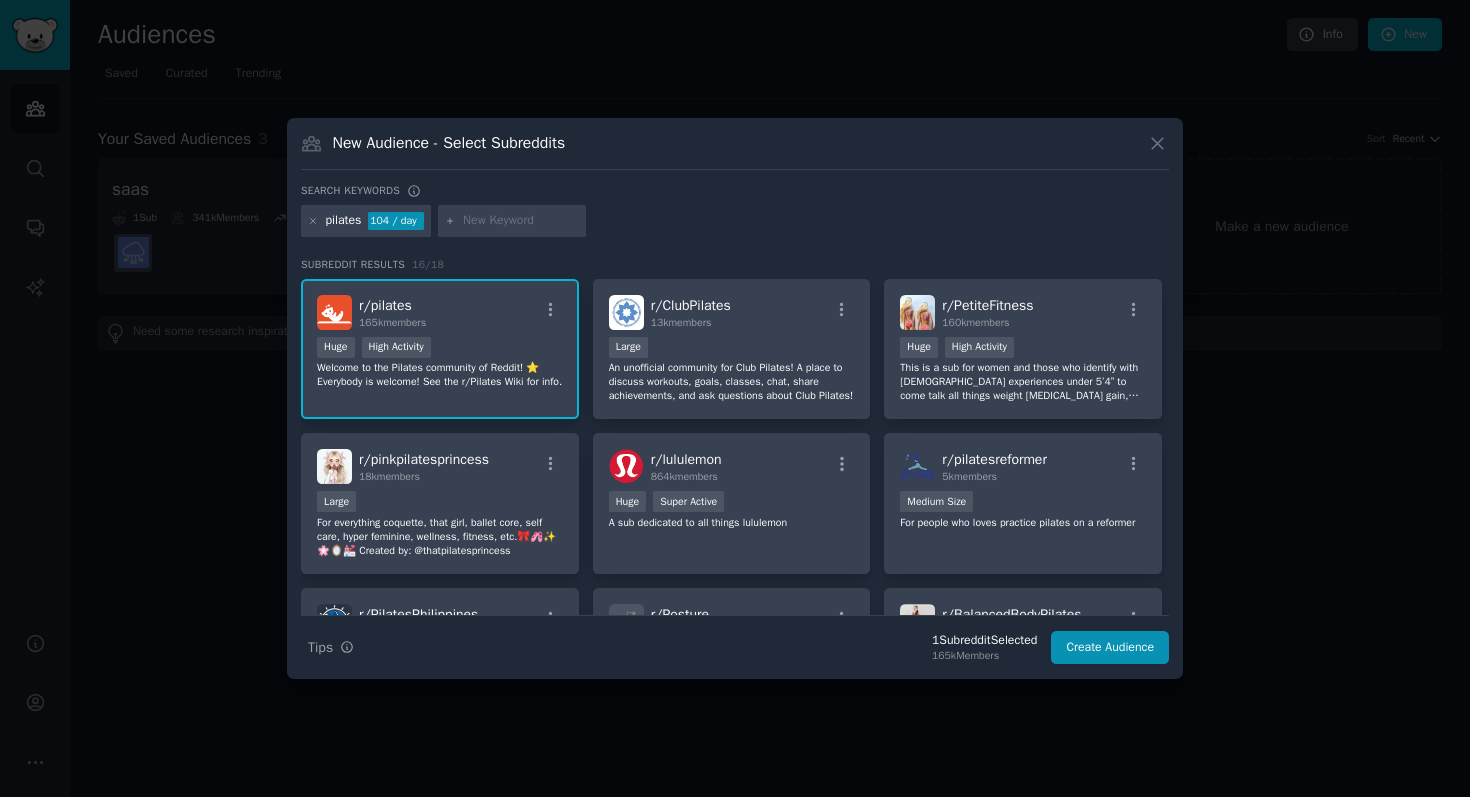 click on "New Audience - Select Subreddits Search keywords pilates 104 / day Subreddit Results 16  /  18 r/ pilates 165k  members Huge High Activity Welcome to the Pilates community of Reddit! ⭐️ Everybody is welcome!
See the r/Pilates Wiki for info. r/ ClubPilates 13k  members Large An unofficial community for Club Pilates! A place to discuss workouts, goals, classes, chat, share achievements, and ask questions about Club Pilates! r/ PetiteFitness 160k  members Huge High Activity This is a sub for women and those who identify with [DEMOGRAPHIC_DATA] experiences under 5’4” to come talk all things weight [MEDICAL_DATA] gain, and fitness. Share your progress pics, workout routines, rants about TDEE, and more! r/ pinkpilatesprincess 18k  members Large For everything coquette, that girl, ballet core, self care, hyper feminine, wellness, fitness, etc.🎀🩰✨🌸🪞💒
Created by: @thatpilatesprincess r/ lululemon 864k  members Huge Super Active A sub dedicated to all things lululemon  r/ pilatesreformer 5k  members r/ 2k" at bounding box center [735, 398] 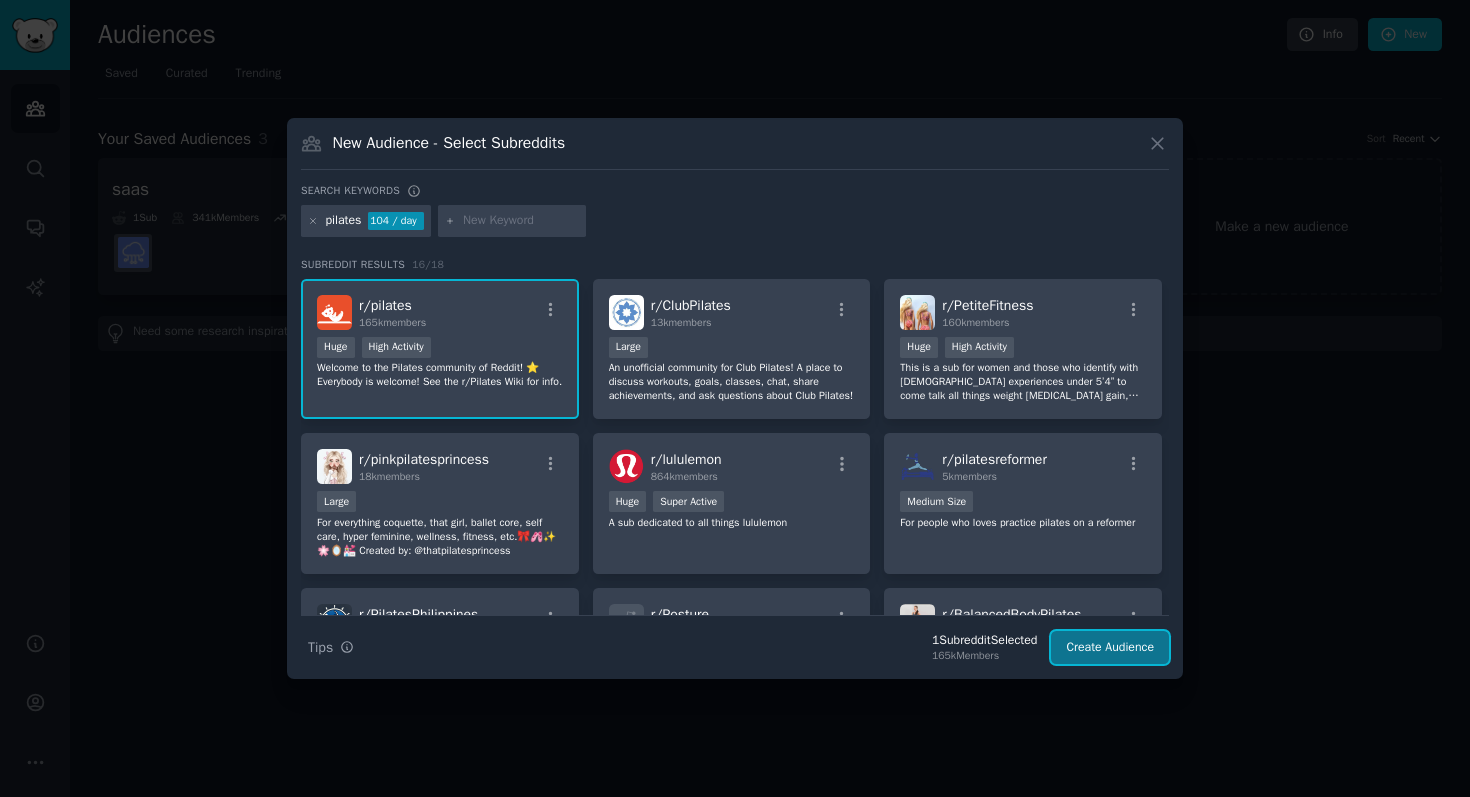 click on "Create Audience" at bounding box center (1110, 648) 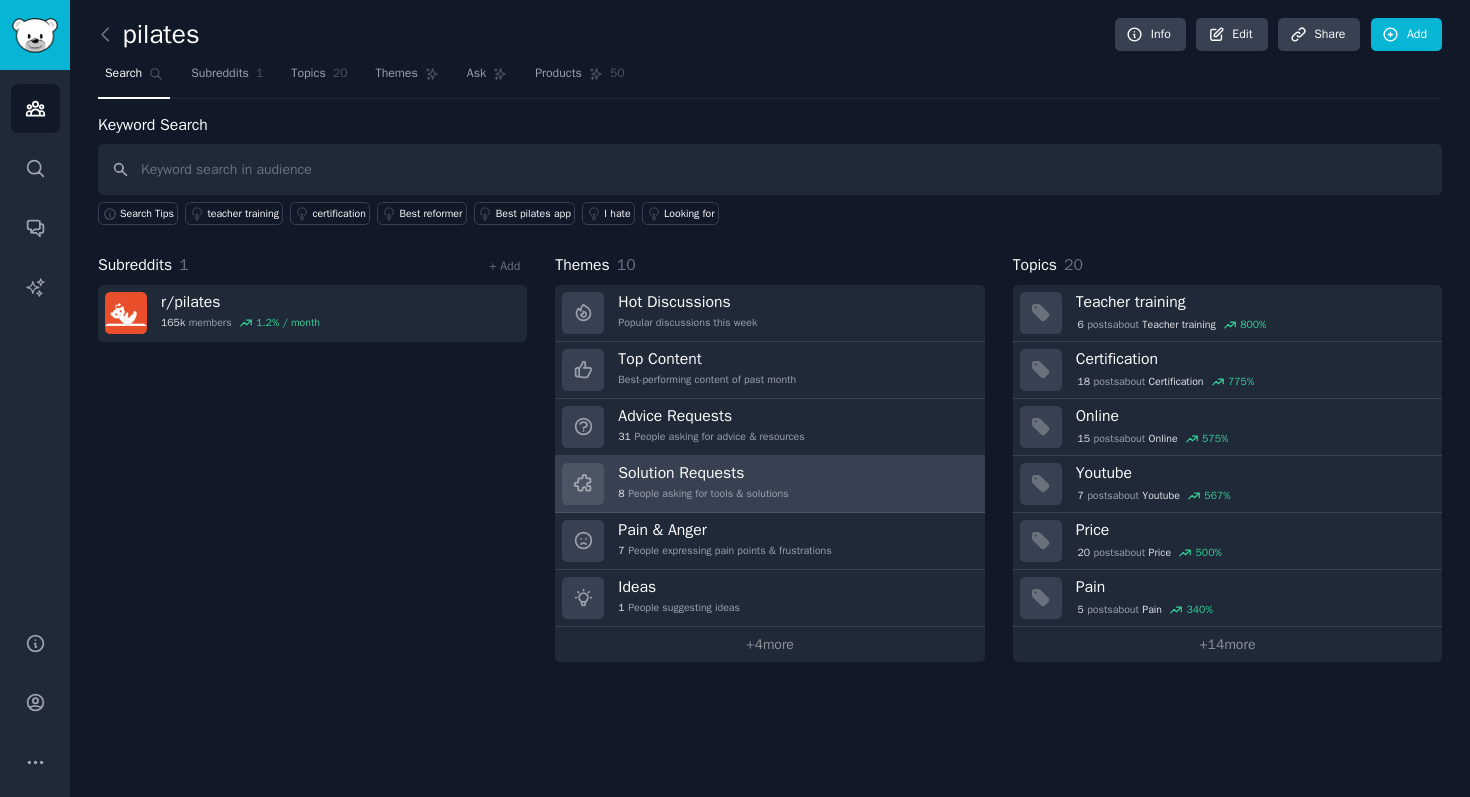 click on "Solution Requests" at bounding box center (703, 473) 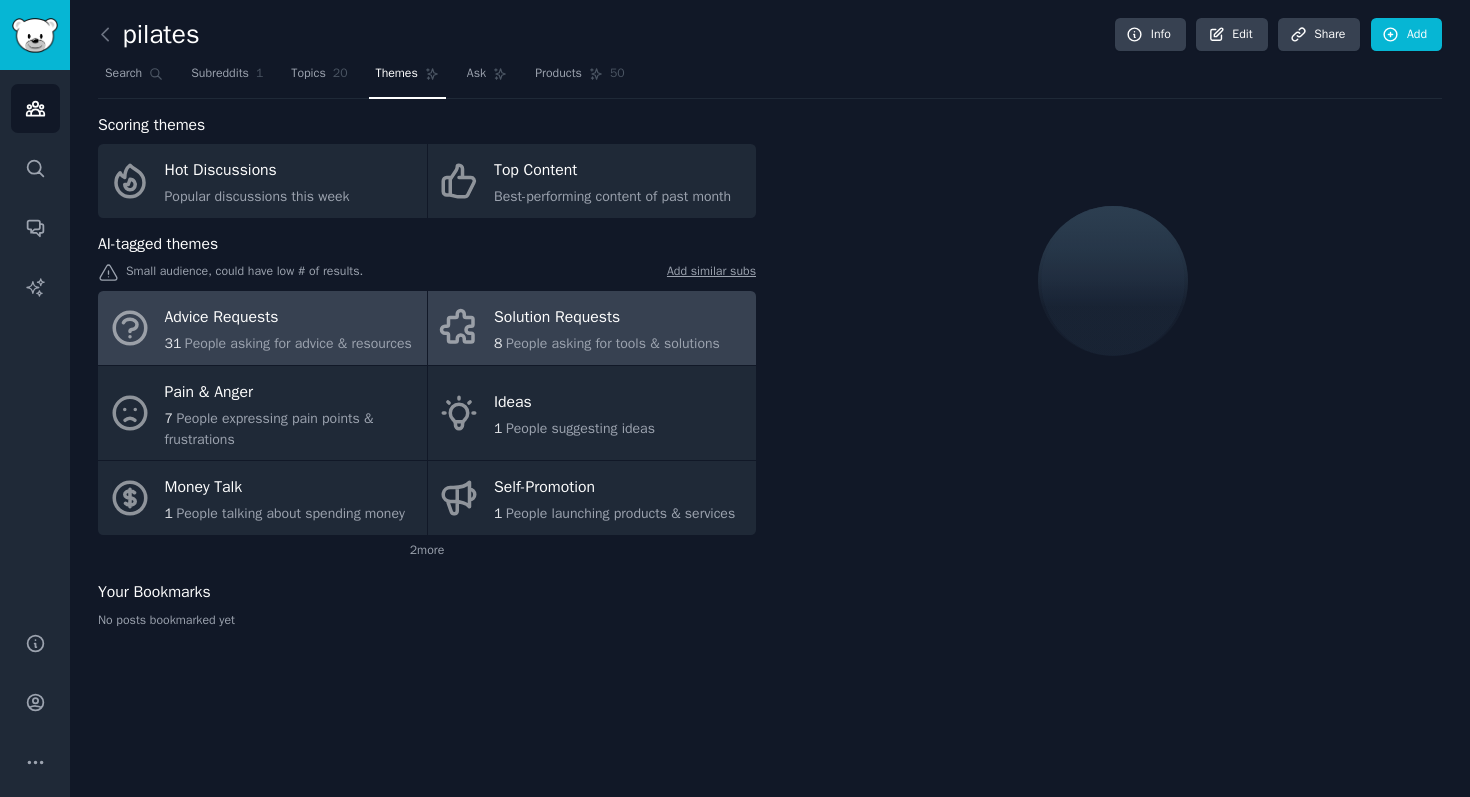 click on "People asking for advice & resources" at bounding box center (298, 343) 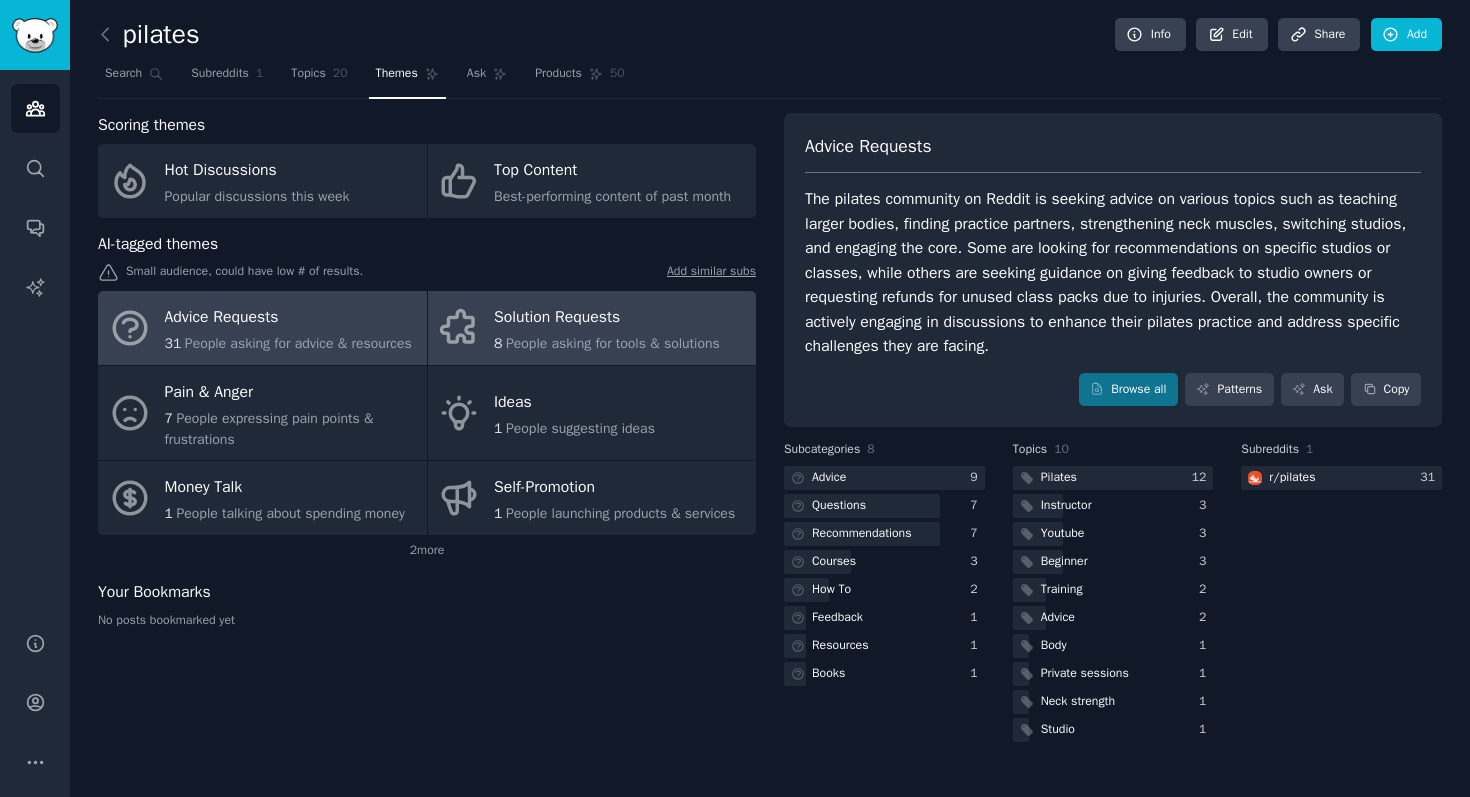 click on "Solution Requests 8 People asking for tools & solutions" at bounding box center (592, 328) 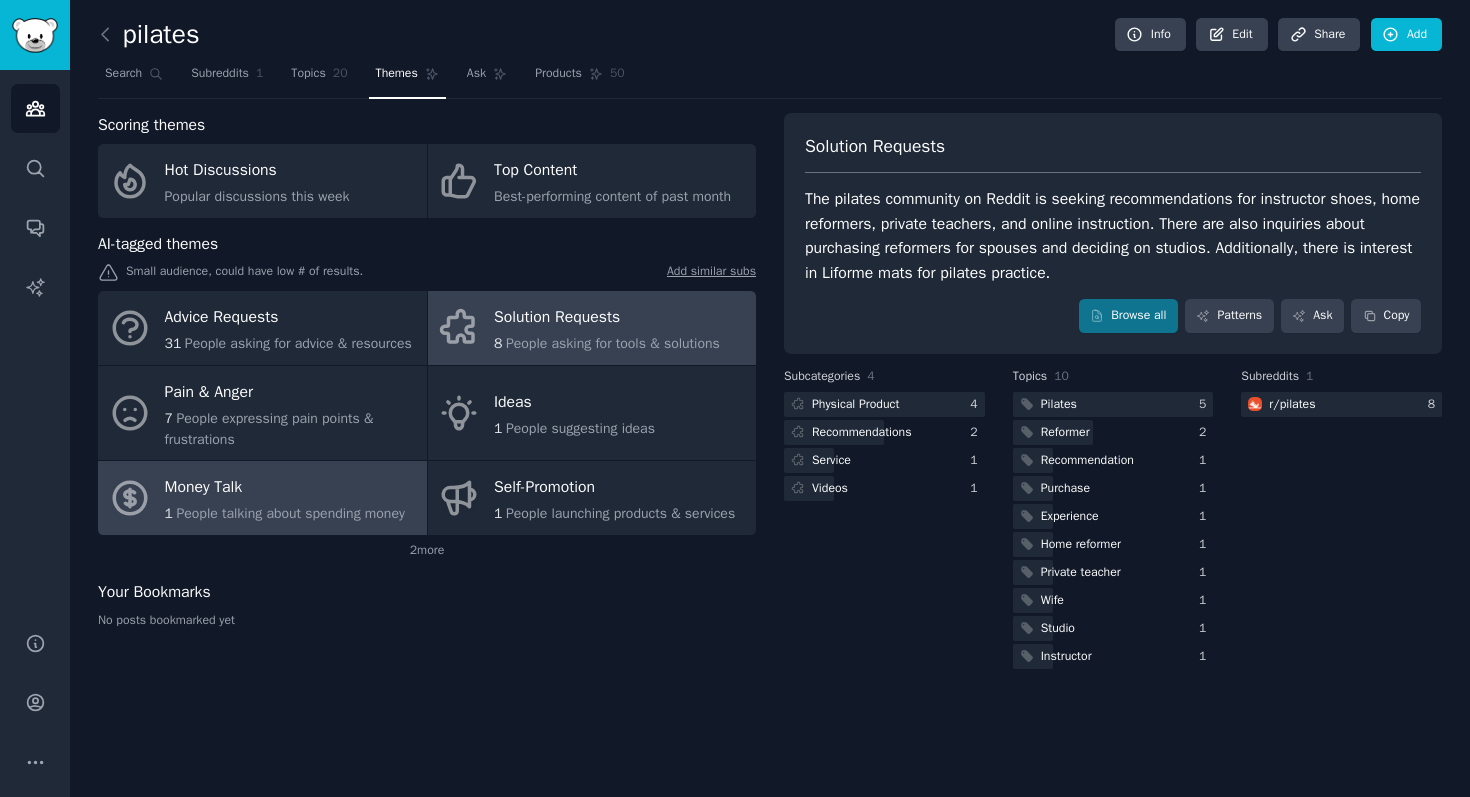 click on "People talking about spending money" at bounding box center [290, 513] 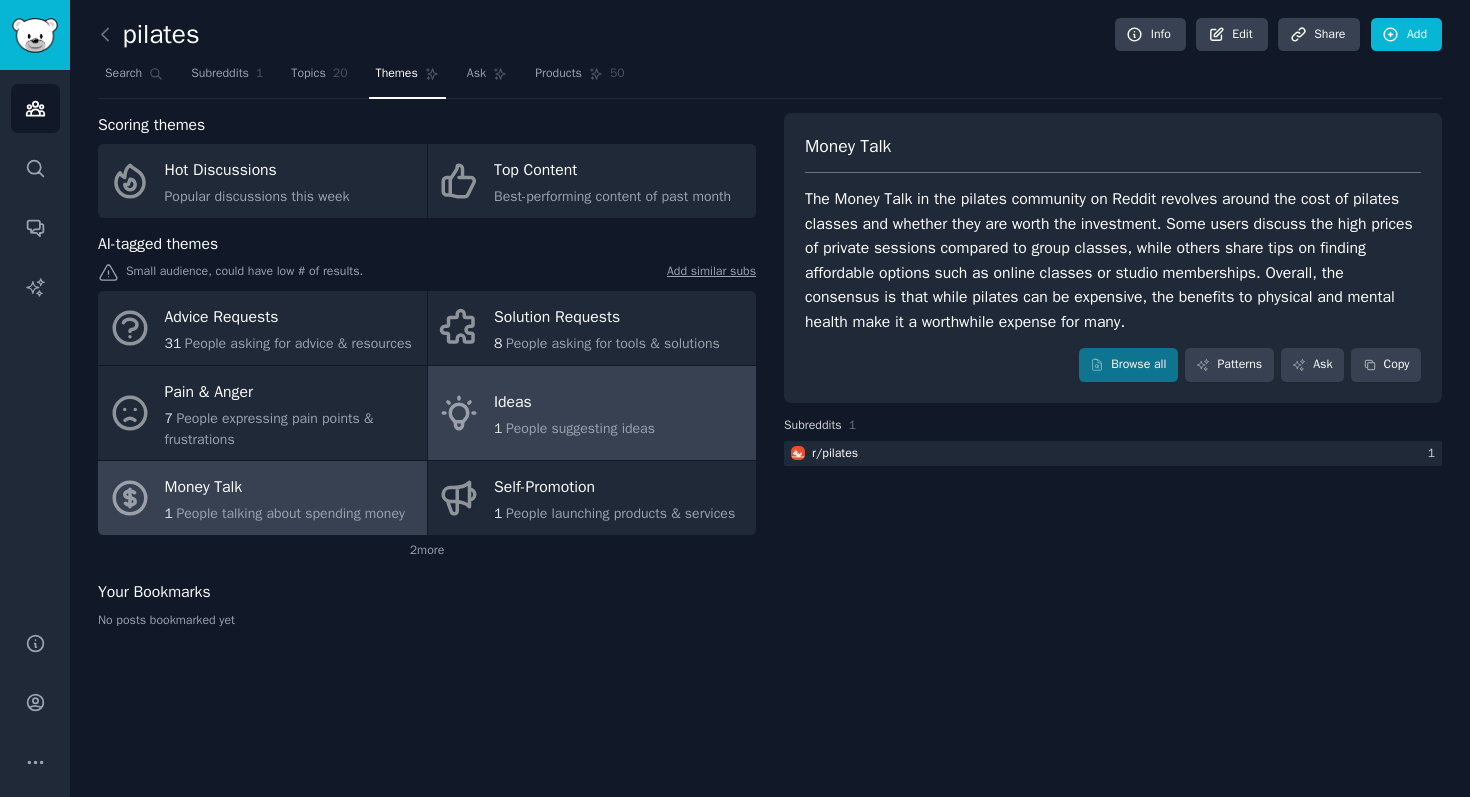 click on "People suggesting ideas" at bounding box center [580, 428] 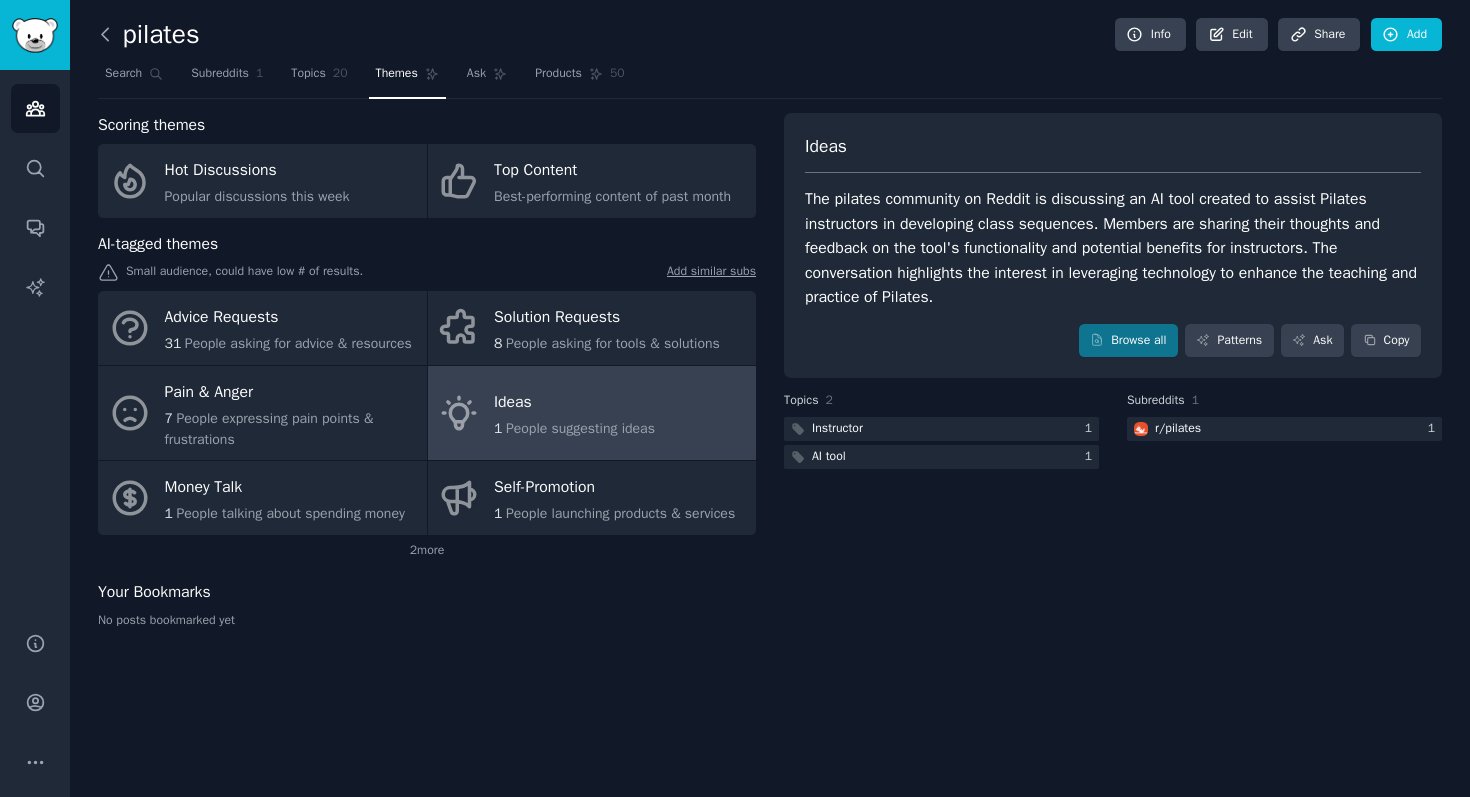 click 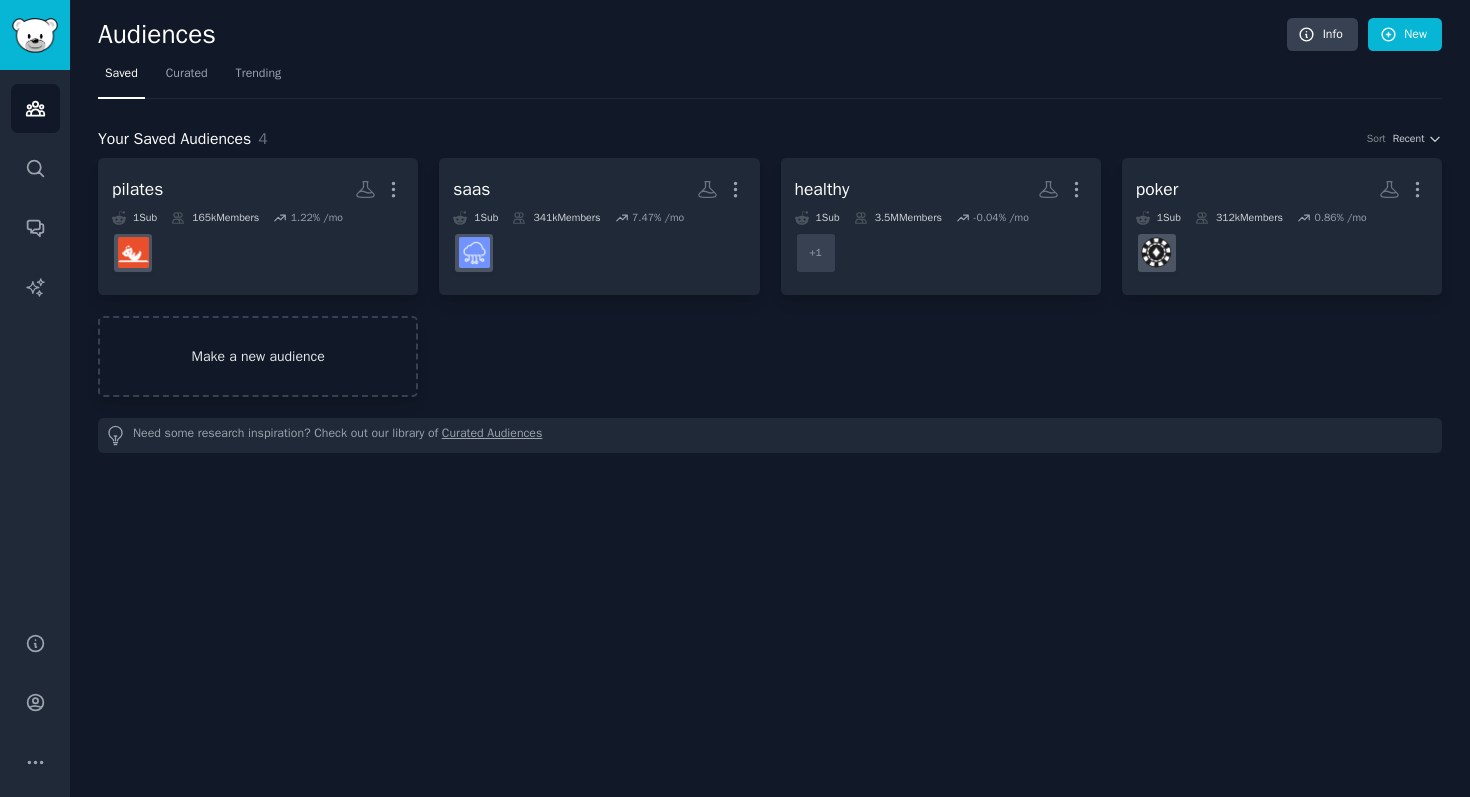 click on "Make a new audience" at bounding box center [258, 356] 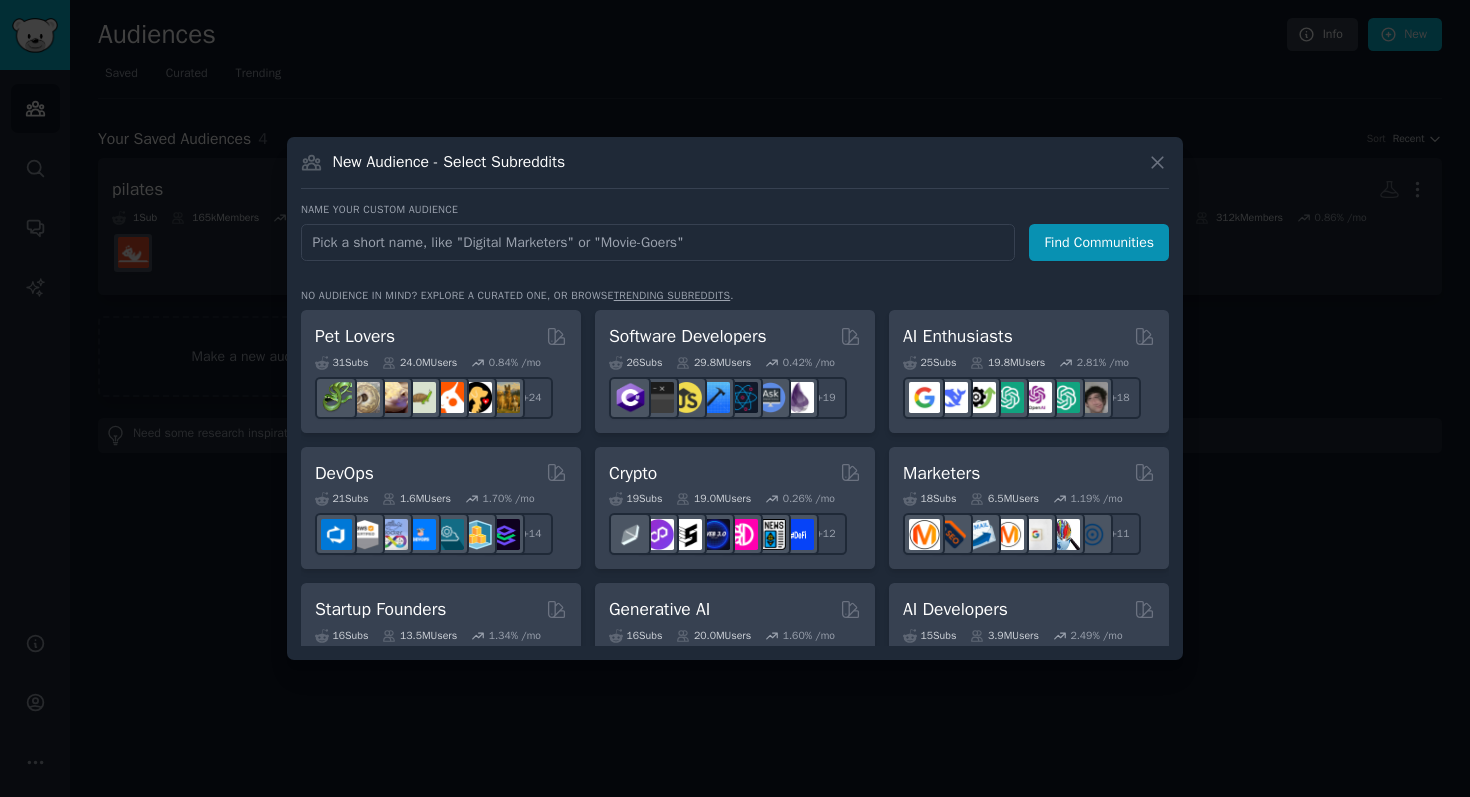 click at bounding box center [658, 242] 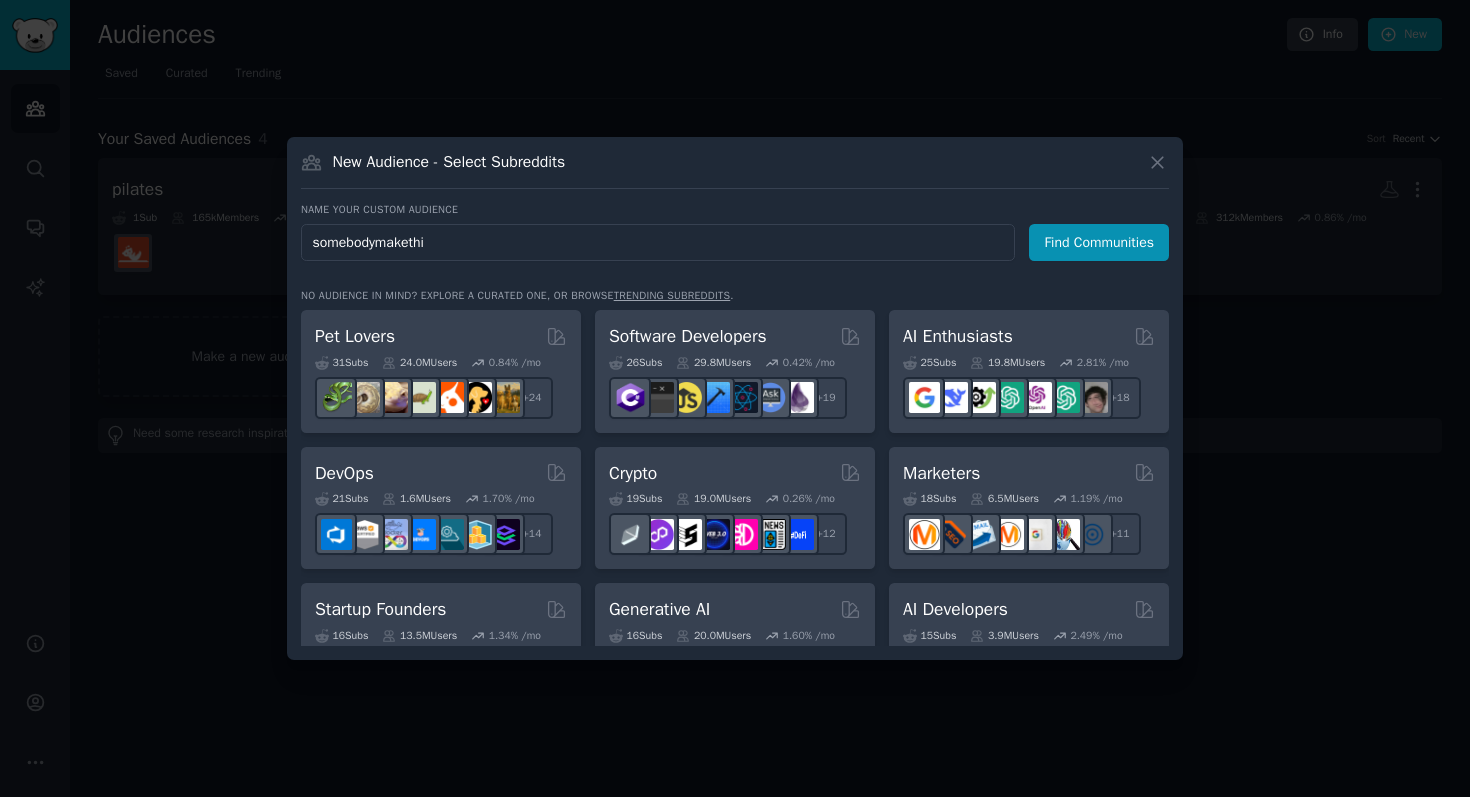 type on "somebodymakethis" 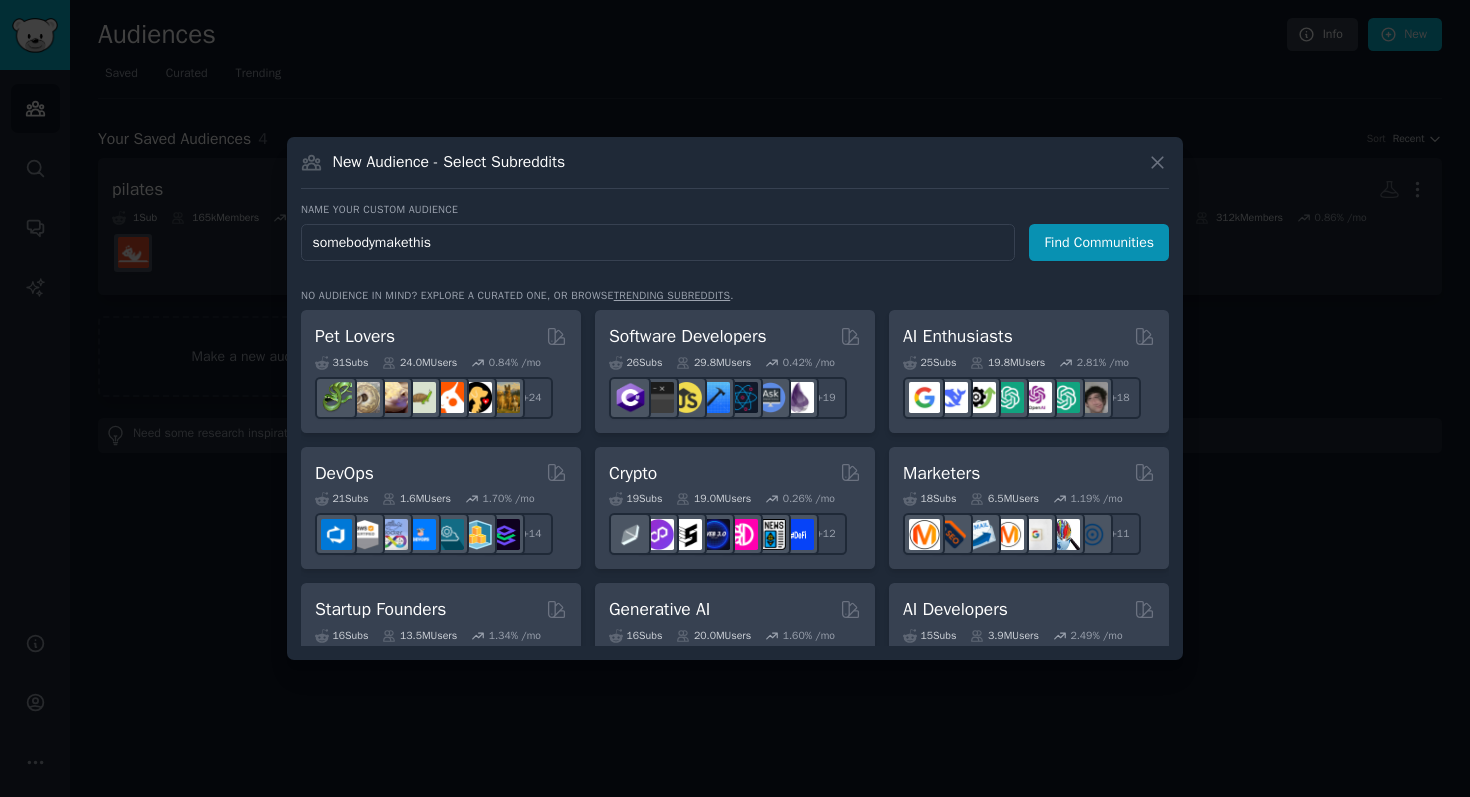 click on "Find Communities" at bounding box center [1099, 242] 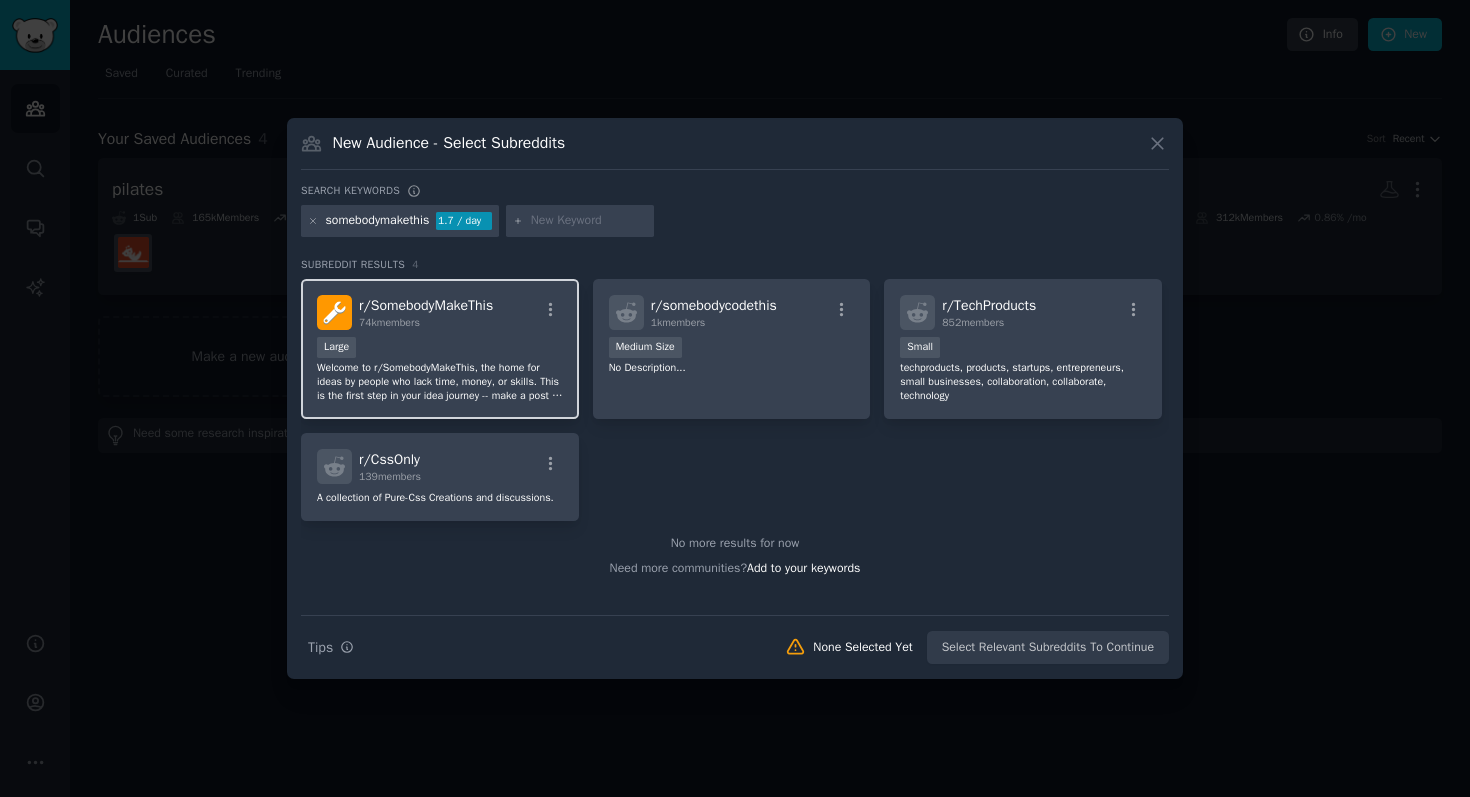 click on "74k  members" at bounding box center [426, 323] 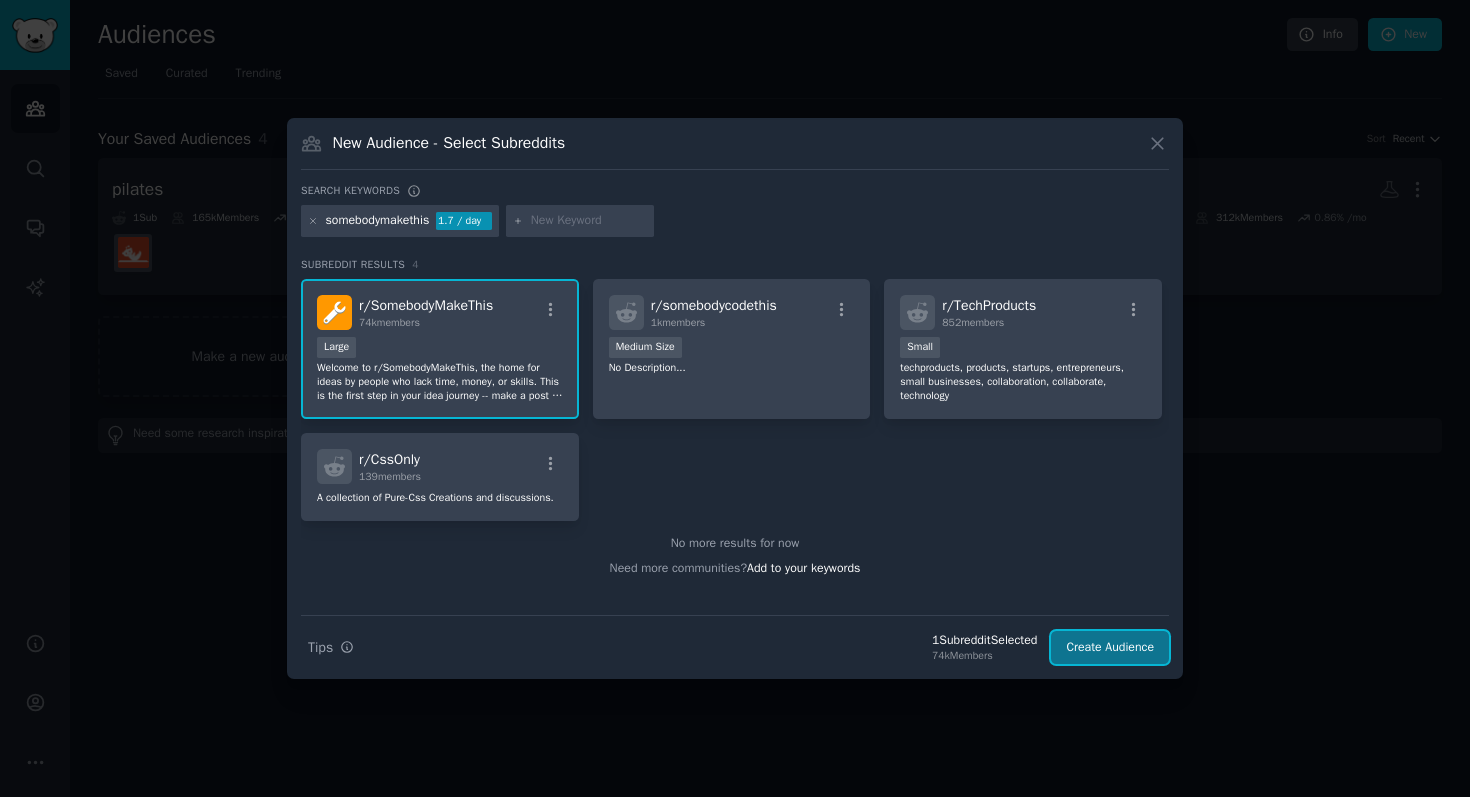 click on "Create Audience" at bounding box center [1110, 648] 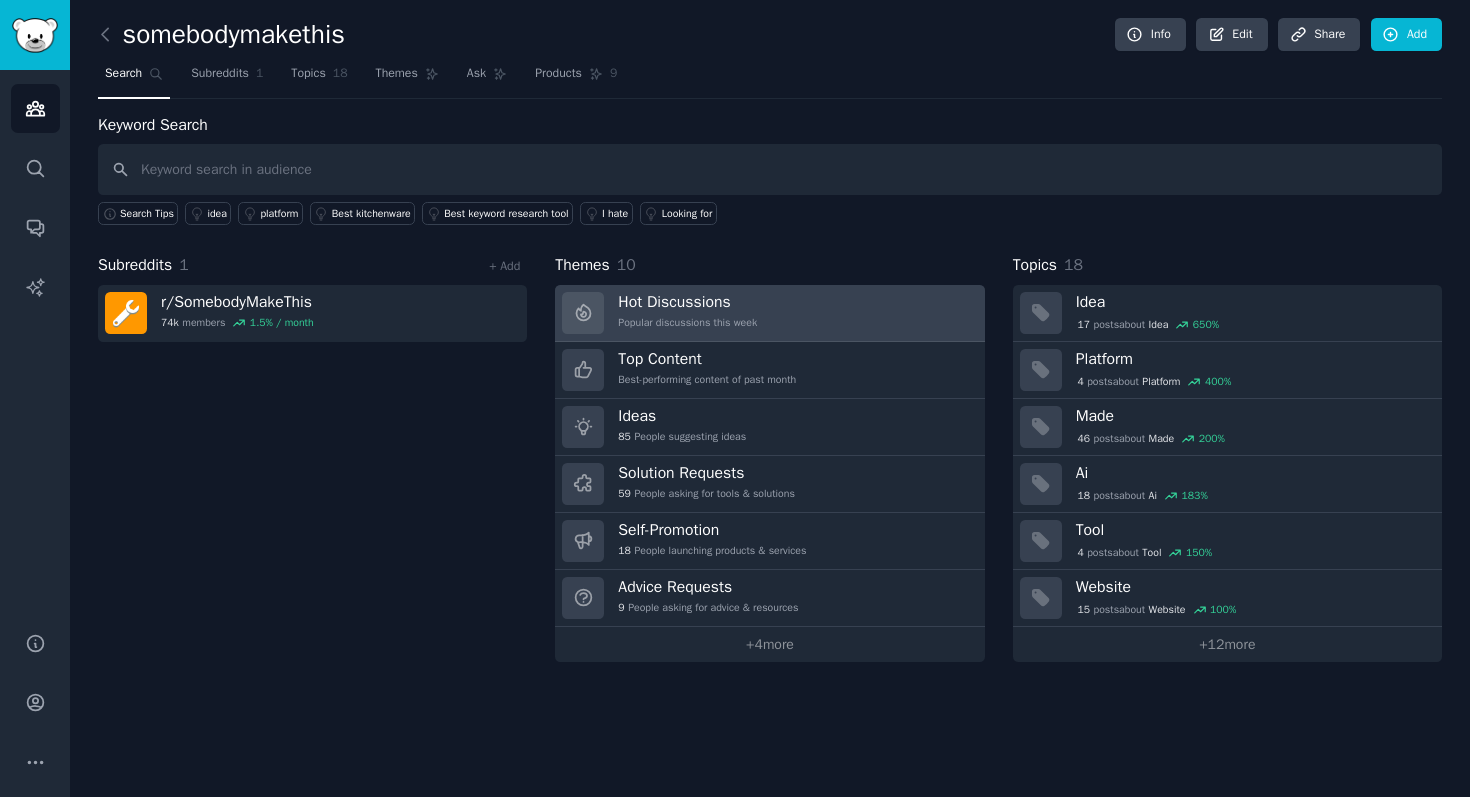 click on "Hot Discussions Popular discussions this week" at bounding box center [769, 313] 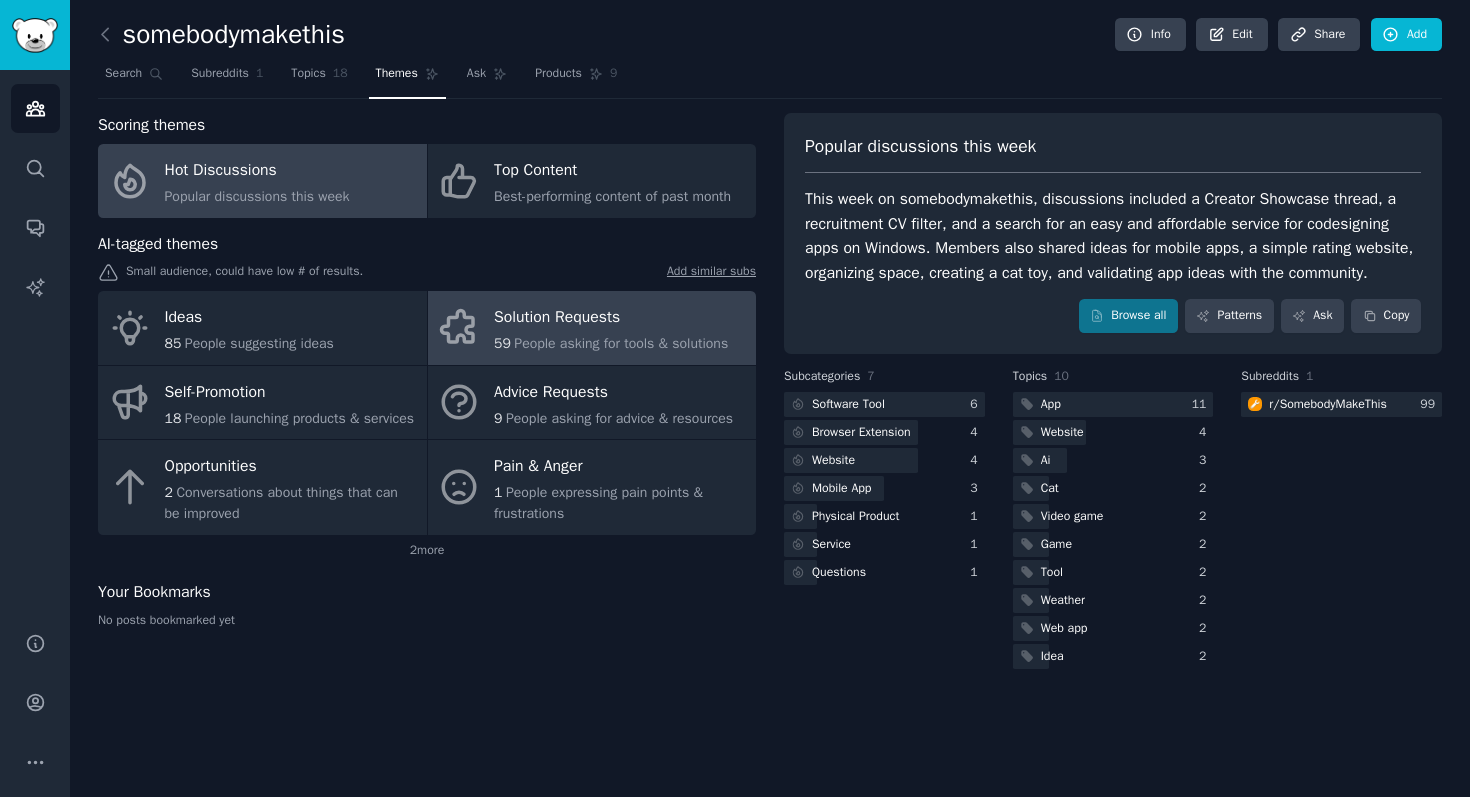 click on "Solution Requests" at bounding box center (611, 318) 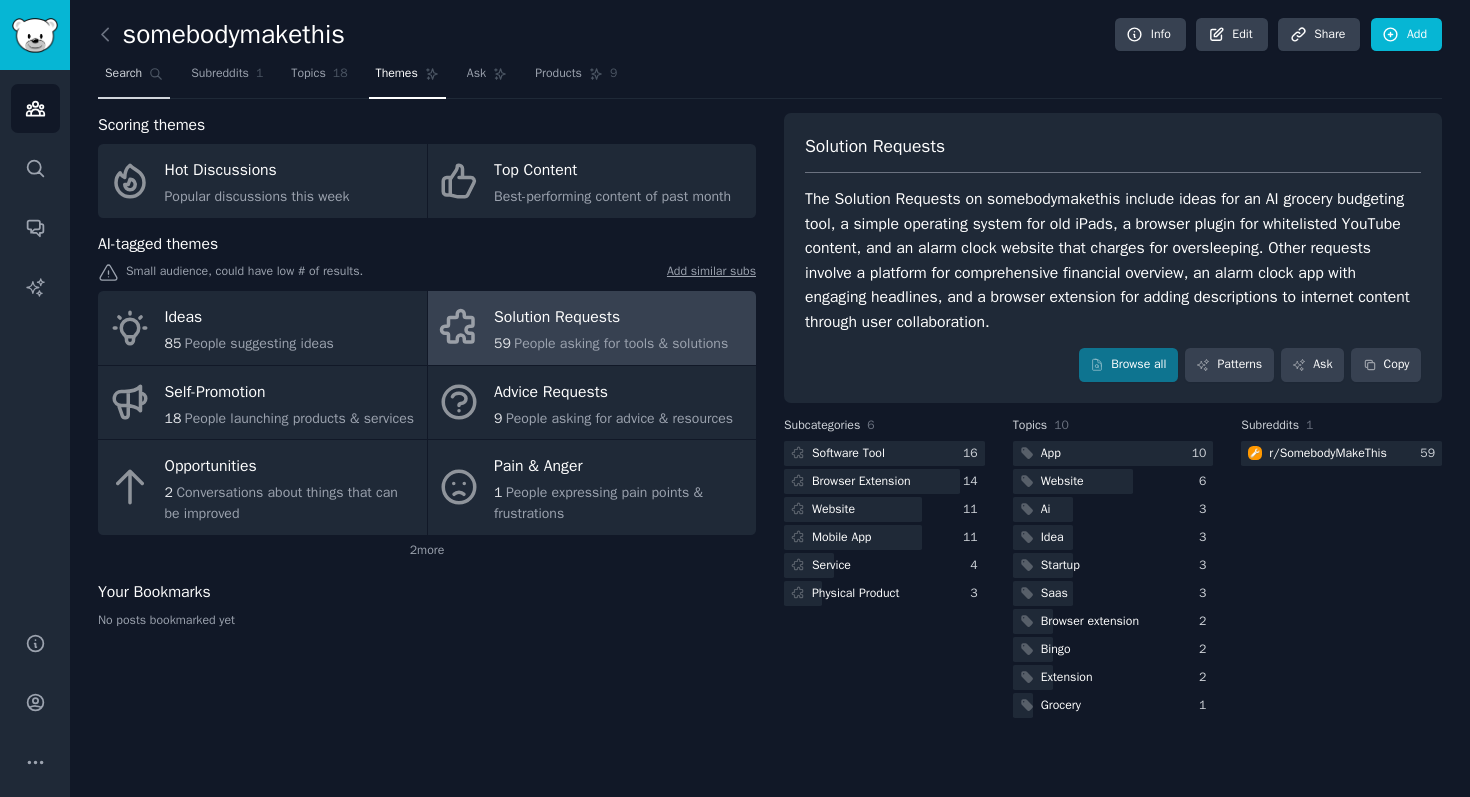 click 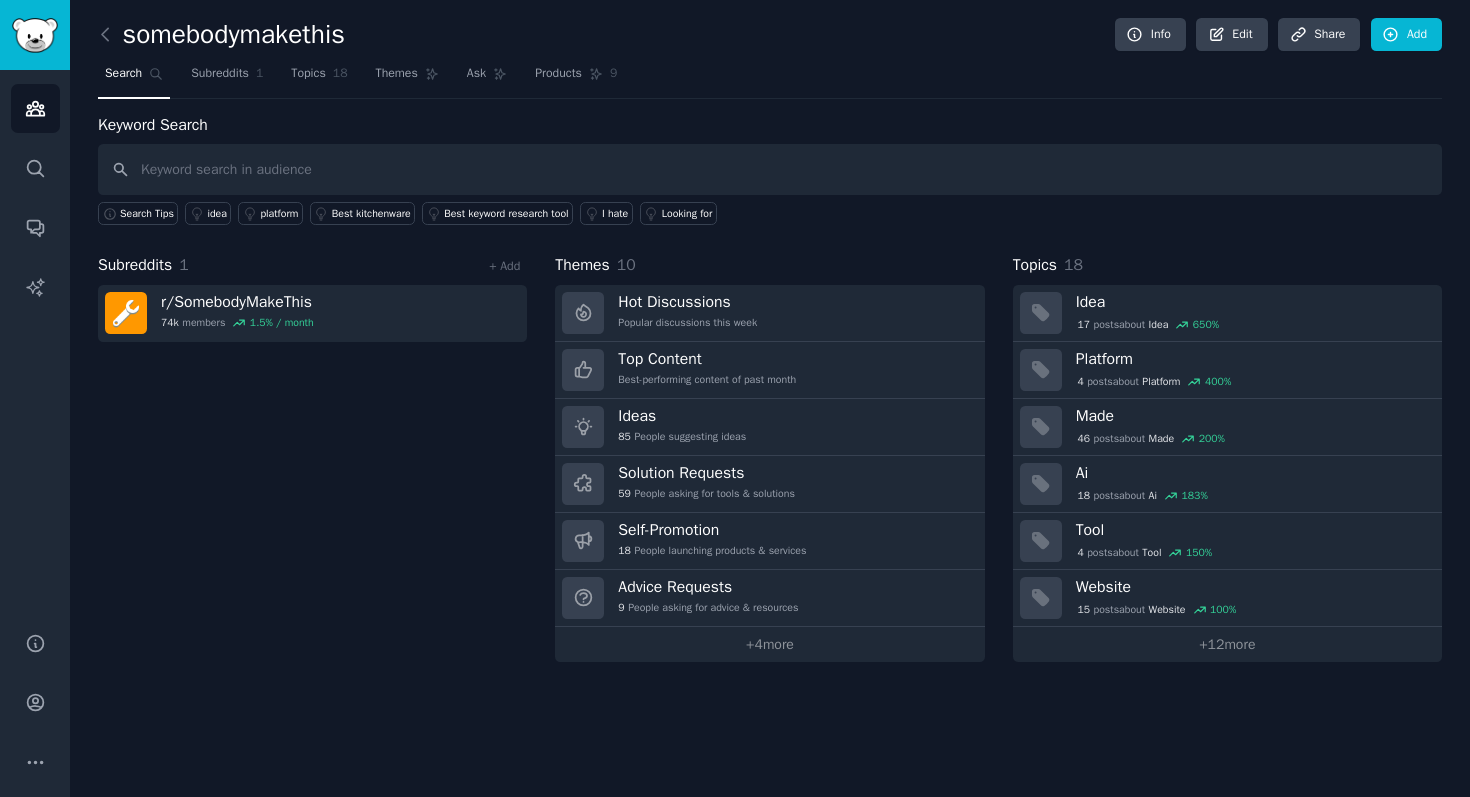 click at bounding box center (770, 169) 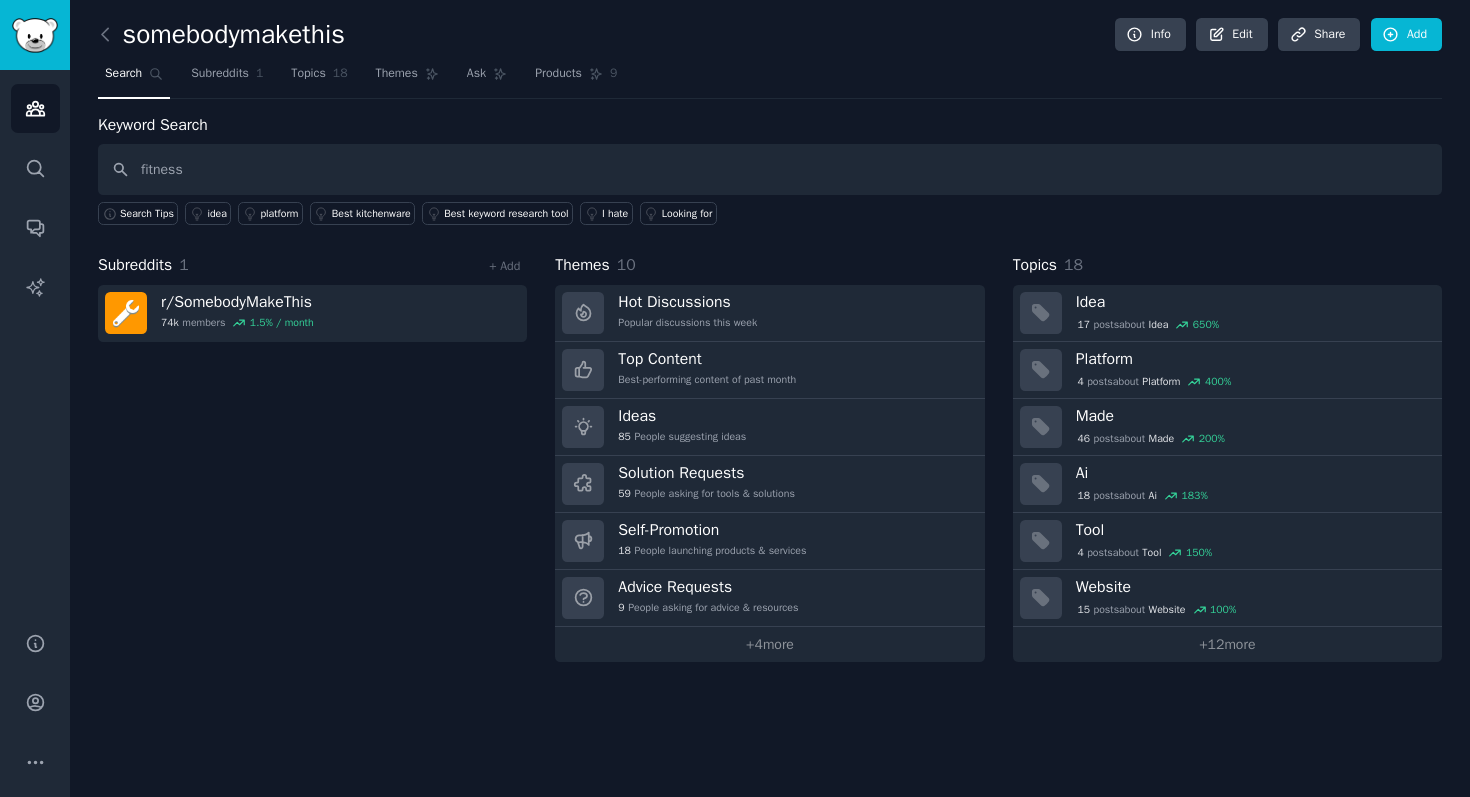 type on "fitness" 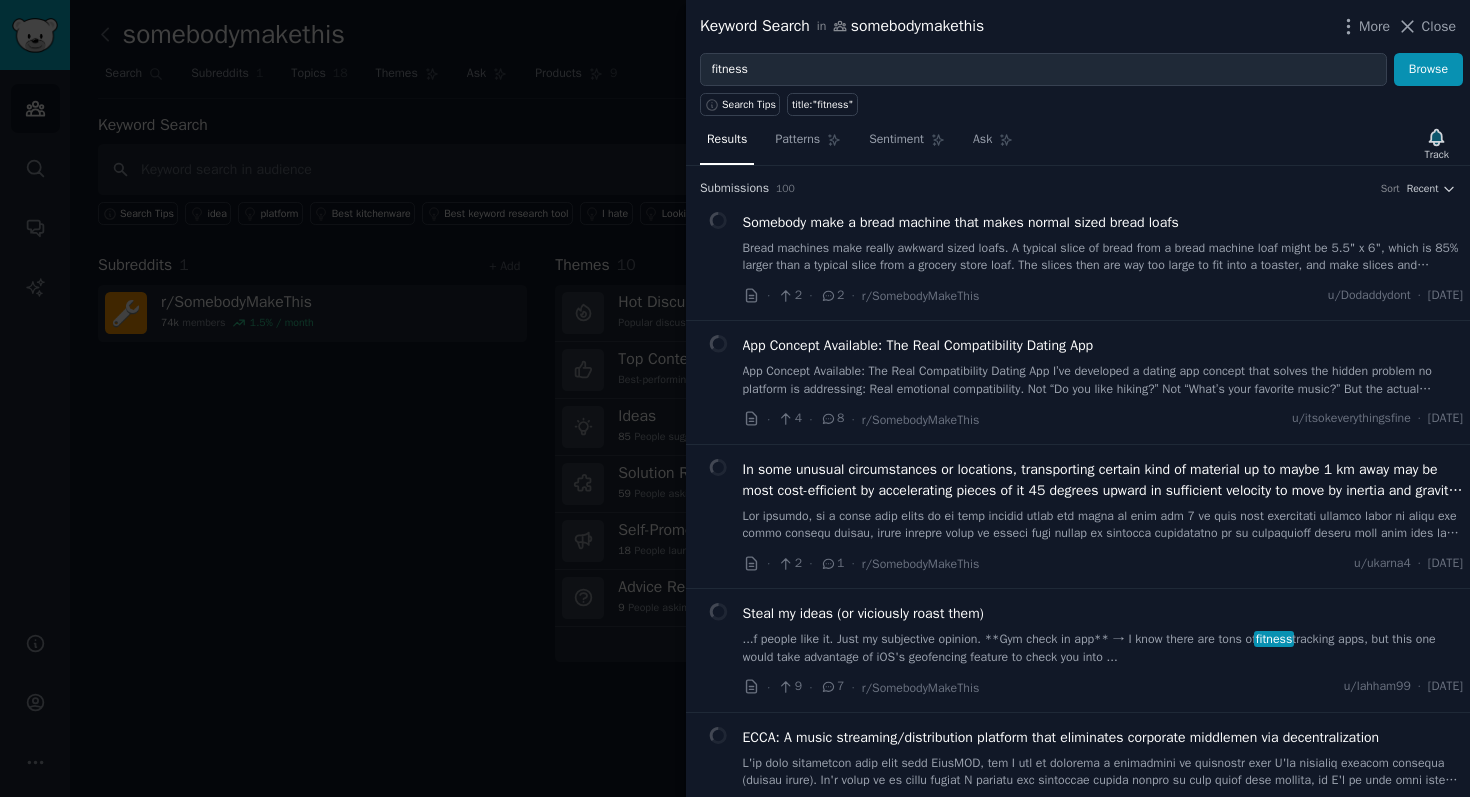 click at bounding box center (735, 398) 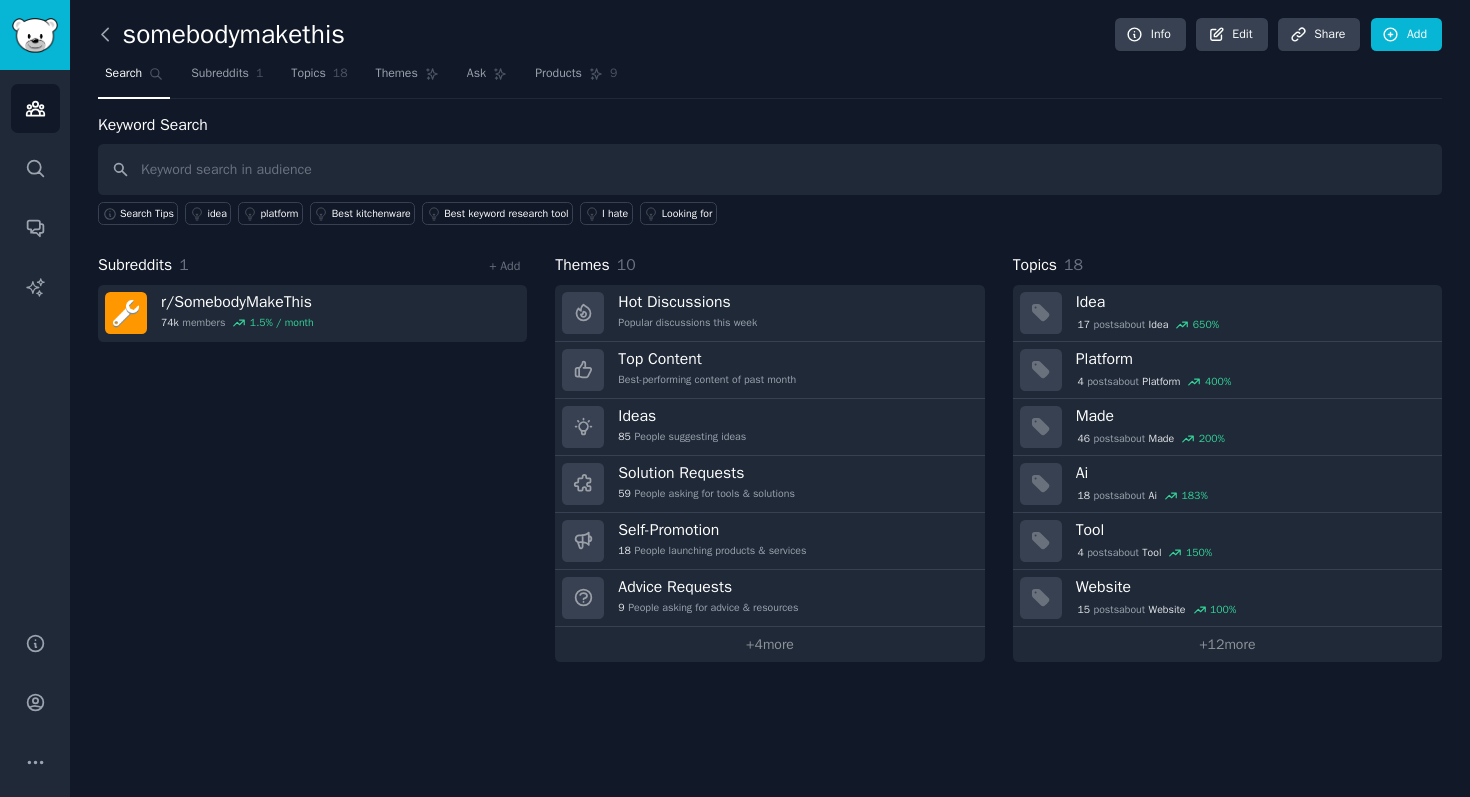 click 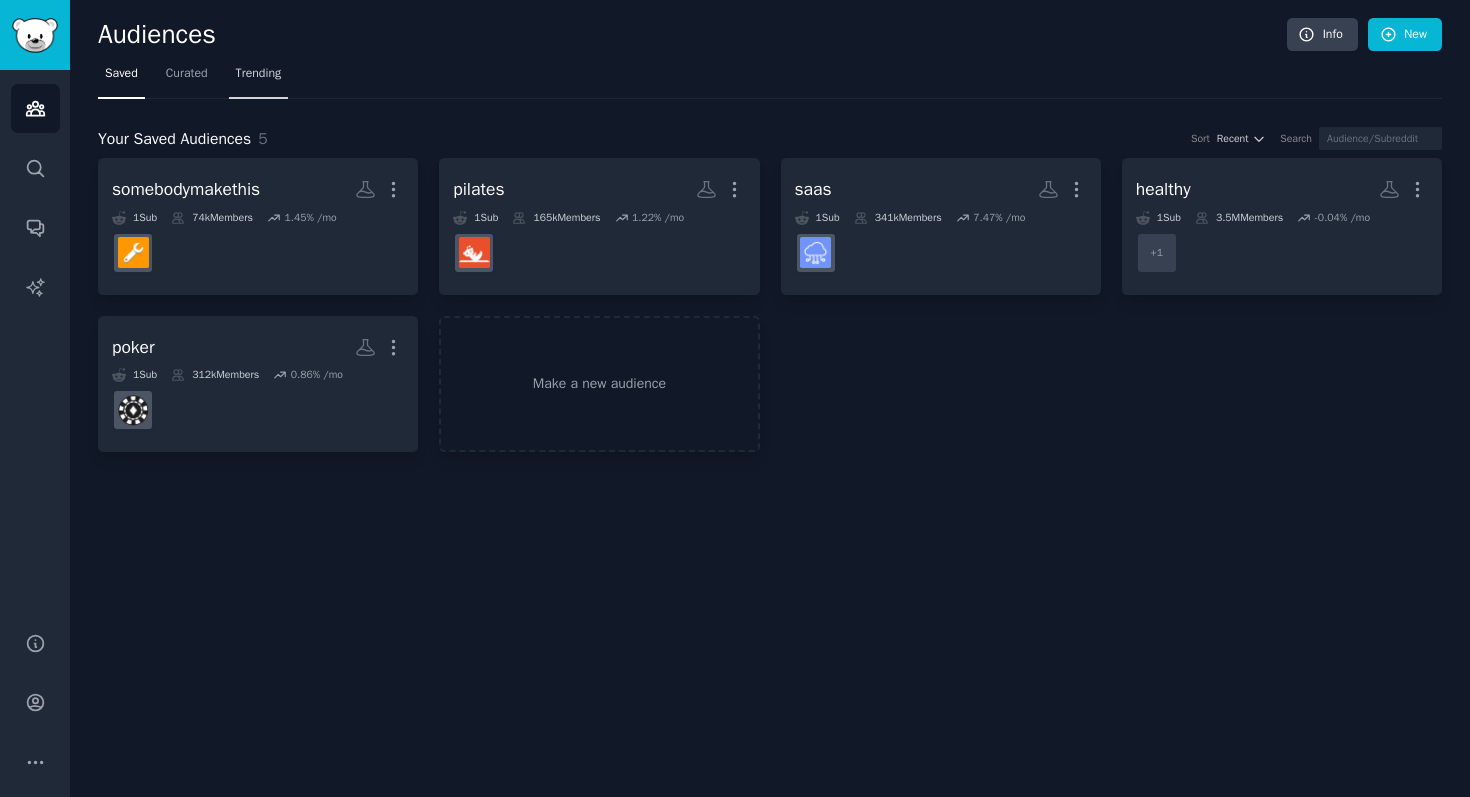 click on "Trending" at bounding box center (259, 74) 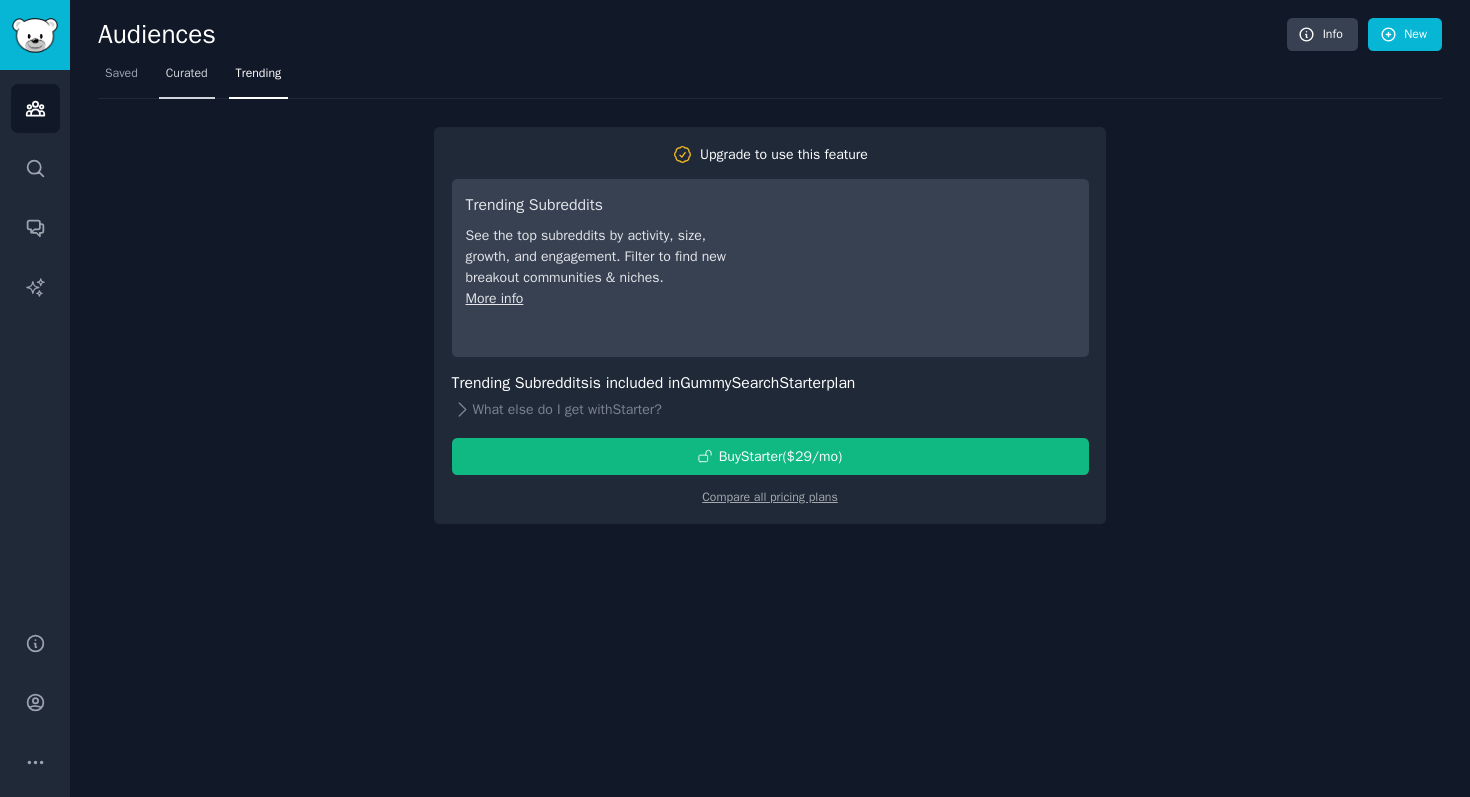 click on "Curated" at bounding box center [187, 78] 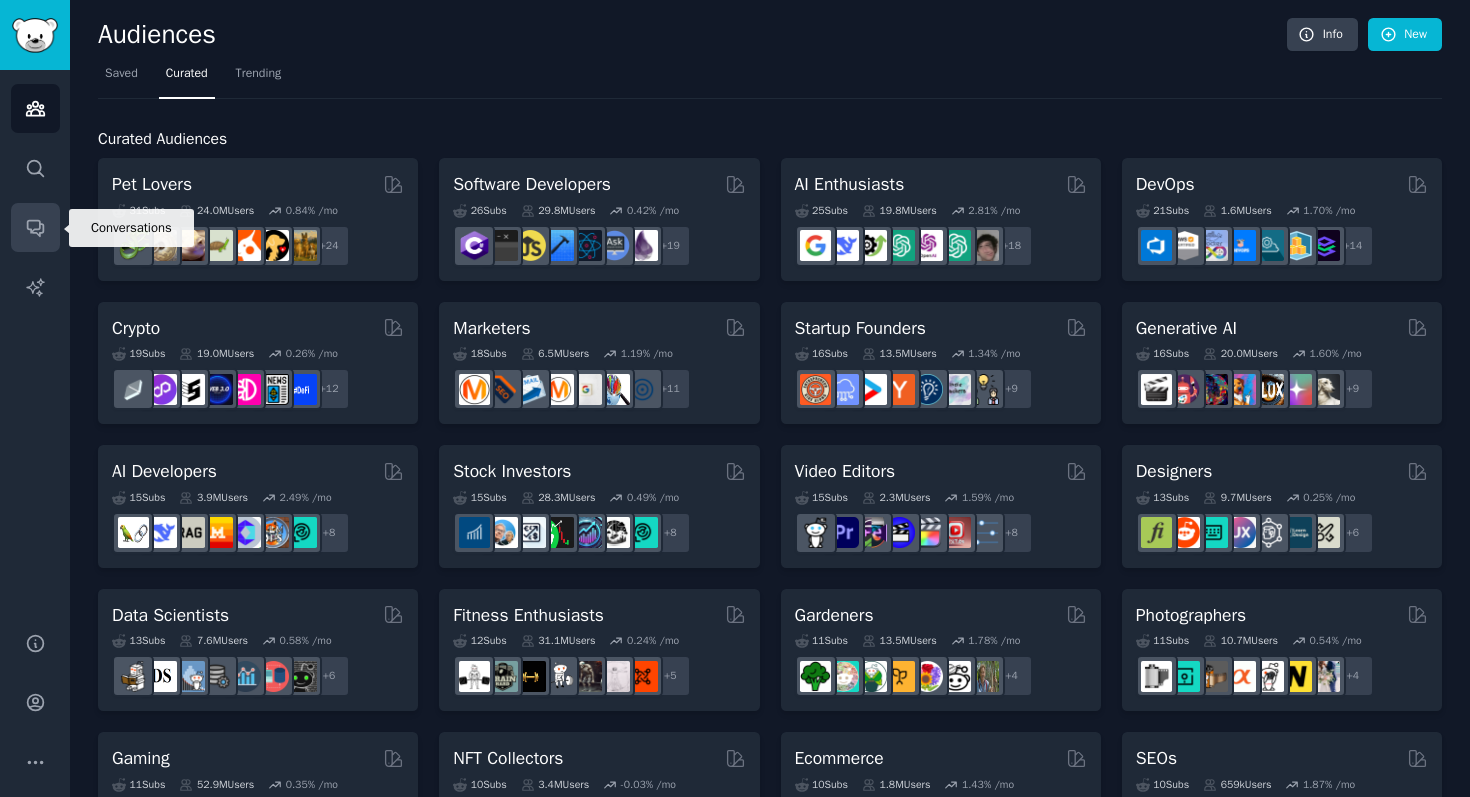 click 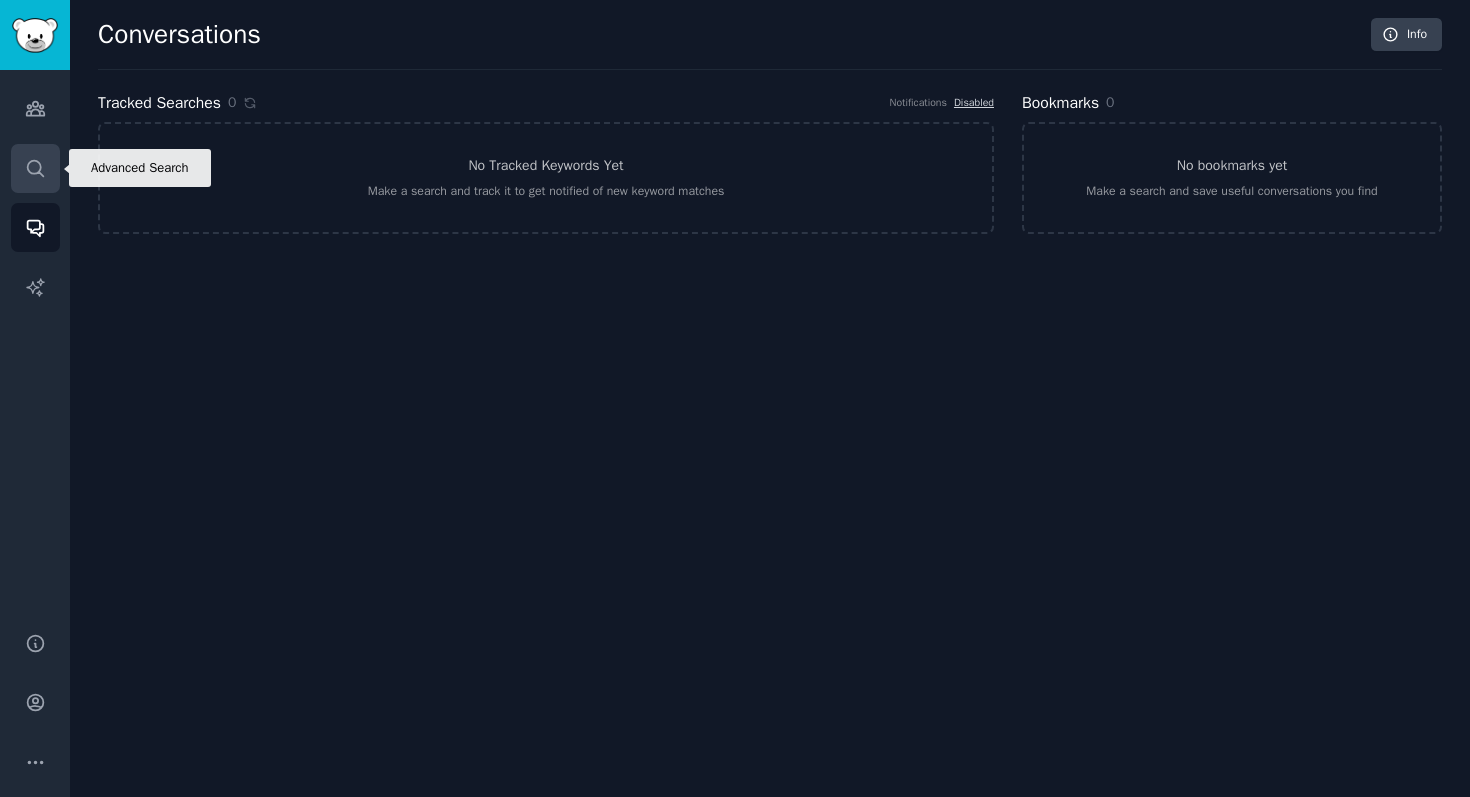click on "Search" at bounding box center (35, 168) 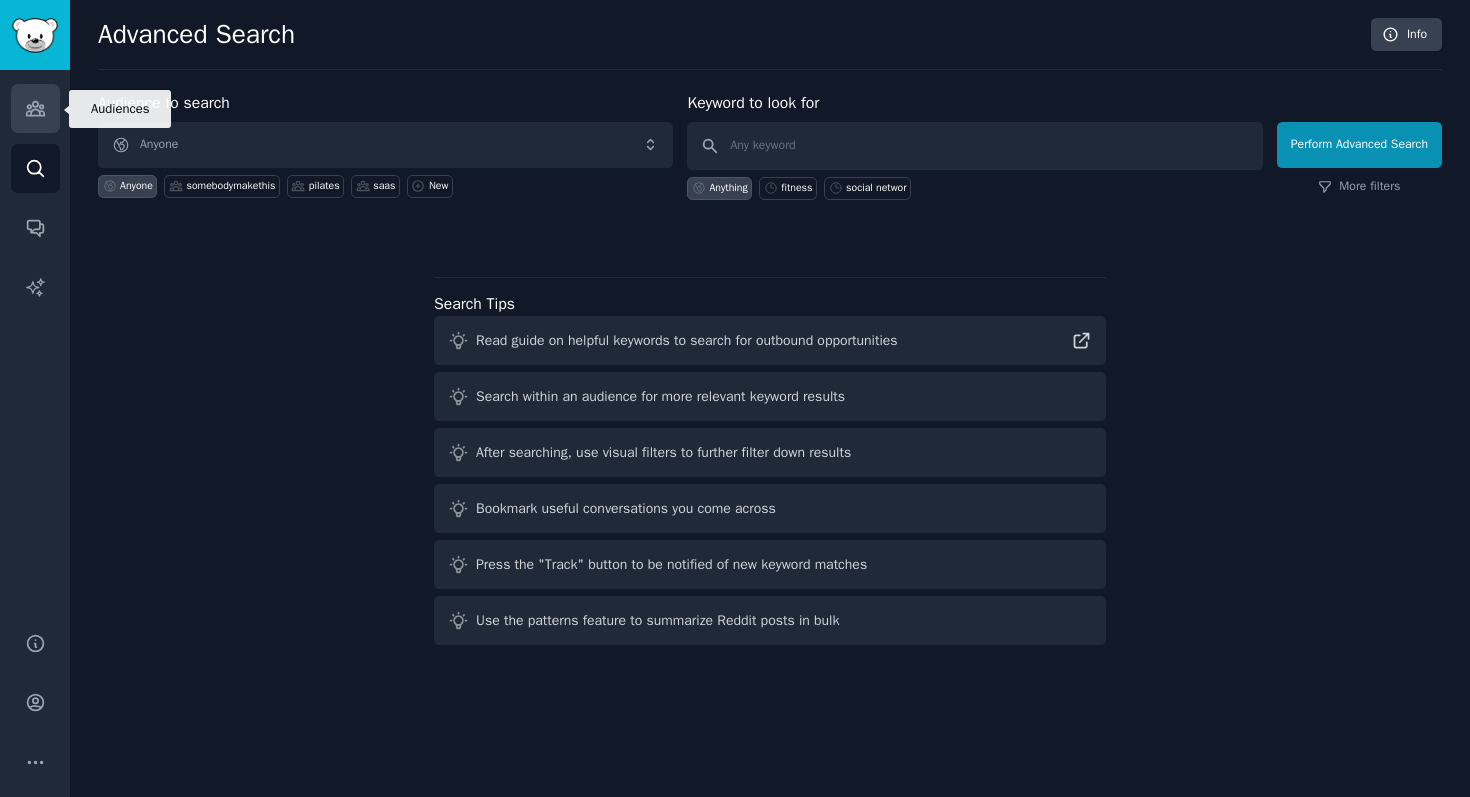 click on "Audiences" at bounding box center (35, 108) 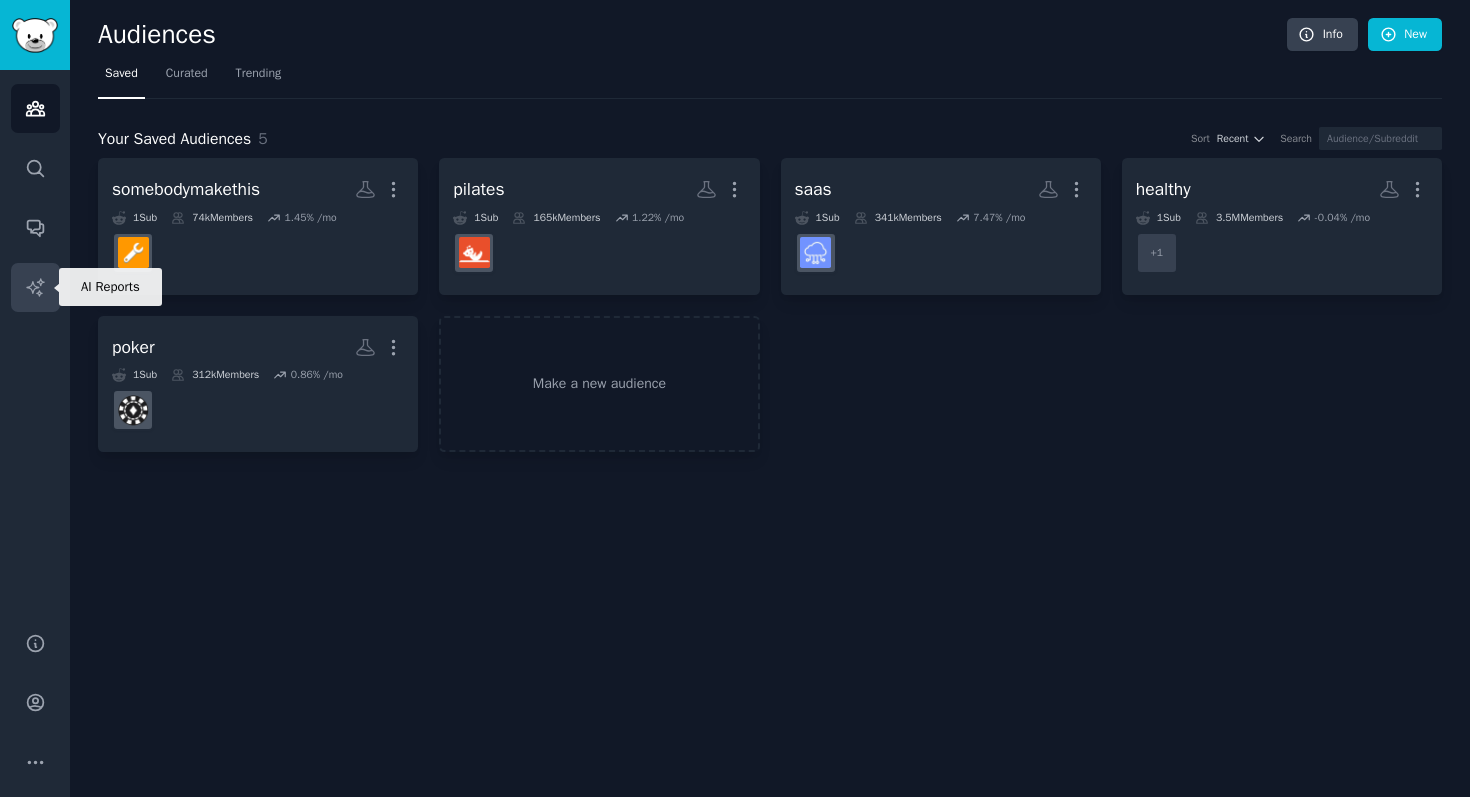 click on "AI Reports" at bounding box center (35, 287) 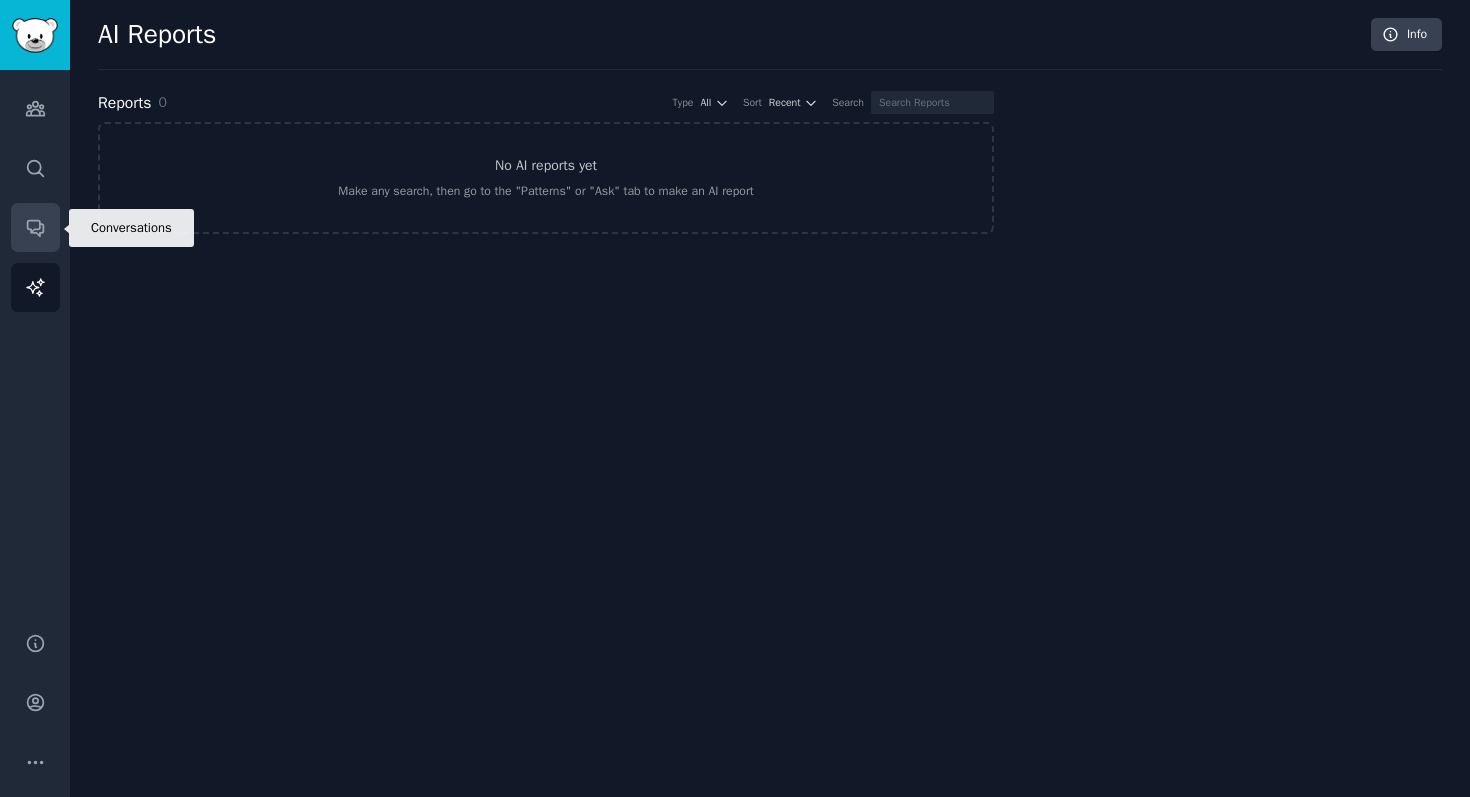 click 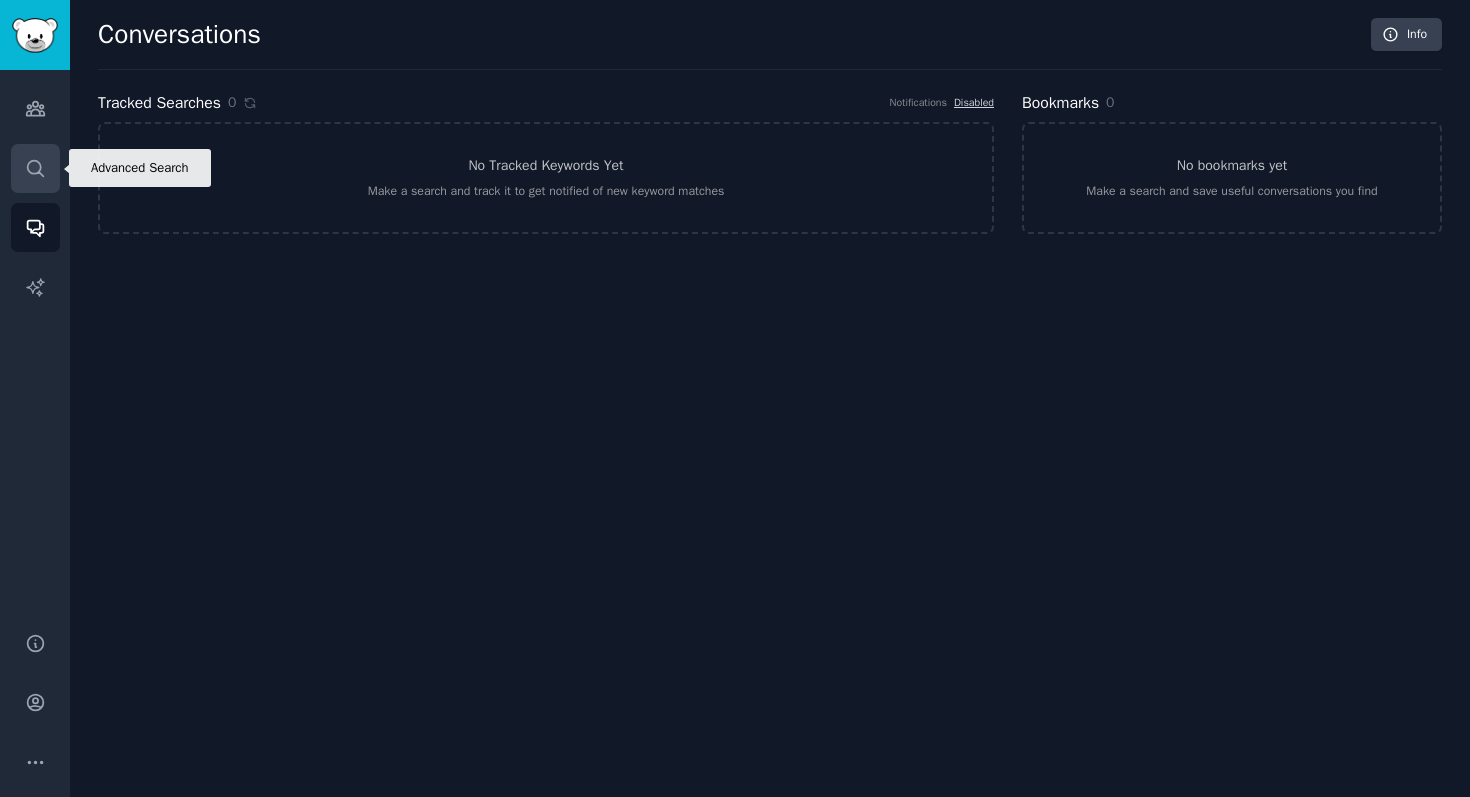 click on "Search" at bounding box center (35, 168) 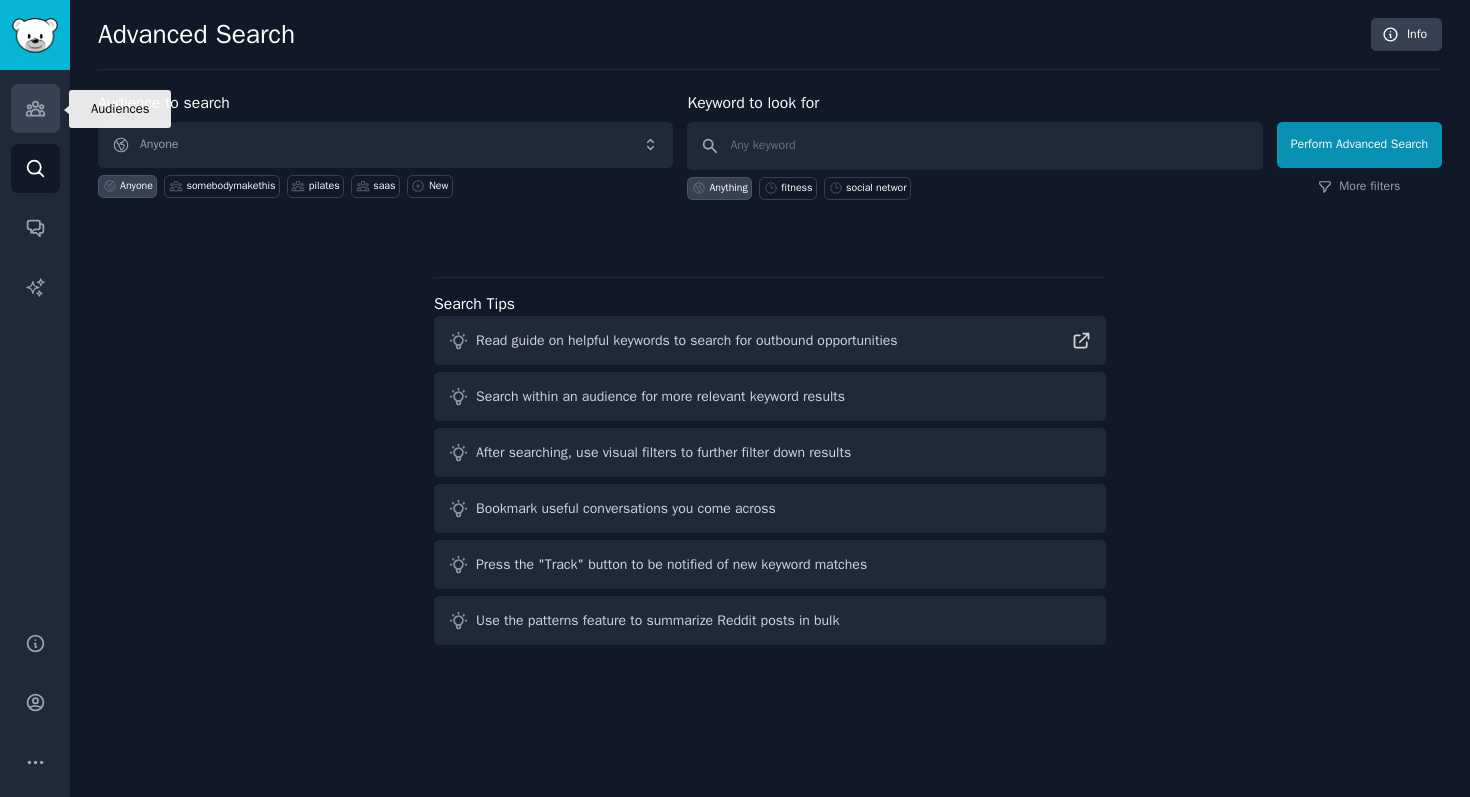 click on "Audiences" at bounding box center (35, 108) 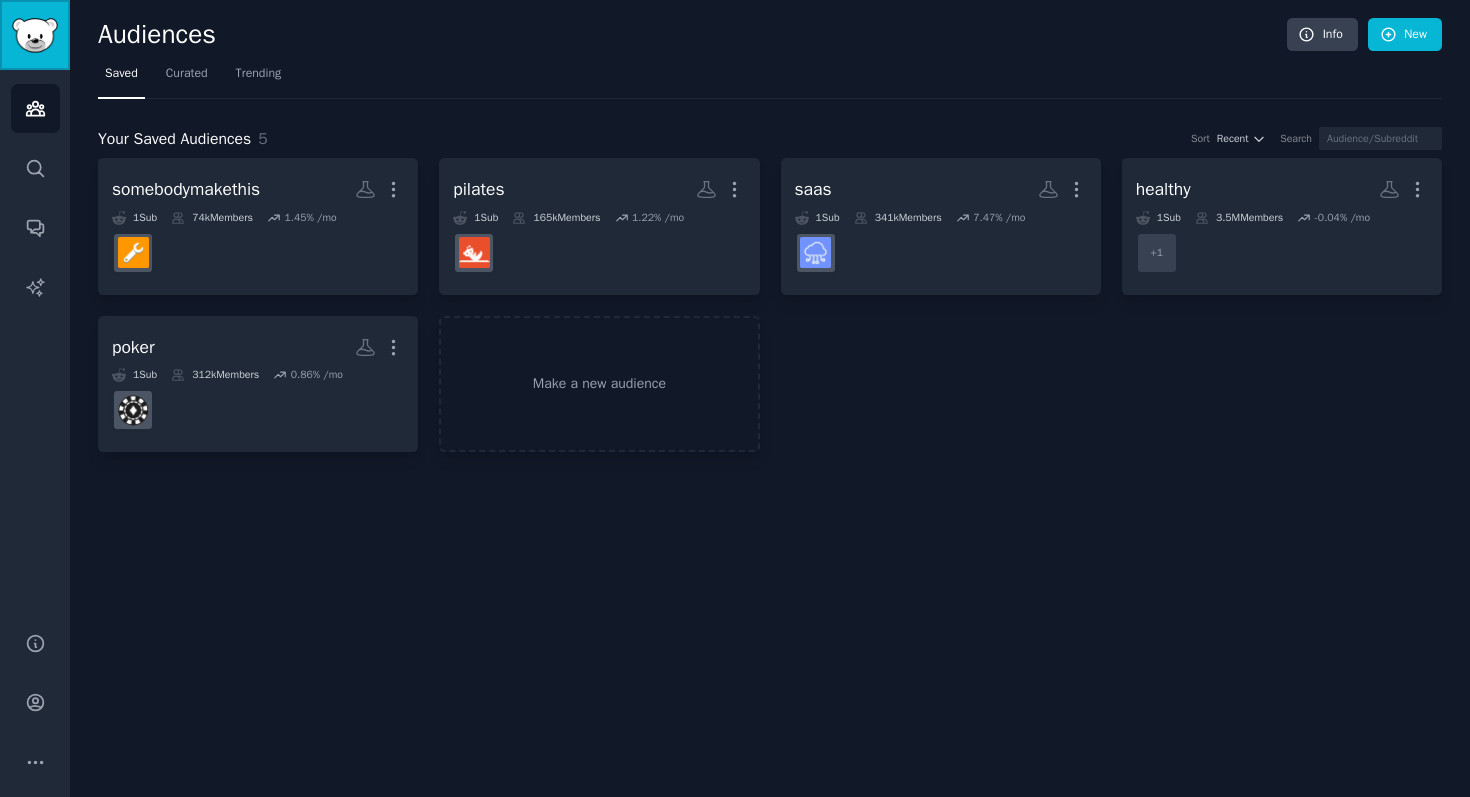 click at bounding box center [35, 35] 